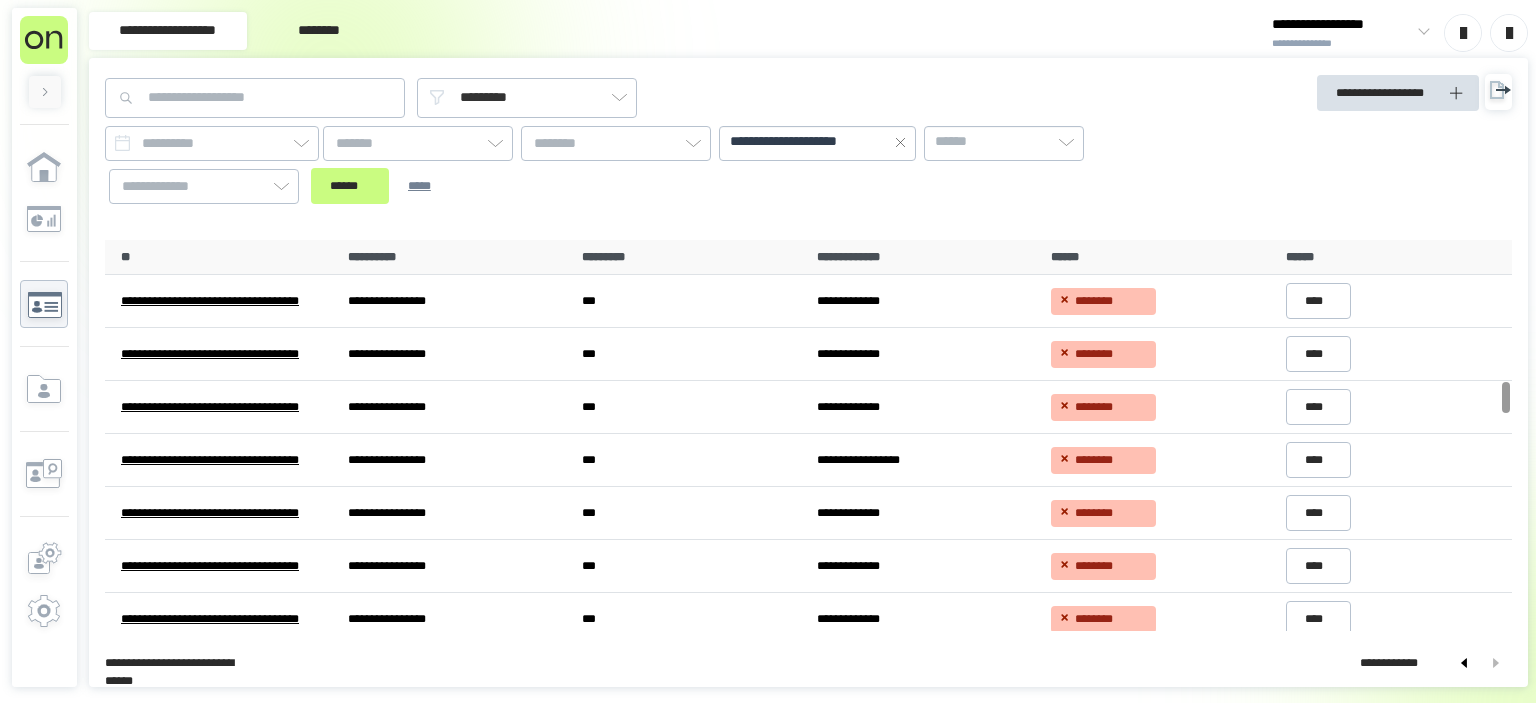 scroll, scrollTop: 0, scrollLeft: 0, axis: both 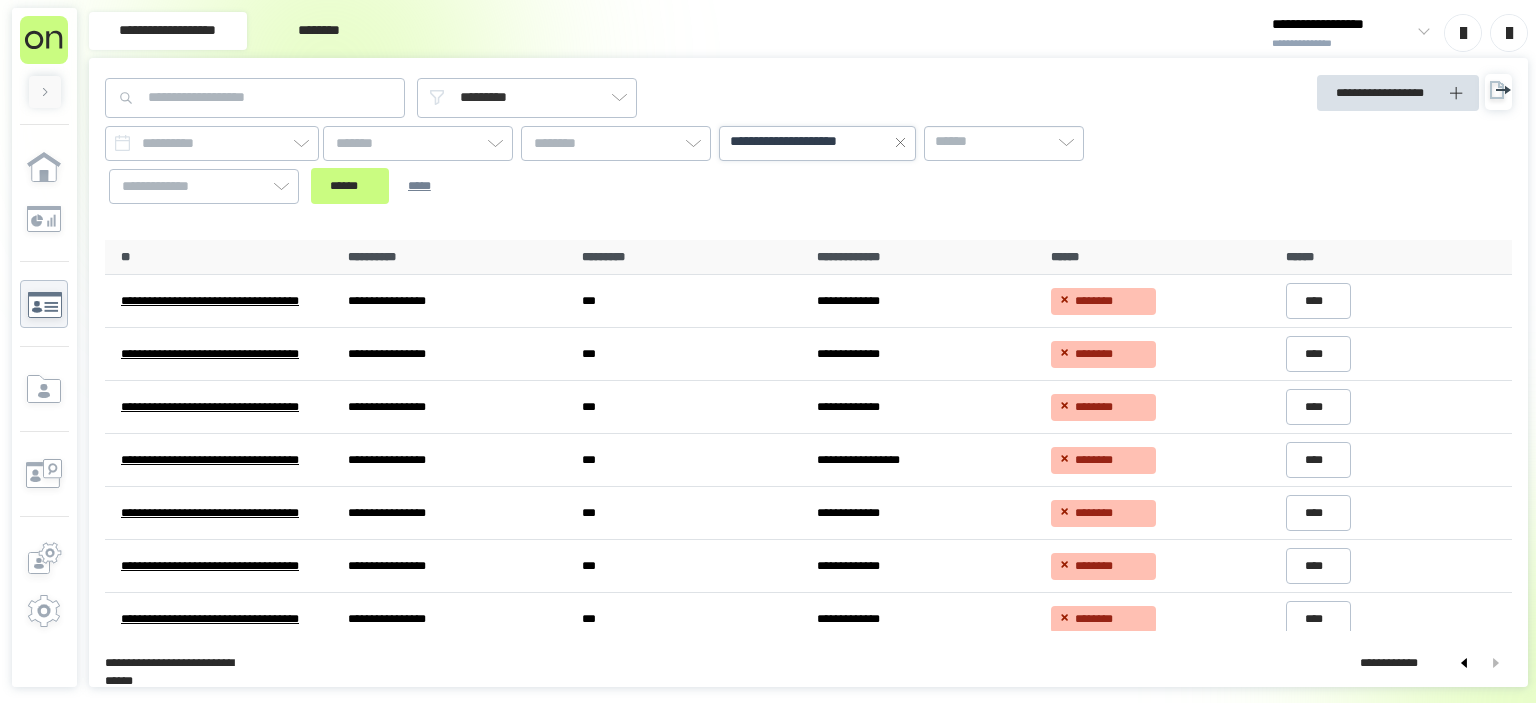 click 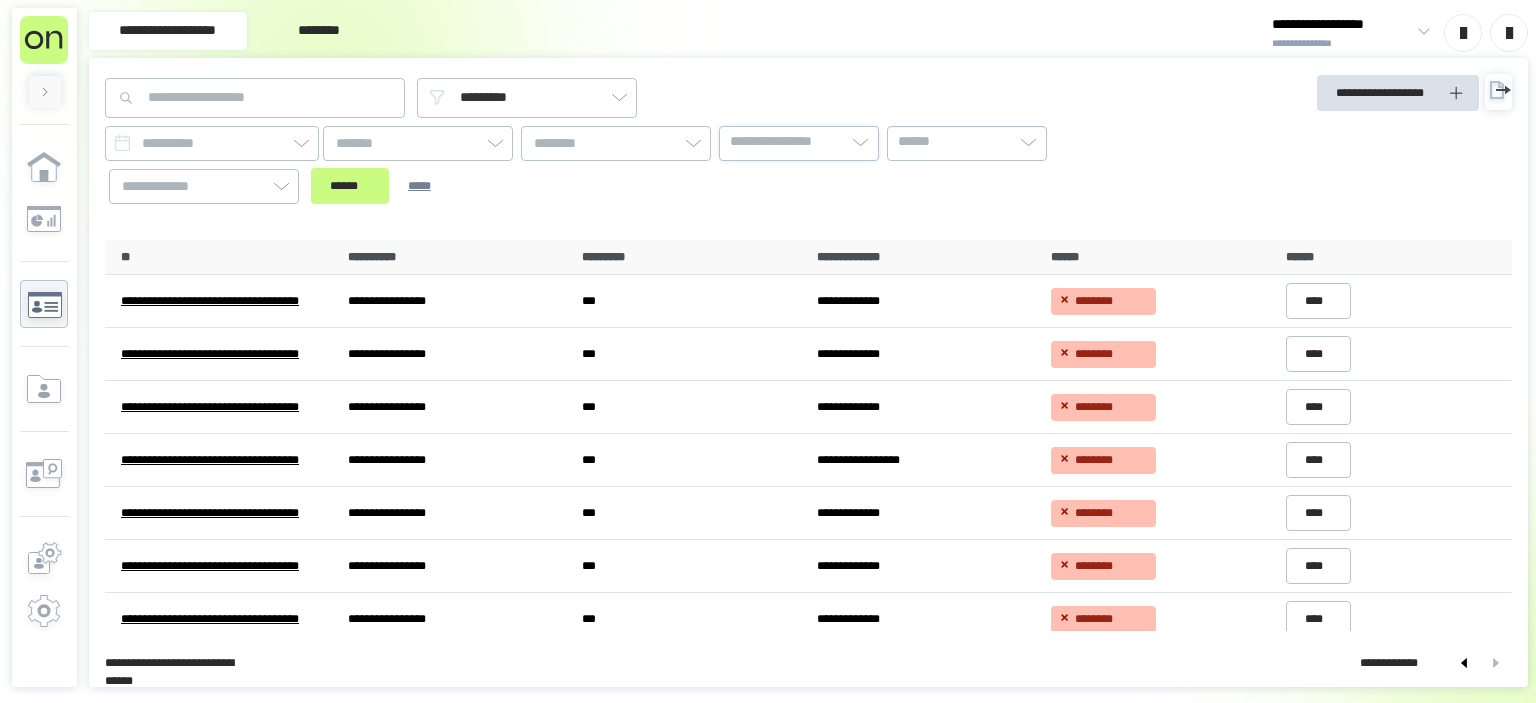 click on "**********" at bounding box center (631, 141) 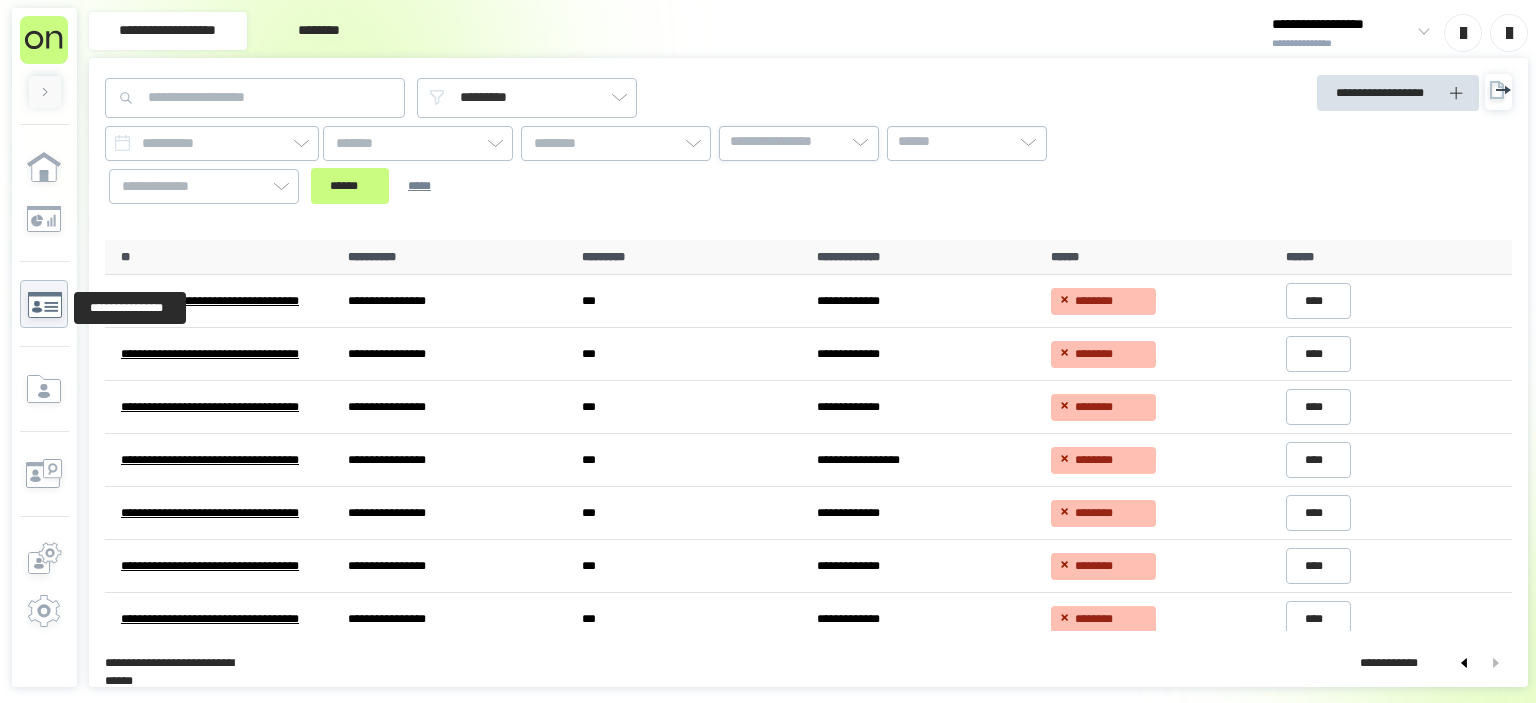 click 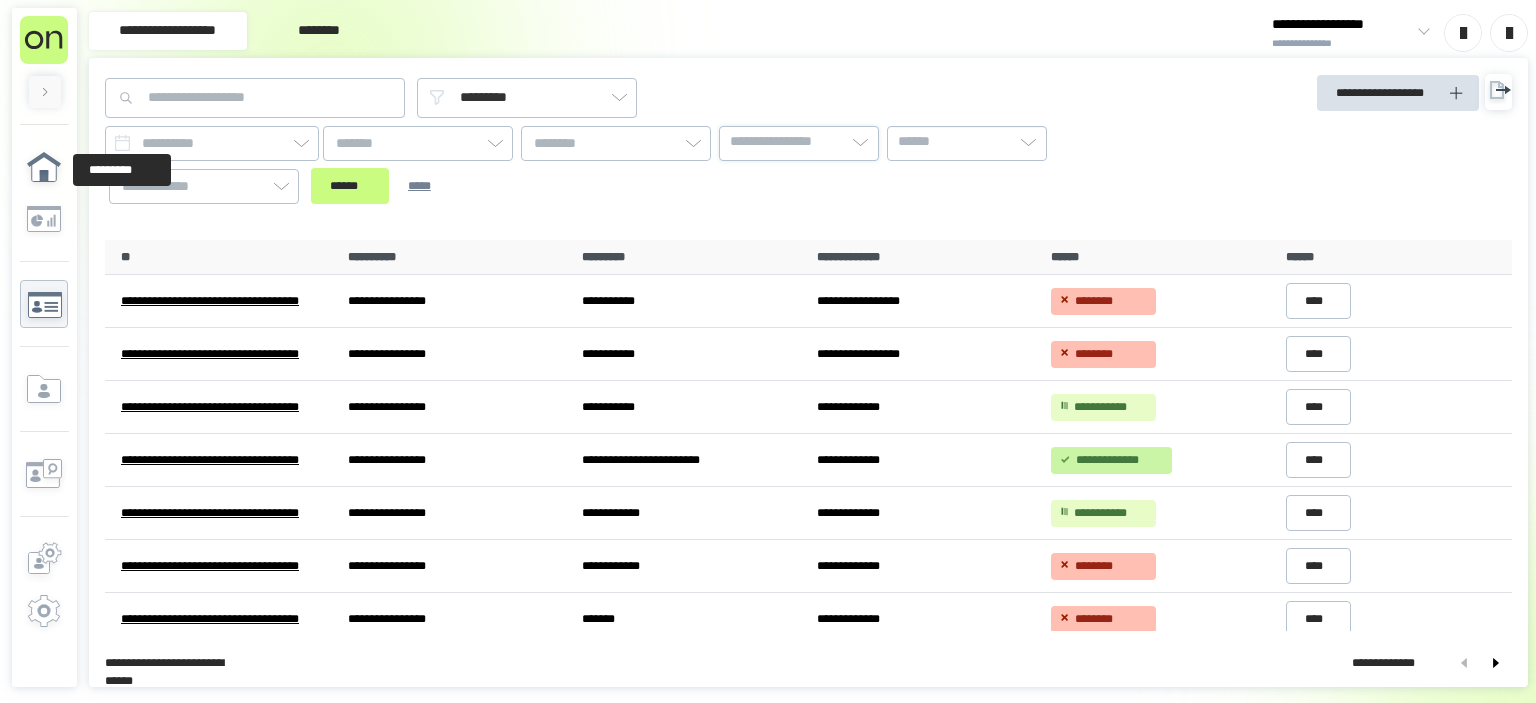 click 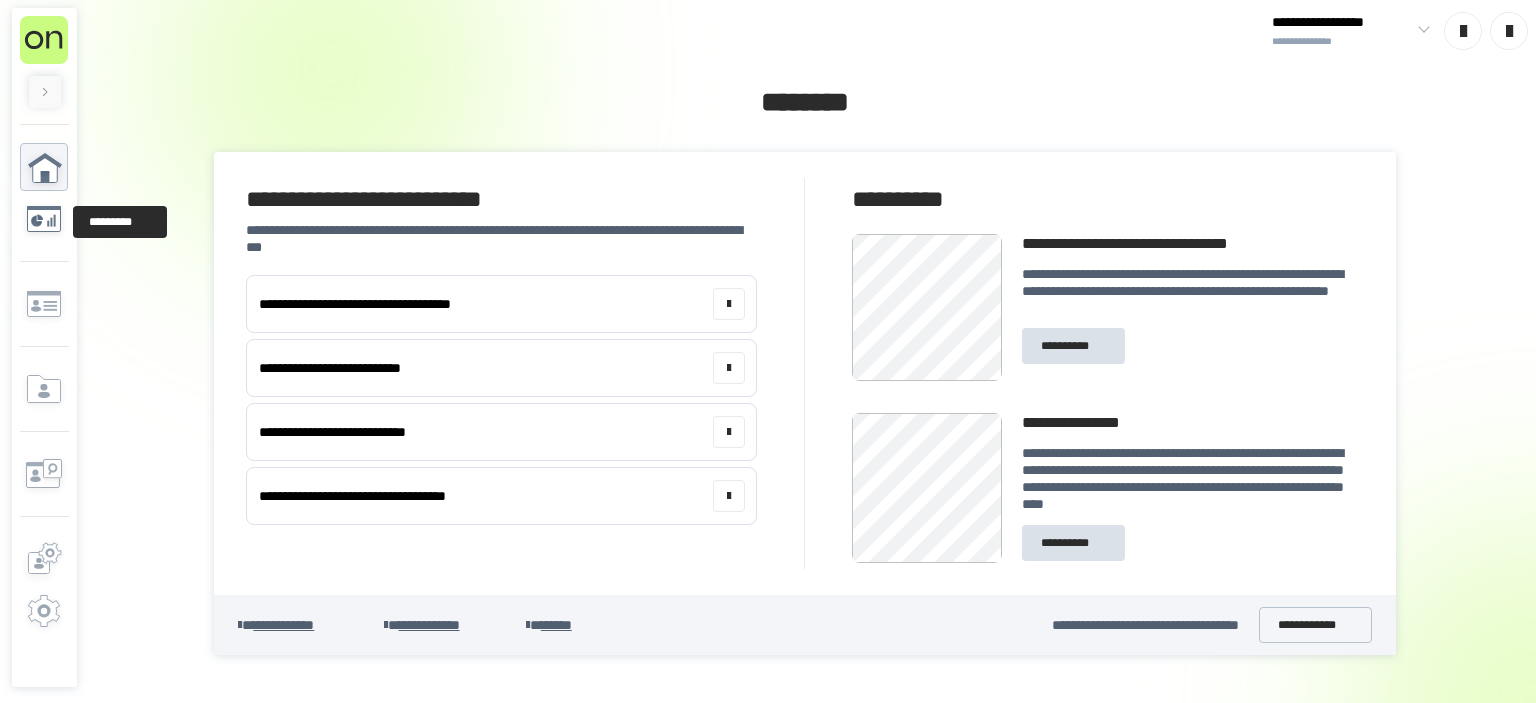 click 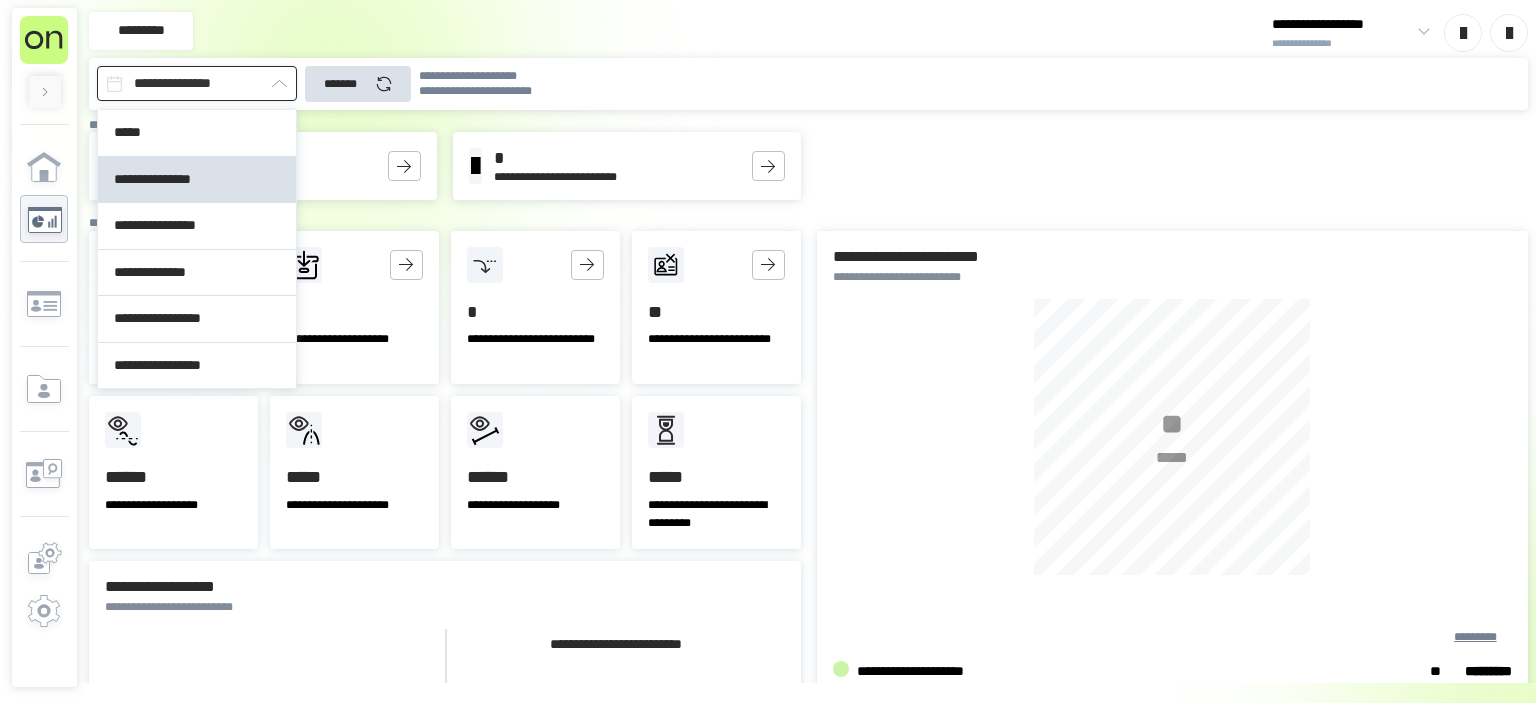 click on "**********" at bounding box center (197, 83) 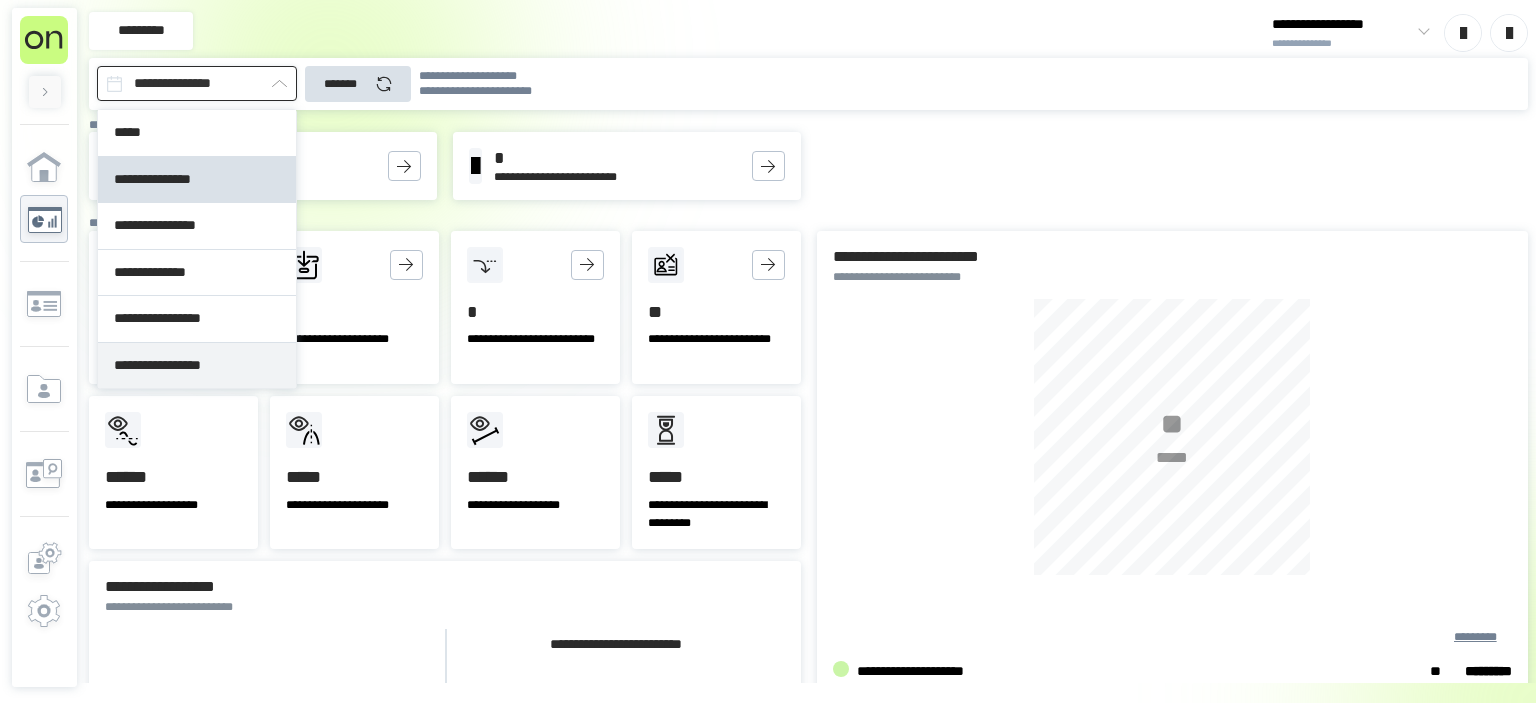 type on "**********" 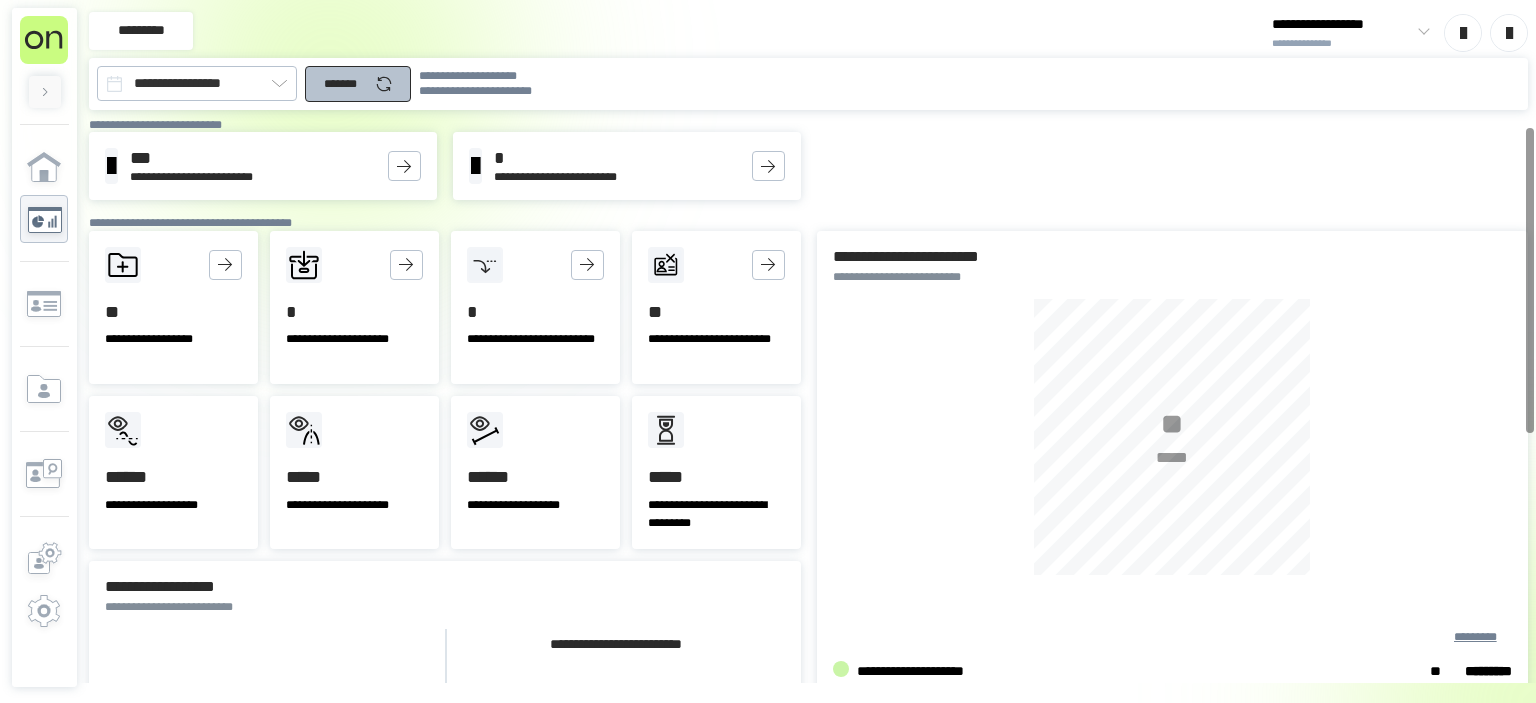 click 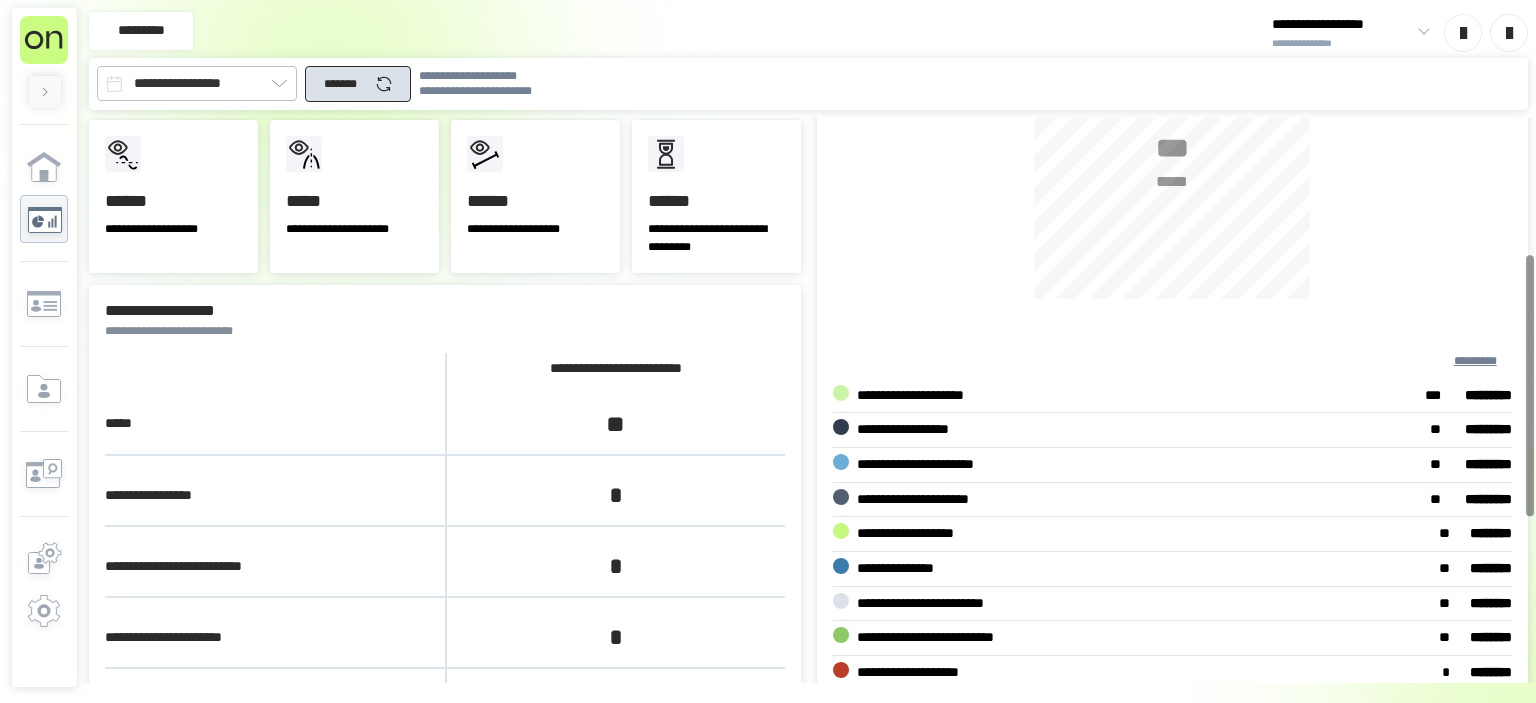 scroll, scrollTop: 402, scrollLeft: 0, axis: vertical 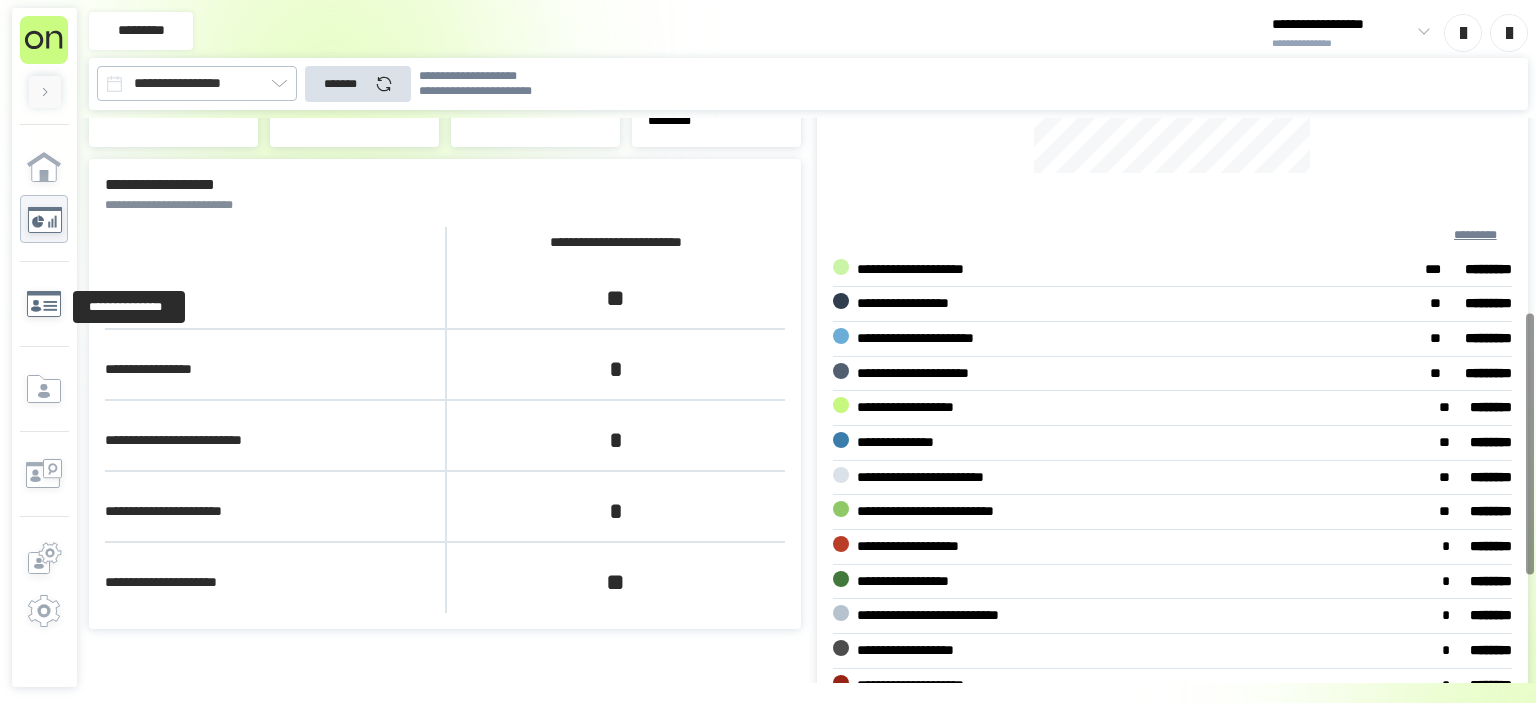 click 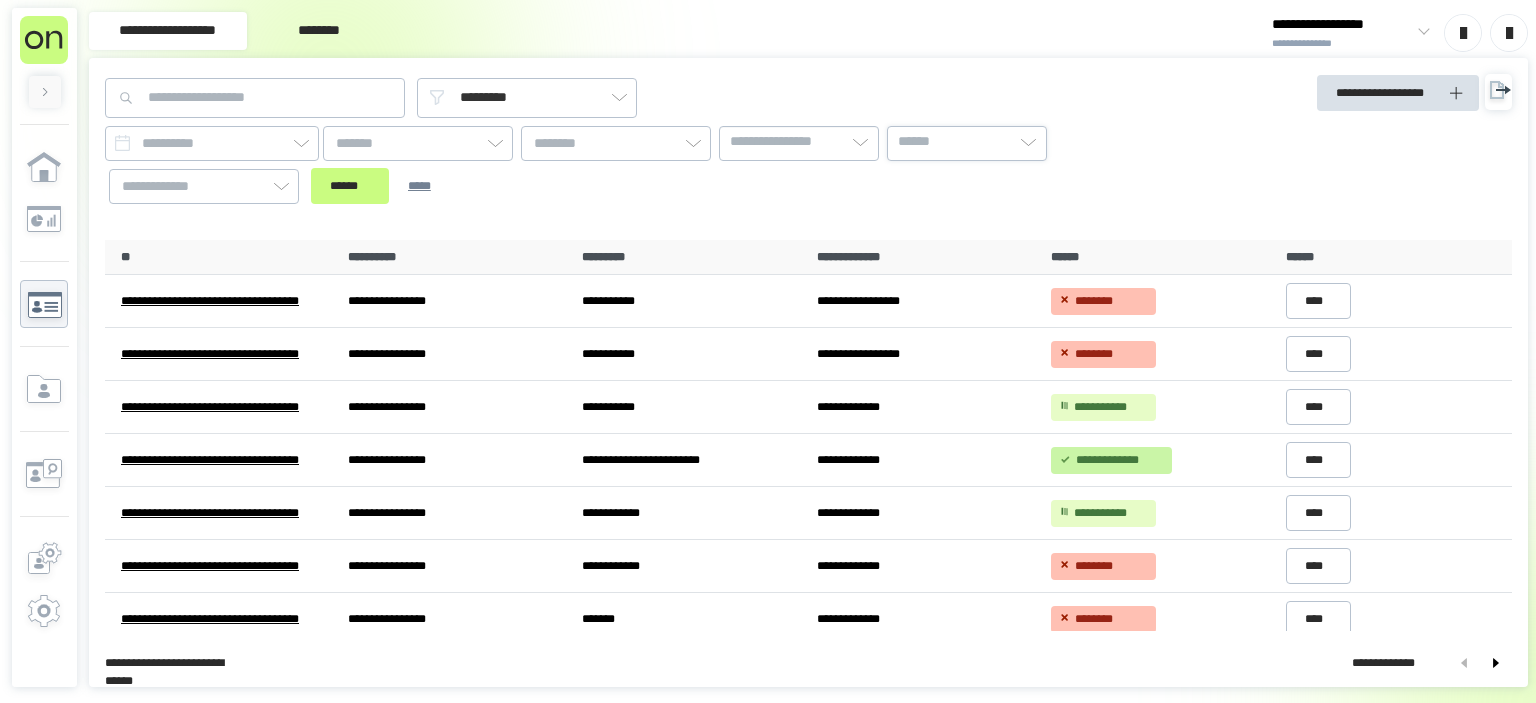 click on "******" at bounding box center [967, 142] 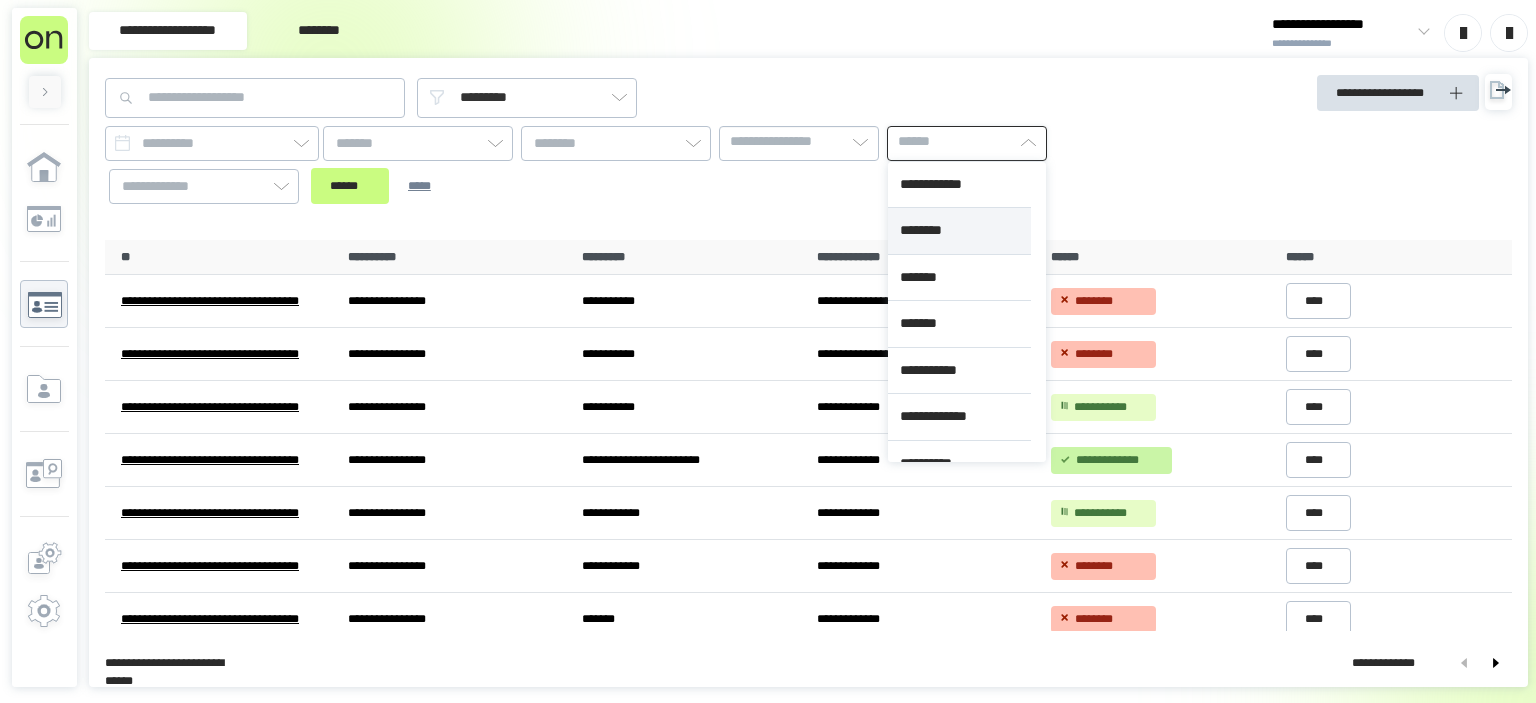 click on "********" at bounding box center (959, 231) 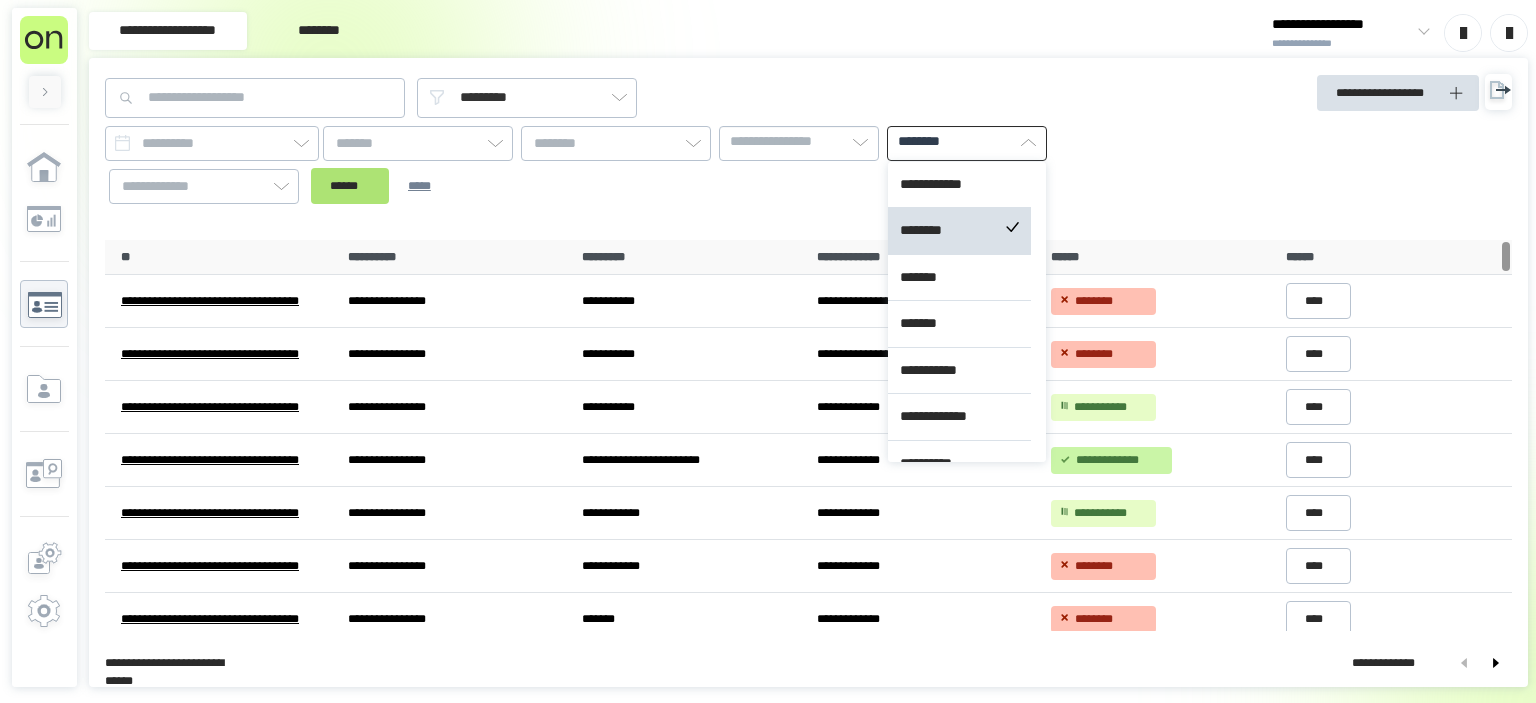 click on "******" at bounding box center (350, 186) 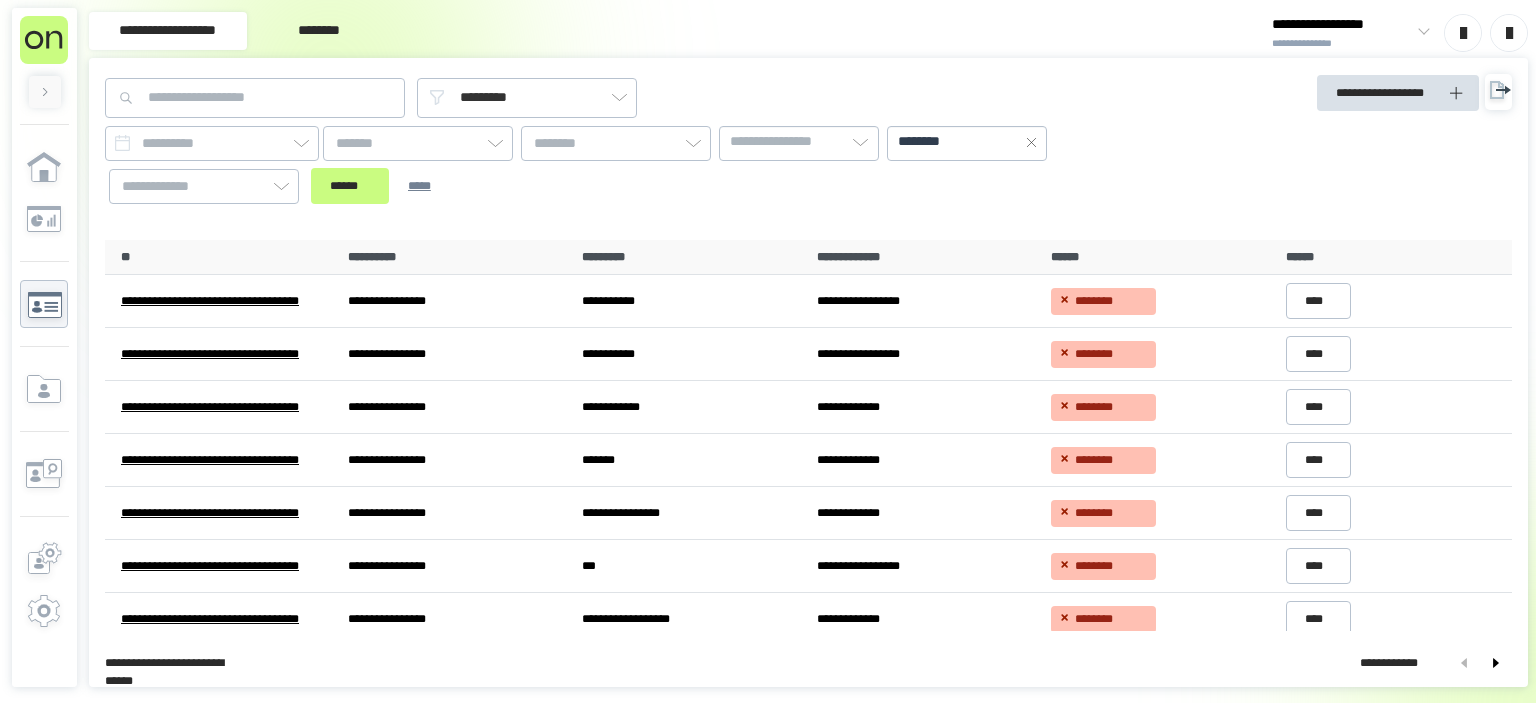 click on "**********" at bounding box center [631, 149] 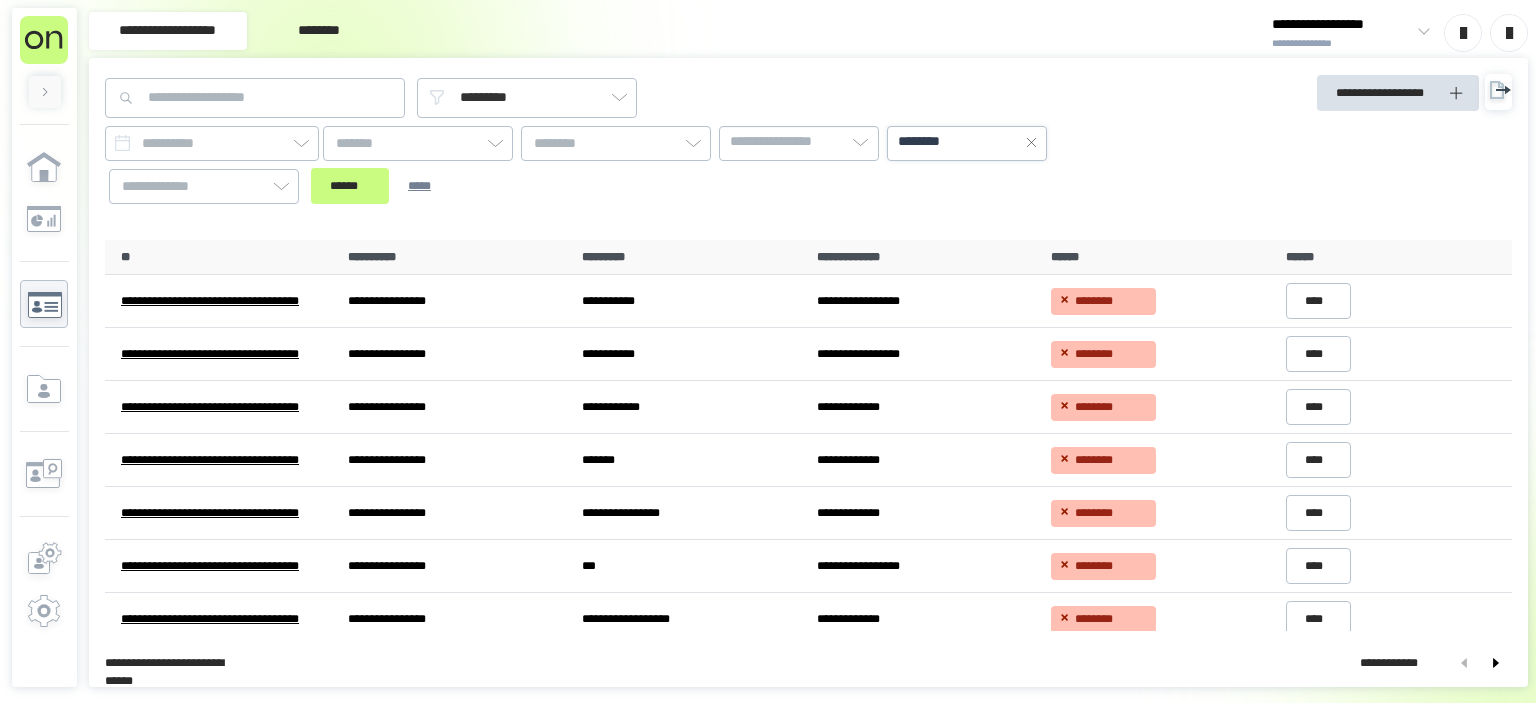 click 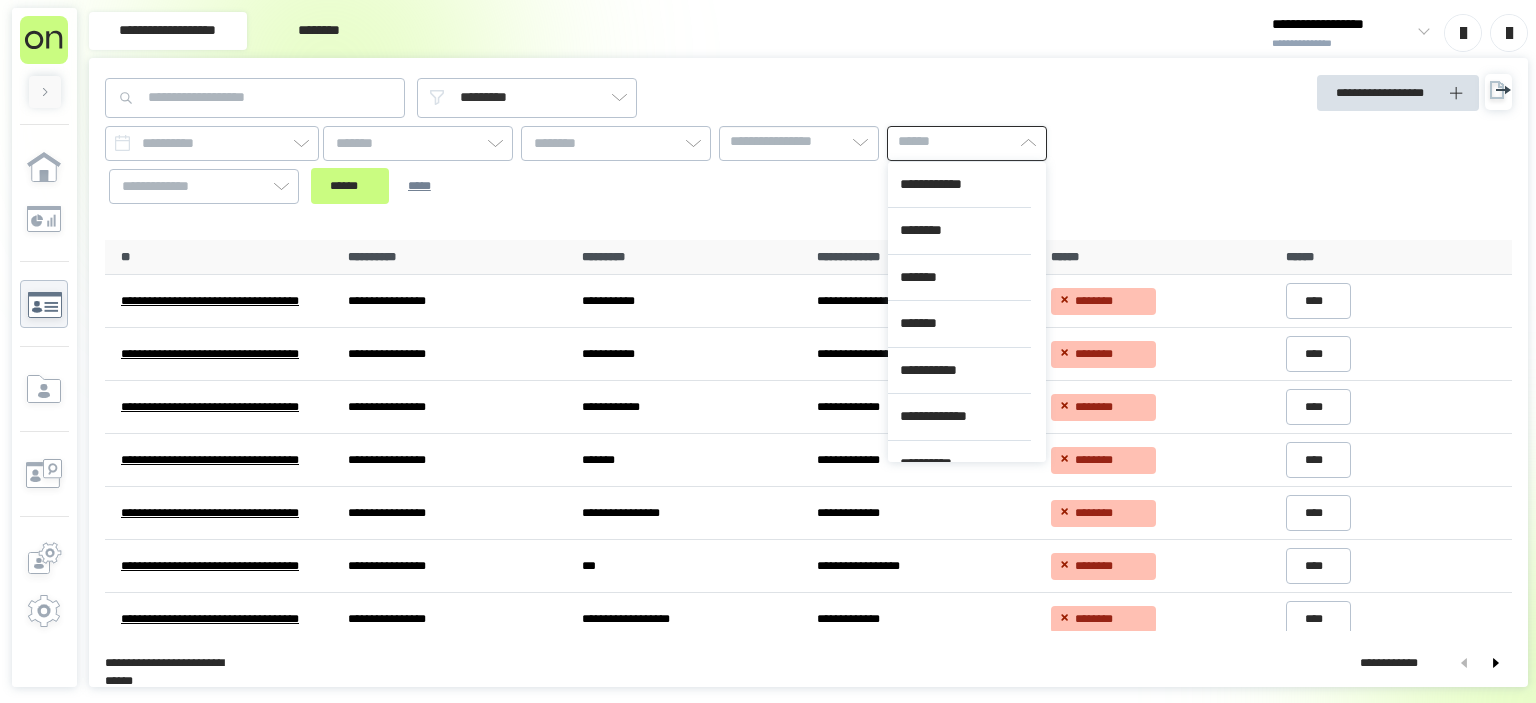 click 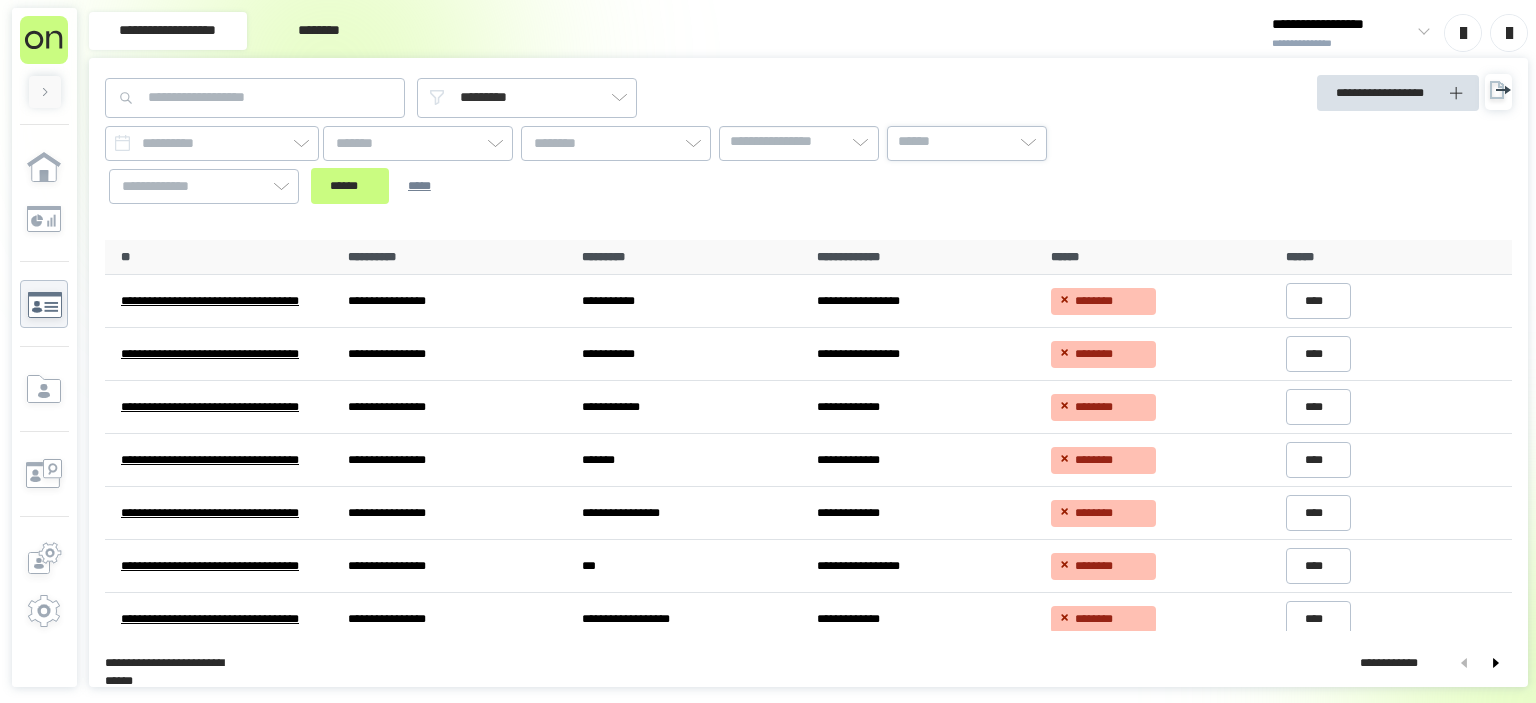 click 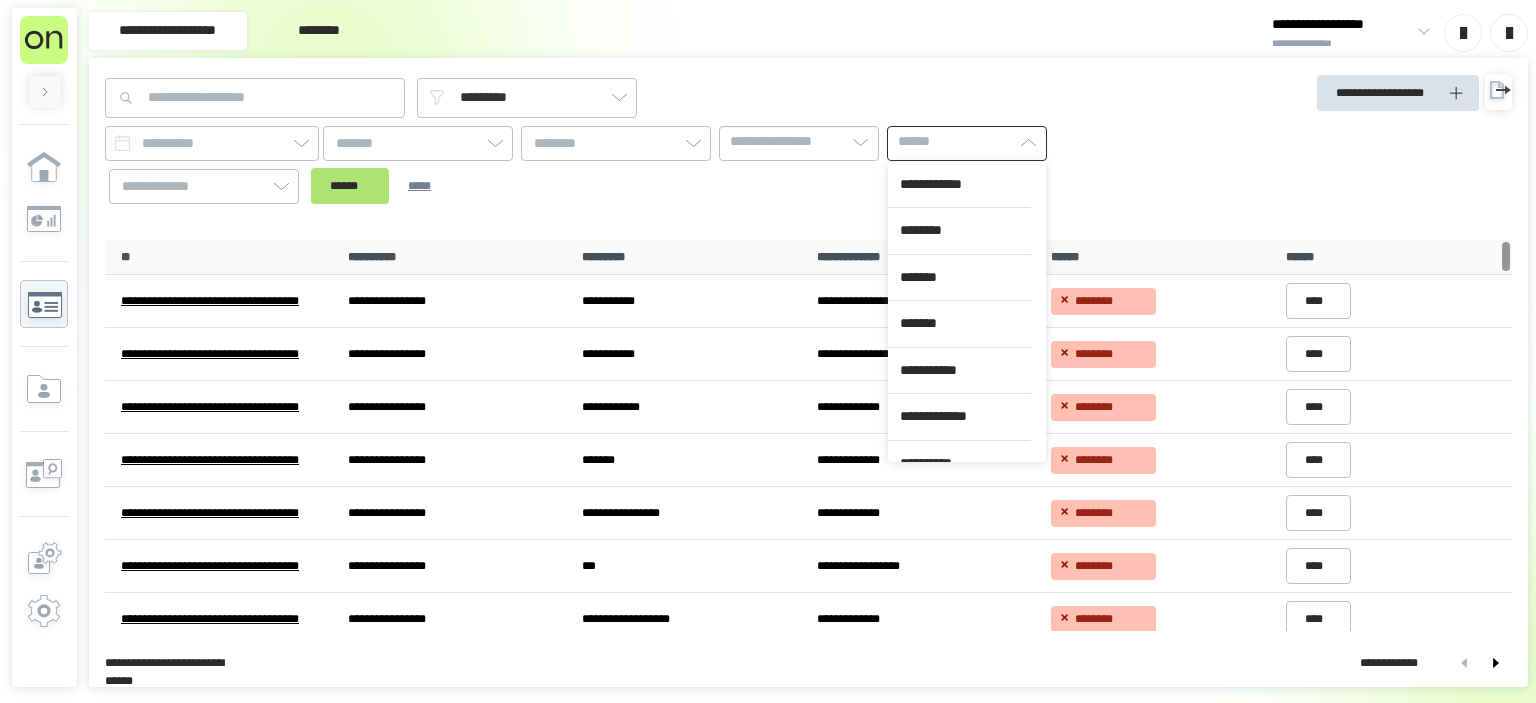 click on "******" at bounding box center [350, 186] 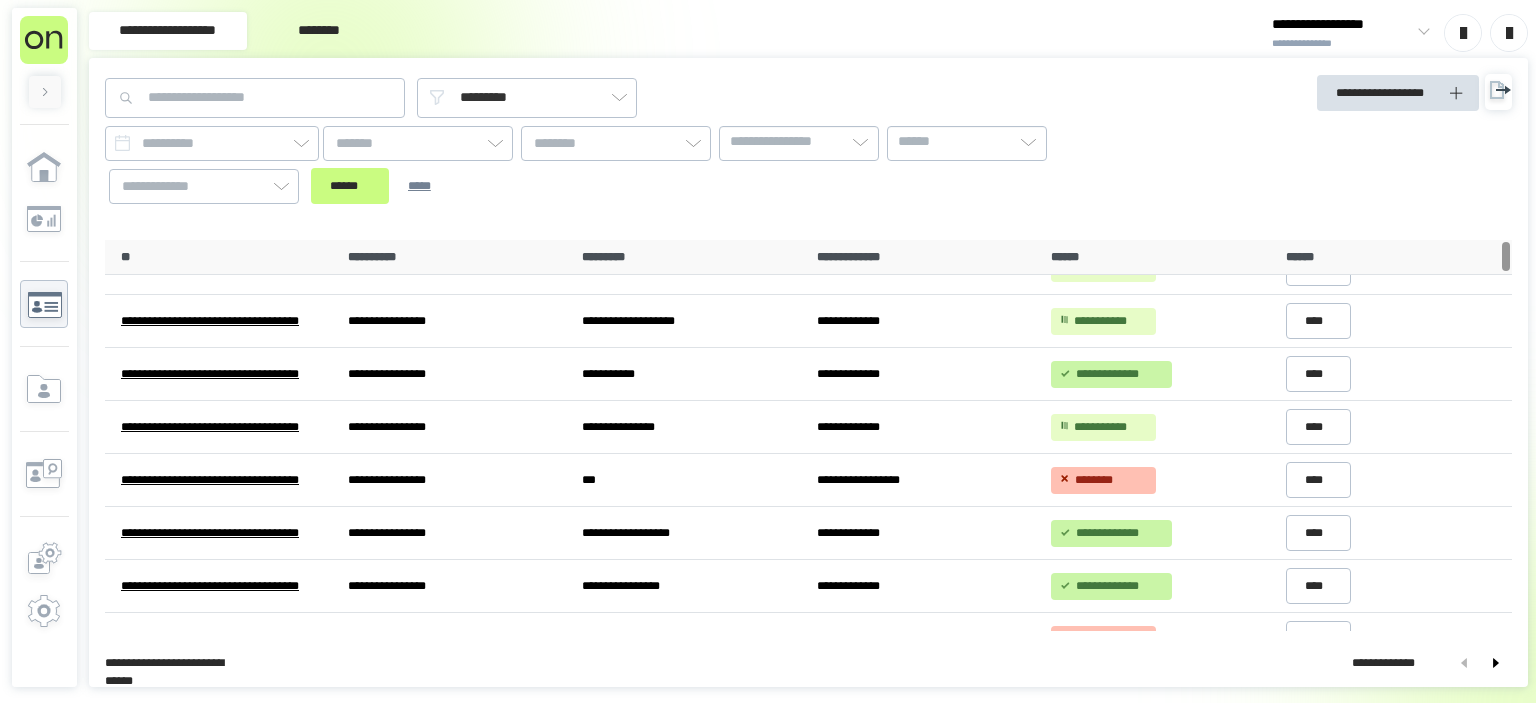 scroll, scrollTop: 0, scrollLeft: 0, axis: both 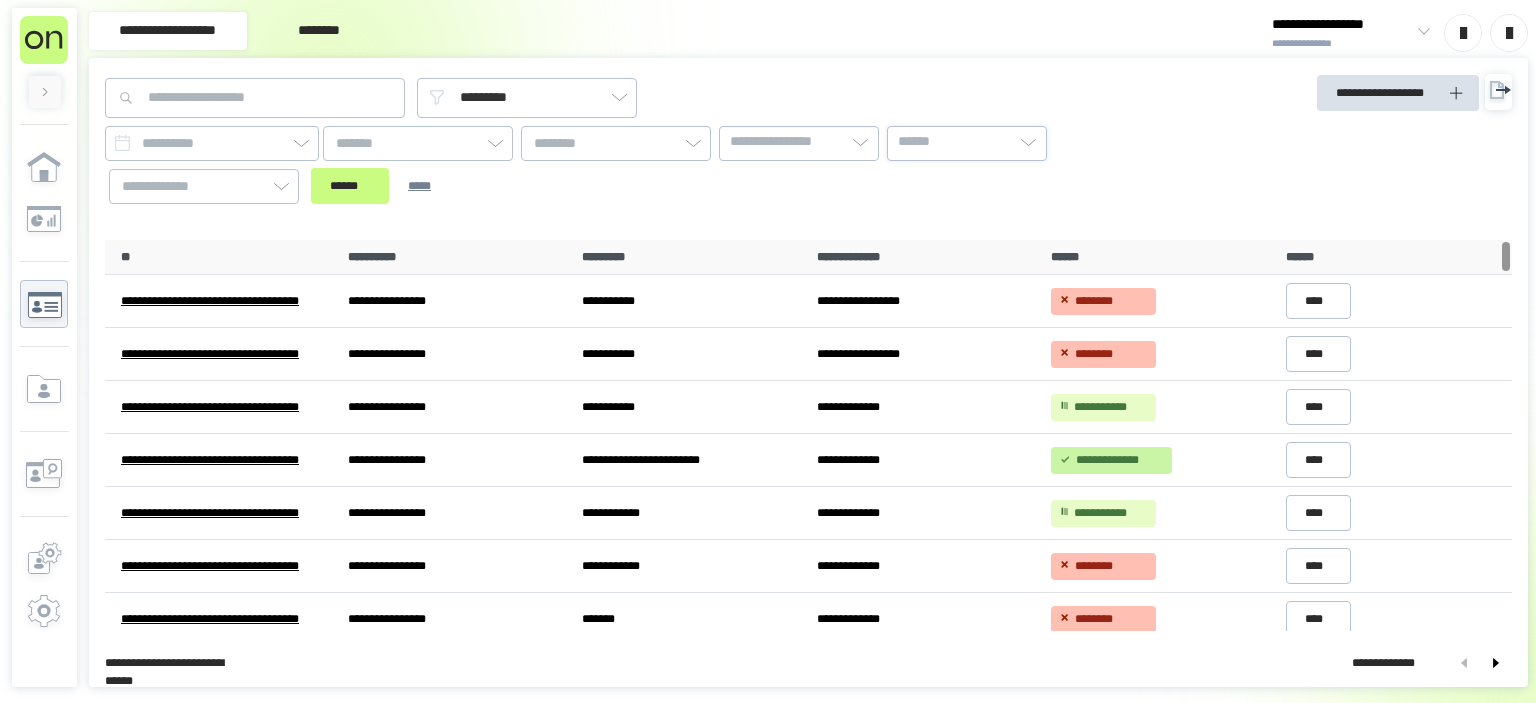 click on "******" at bounding box center [967, 142] 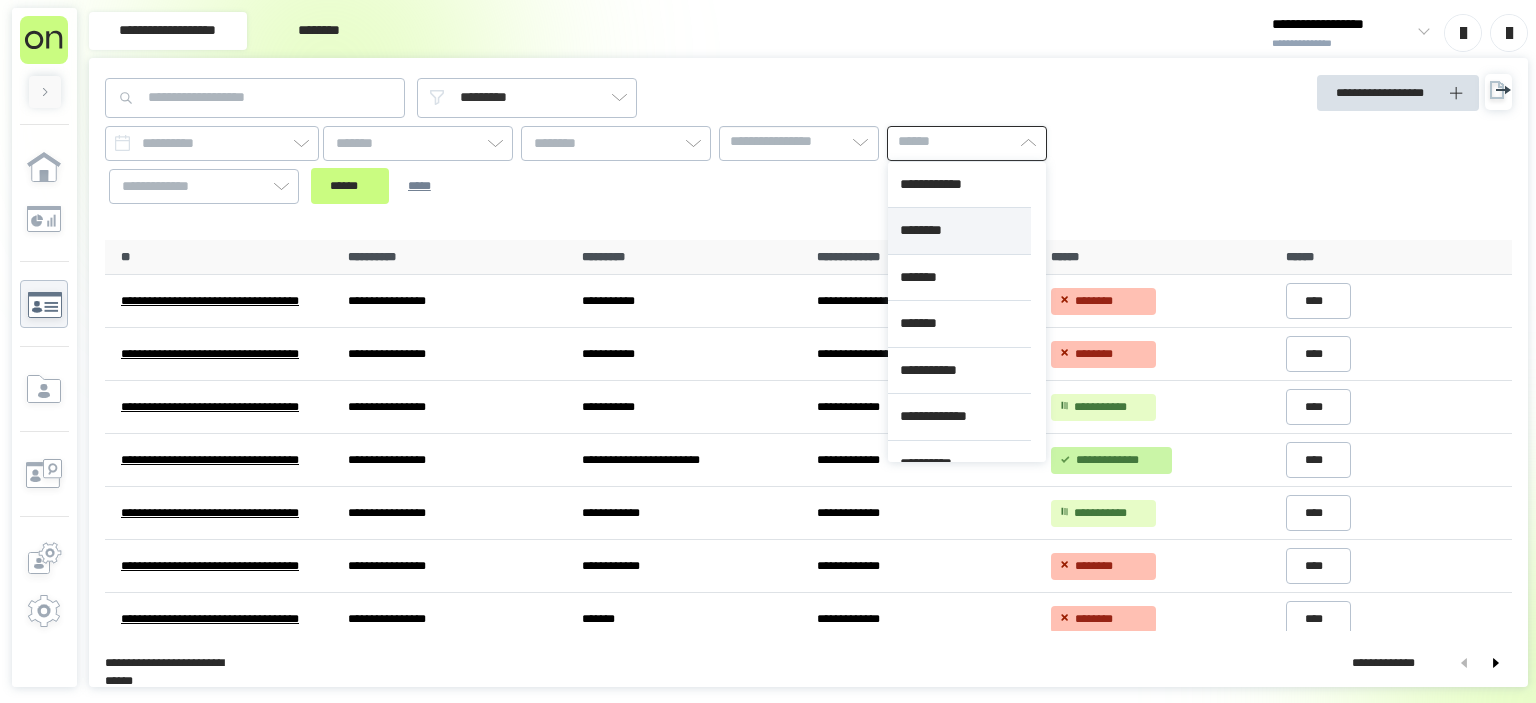 click on "********" at bounding box center (959, 231) 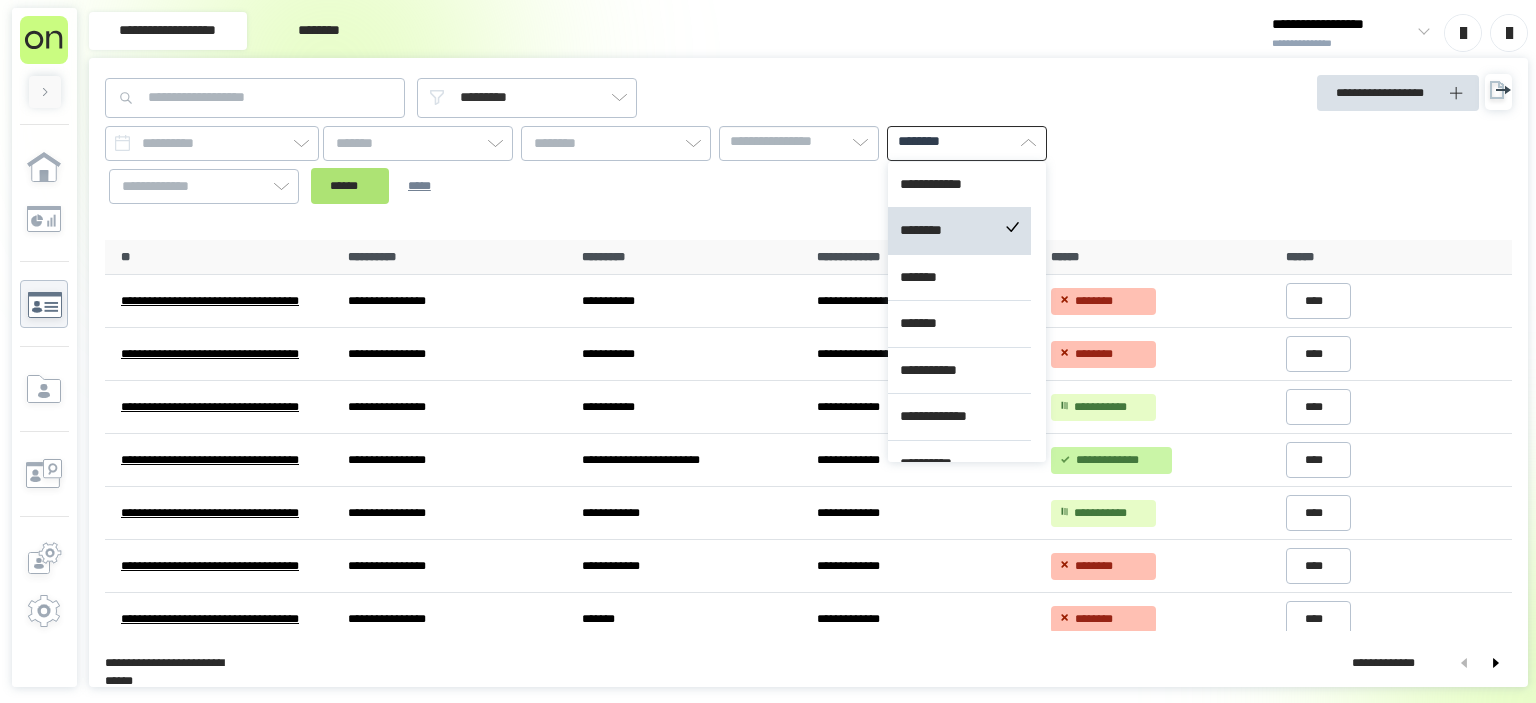 click on "******" at bounding box center (350, 186) 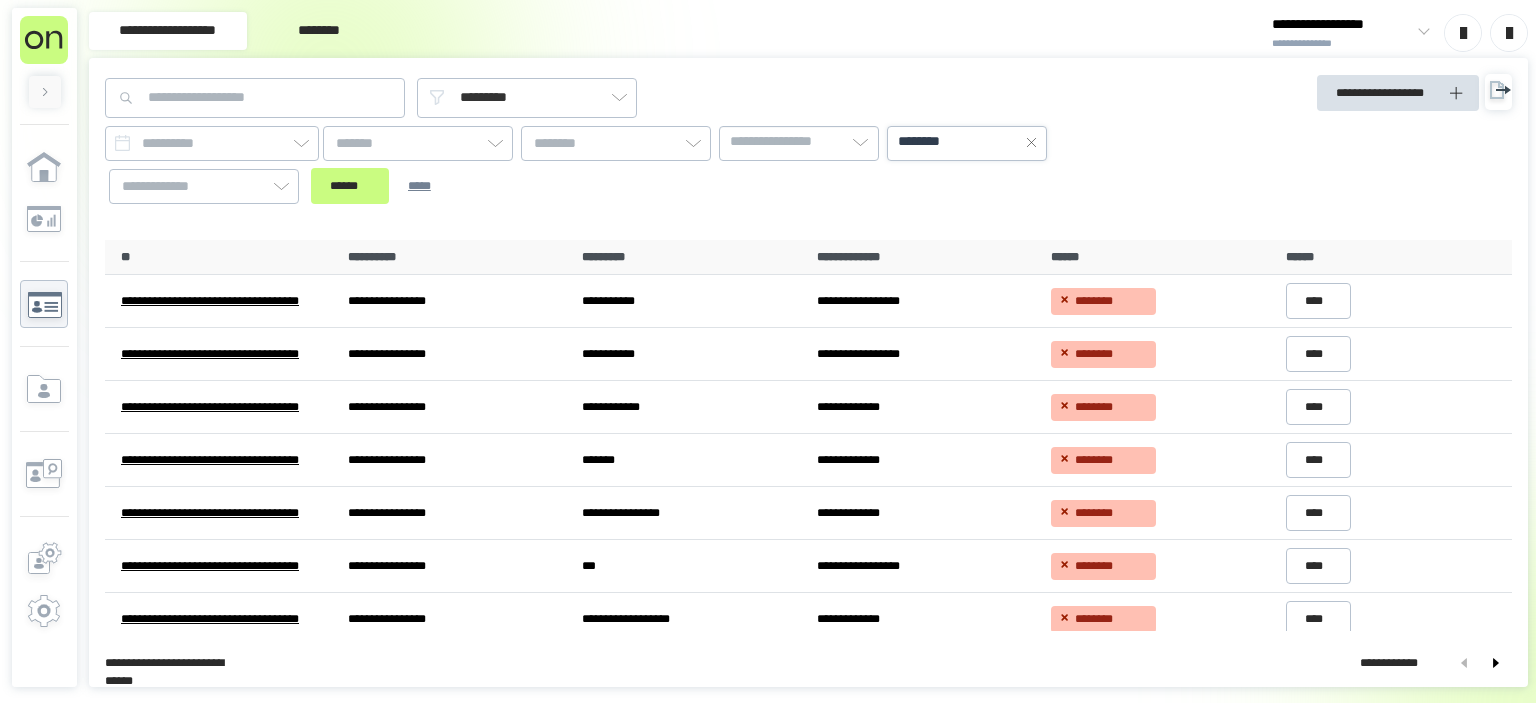 click 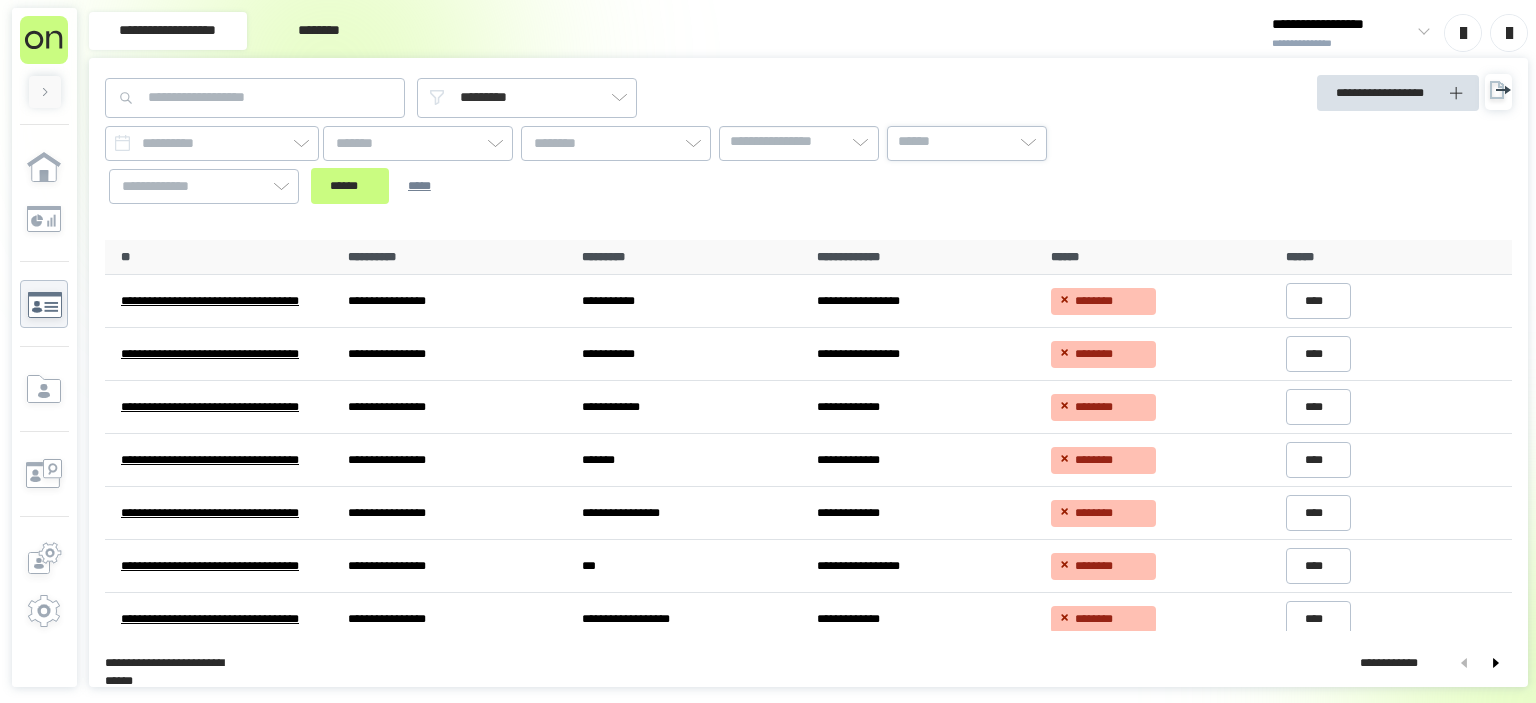 click on "**********" at bounding box center (631, 149) 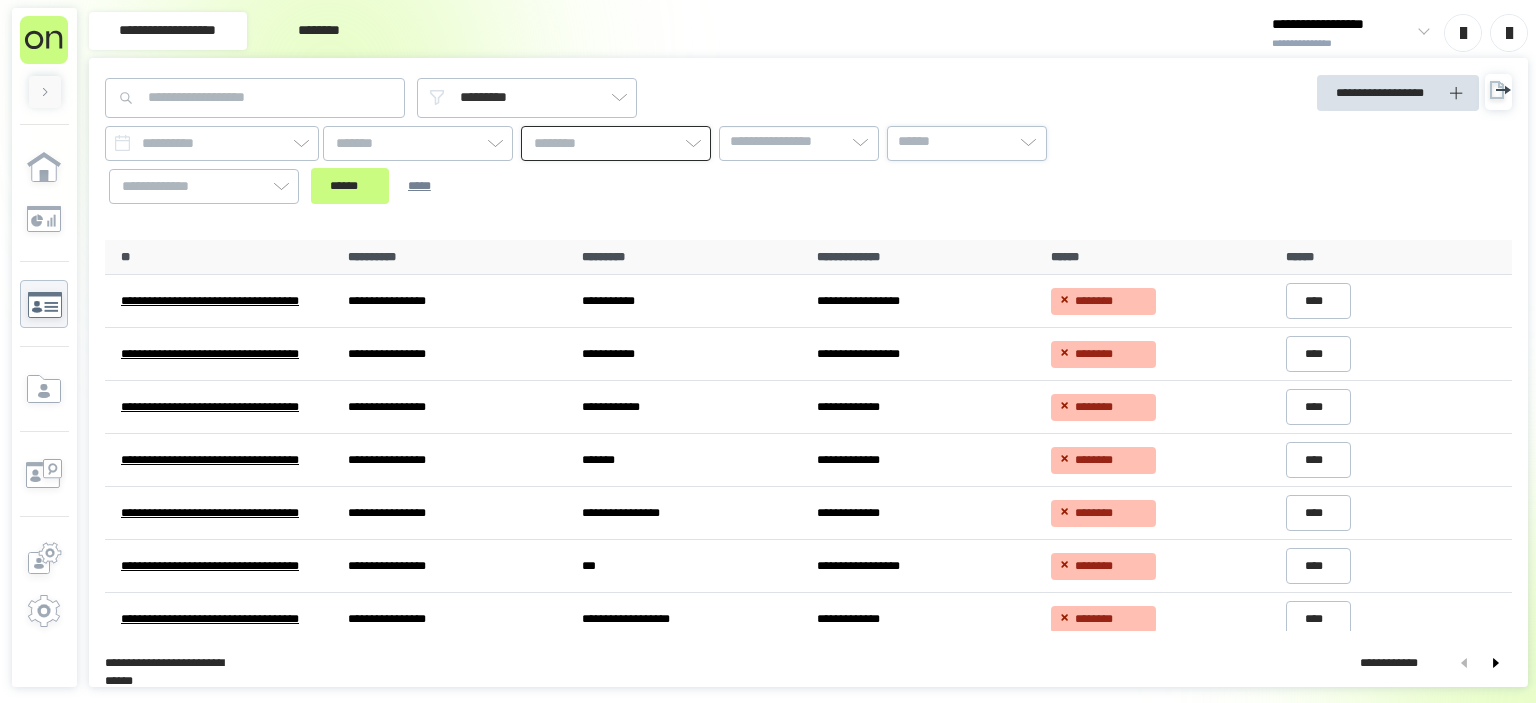 click at bounding box center (616, 143) 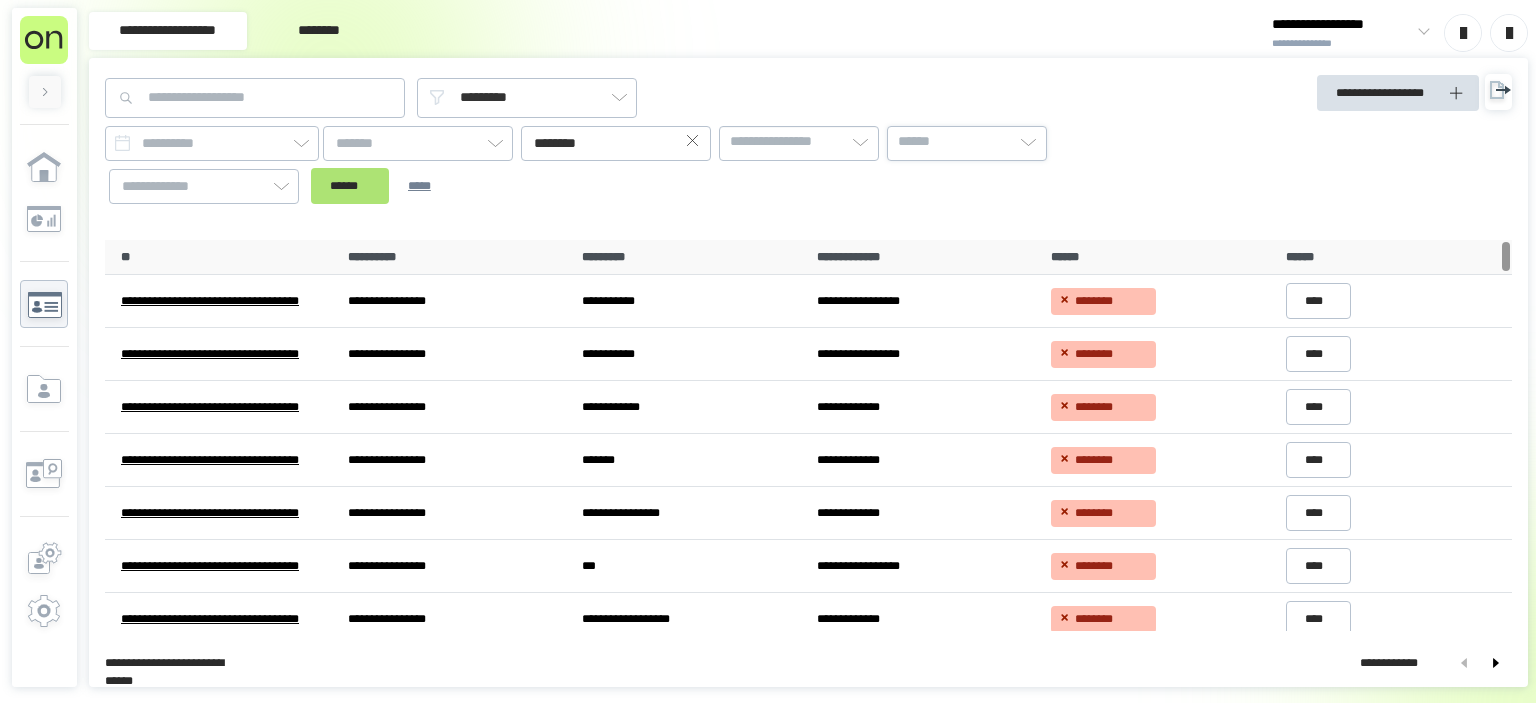 click on "******" at bounding box center [350, 186] 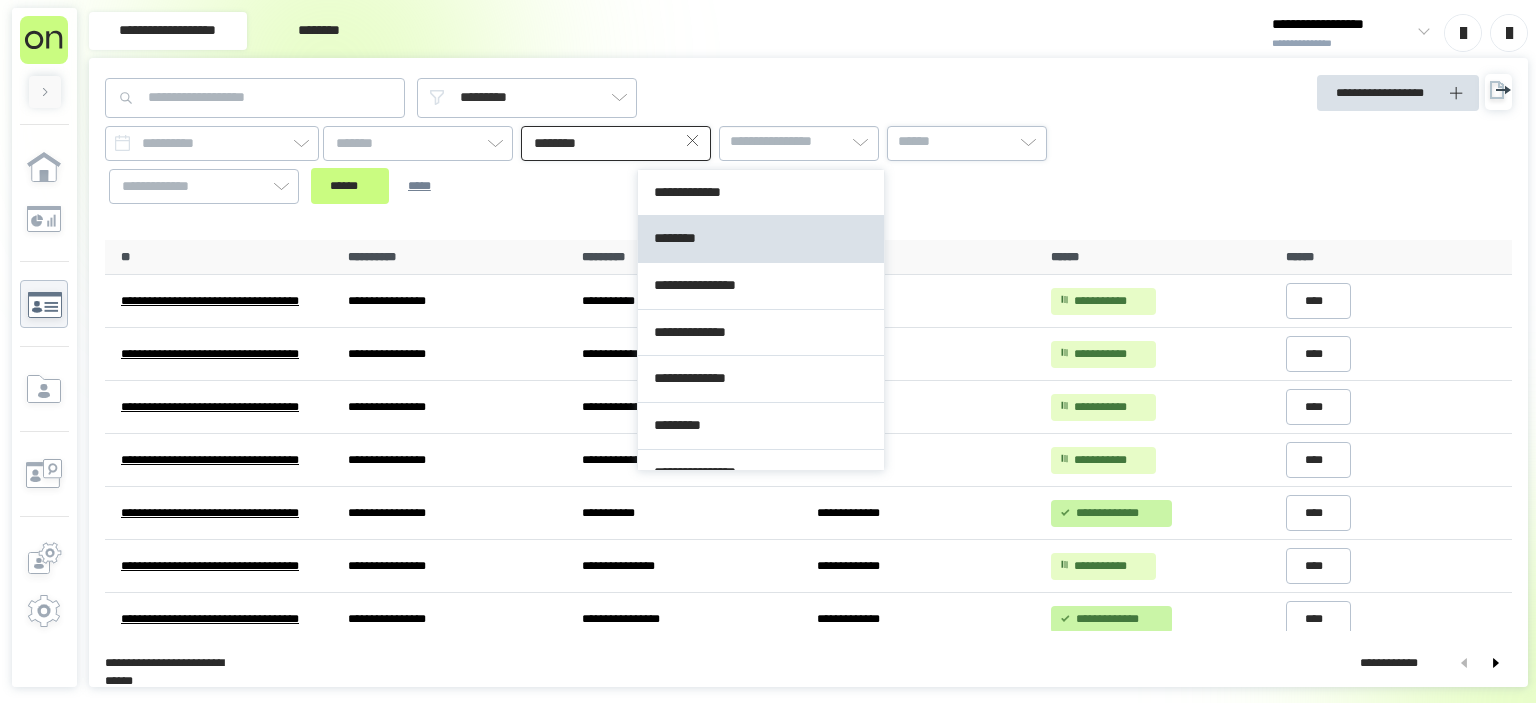 click on "********" at bounding box center [616, 143] 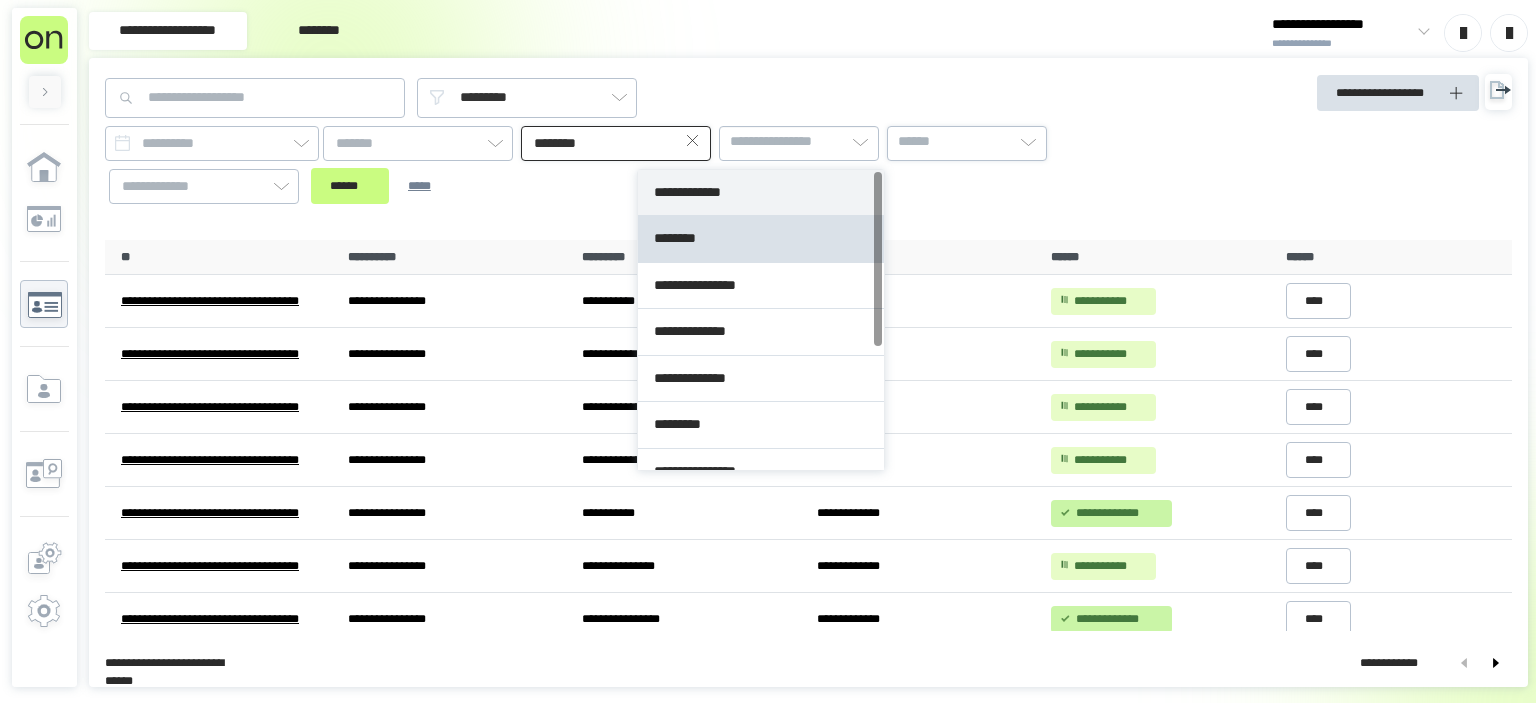 type on "**********" 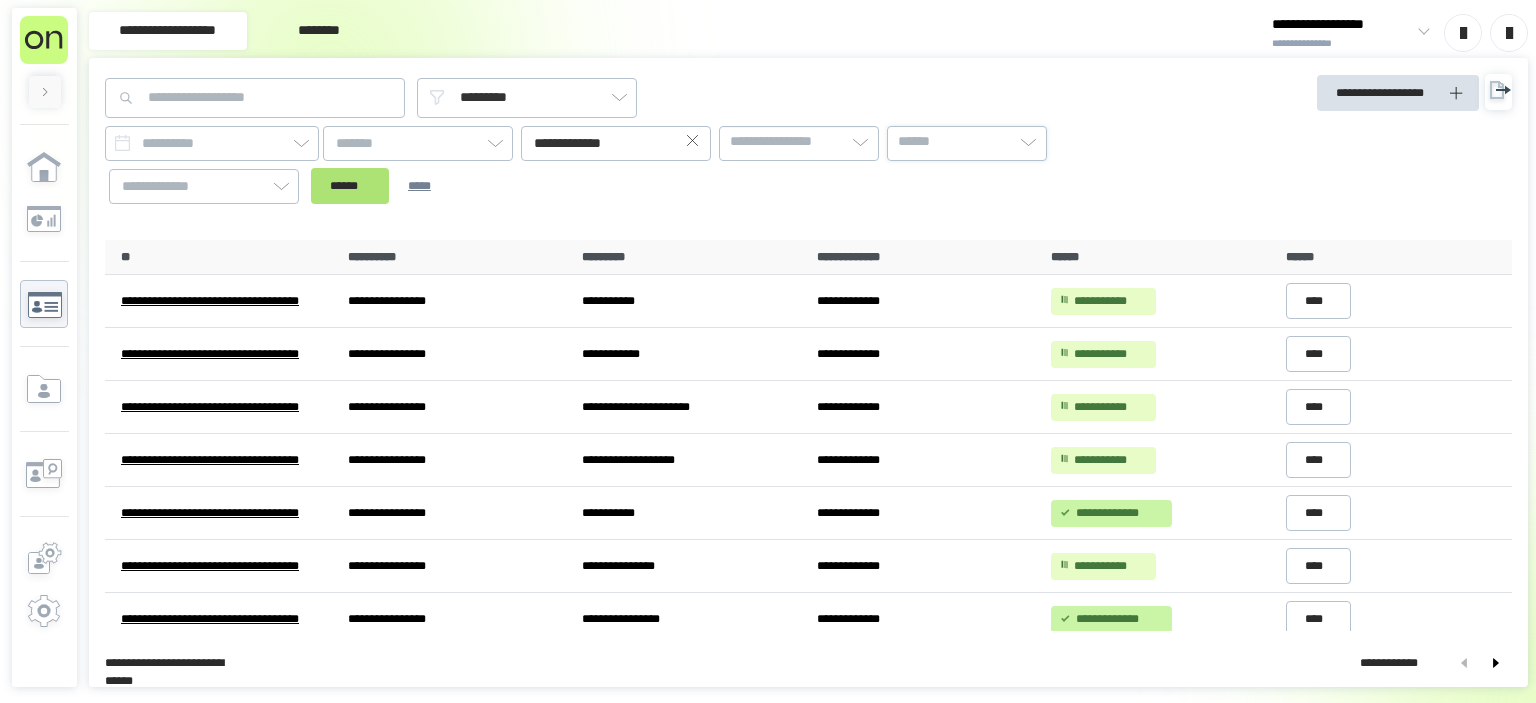 click on "******" at bounding box center [350, 186] 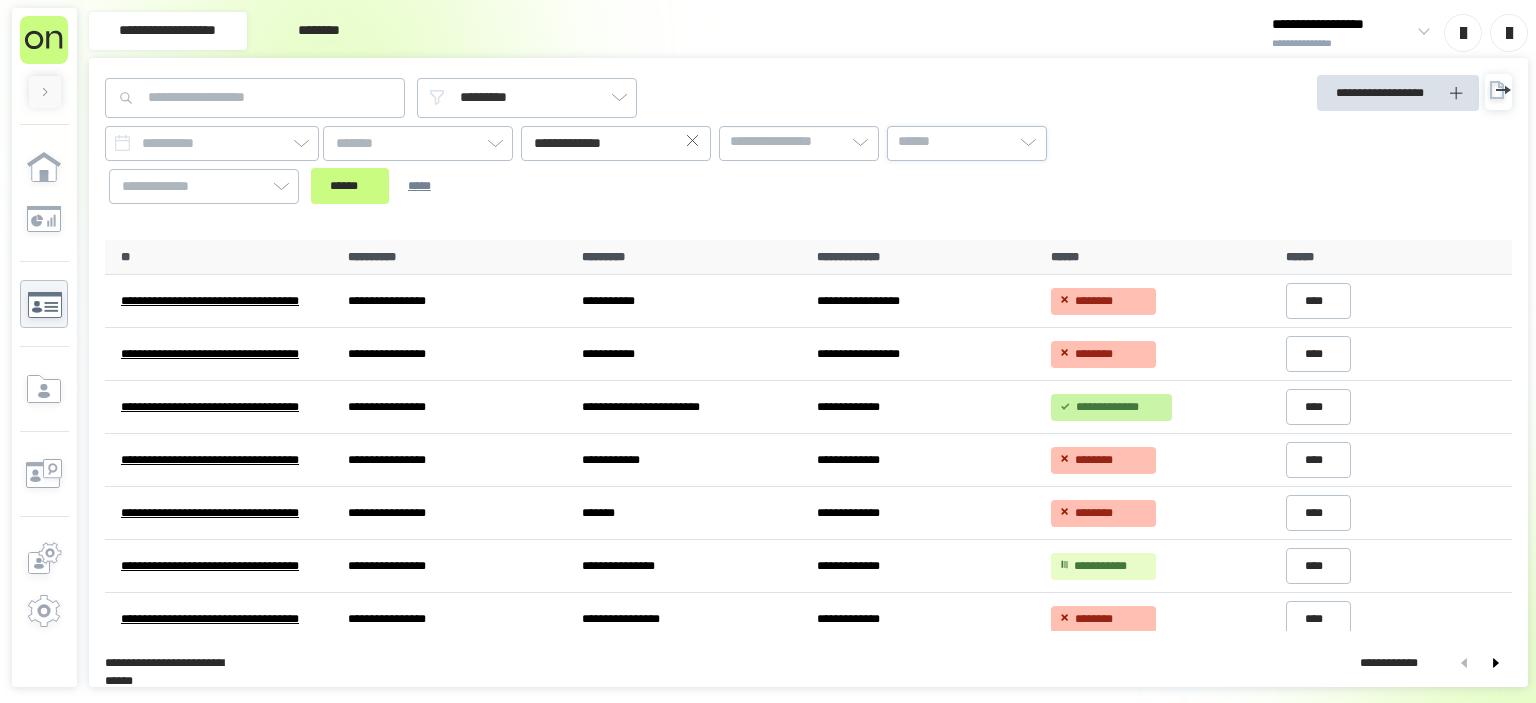 click at bounding box center (692, 143) 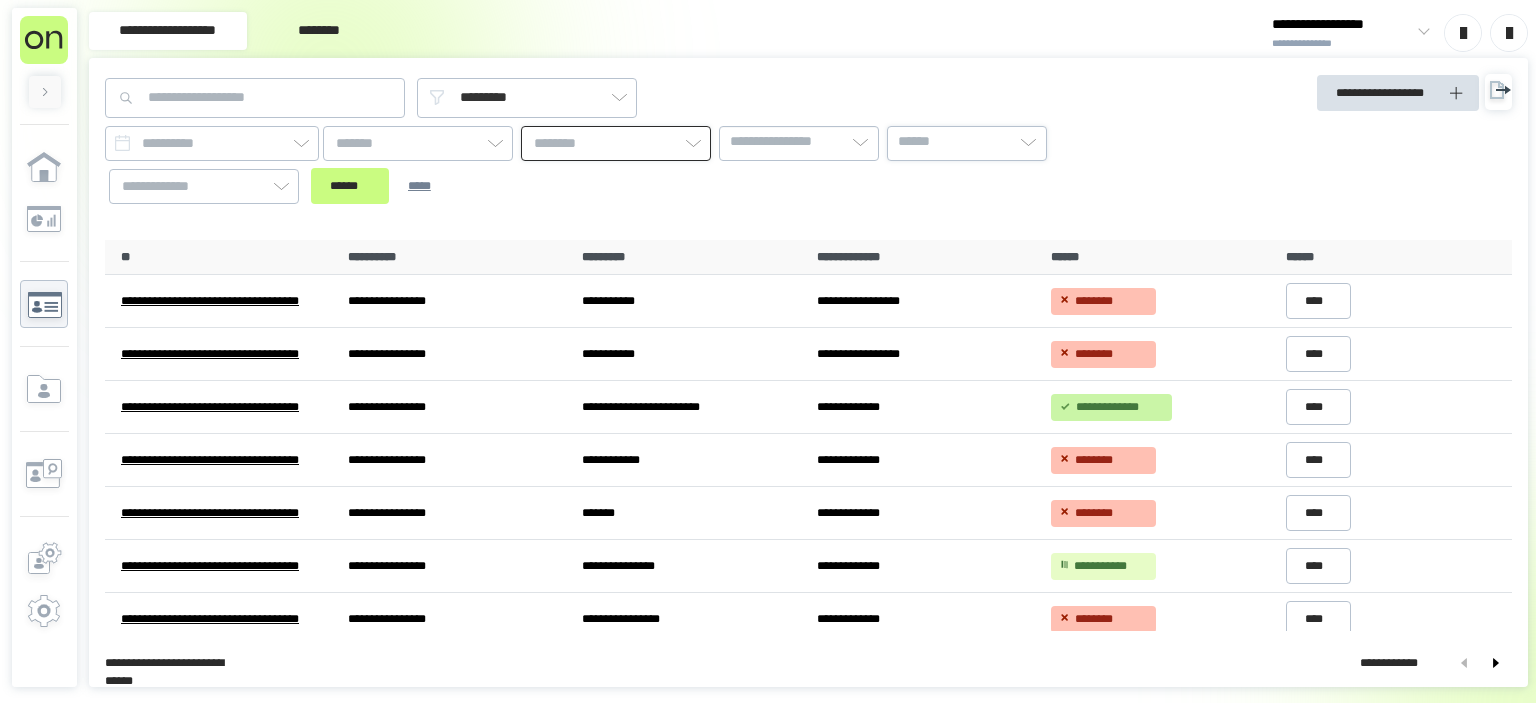 click at bounding box center [616, 143] 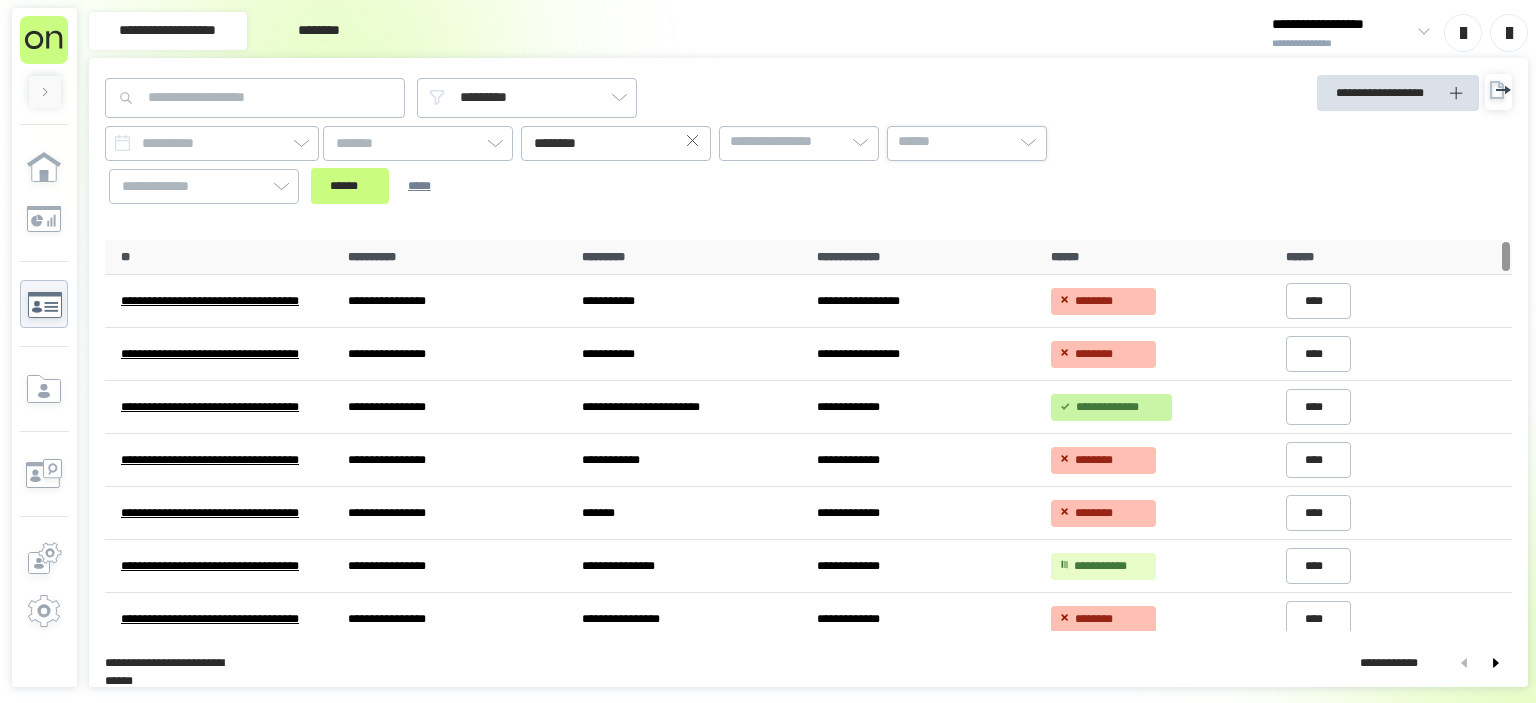 click on "******" at bounding box center (967, 142) 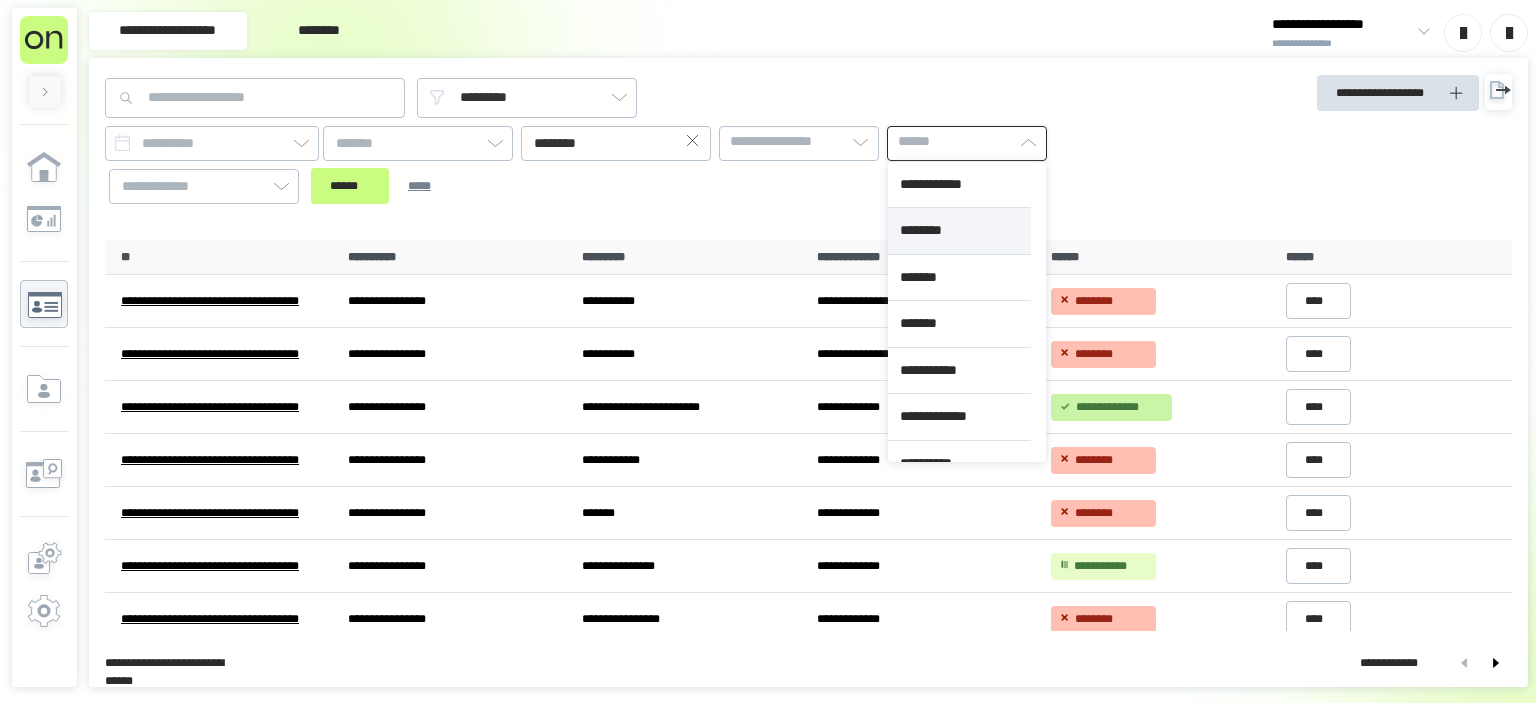 click on "********" at bounding box center (959, 231) 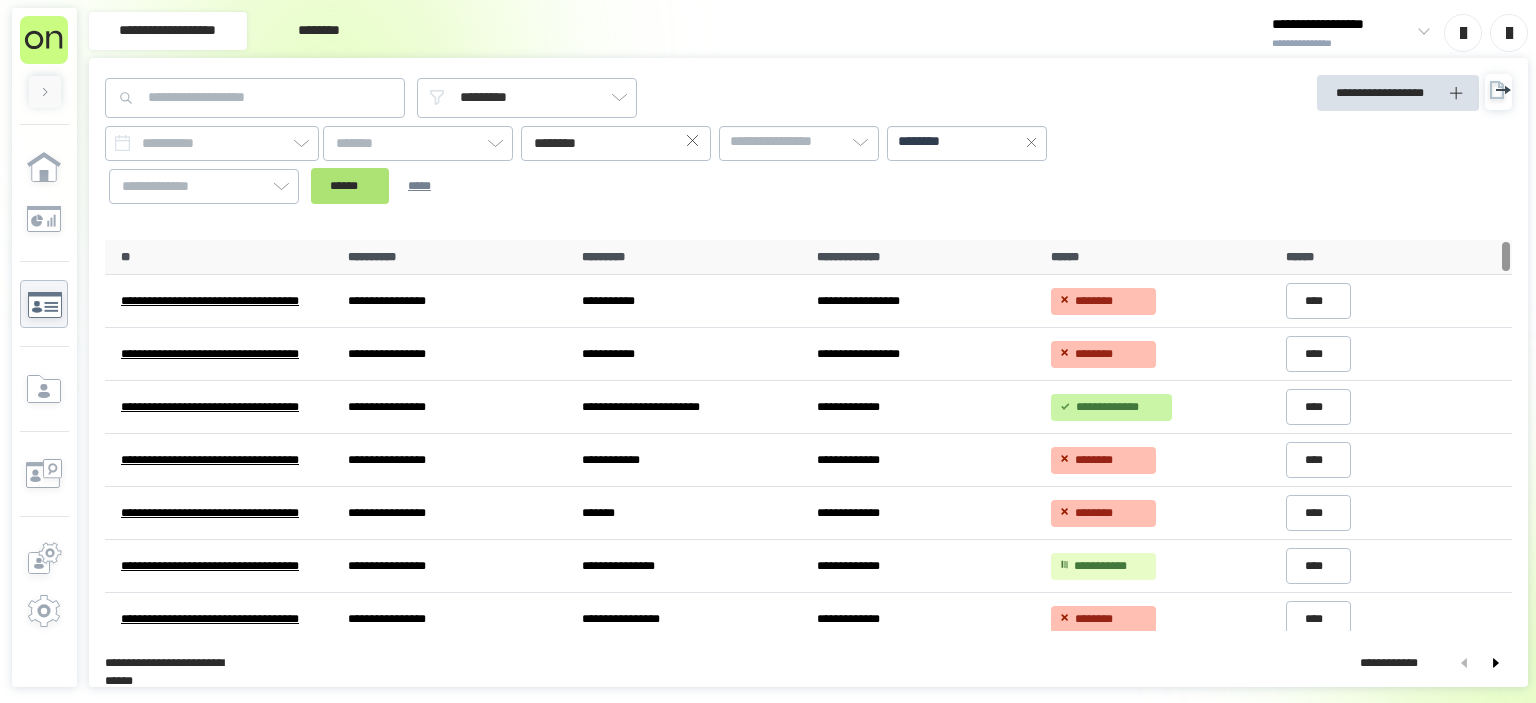 click on "******" at bounding box center [350, 186] 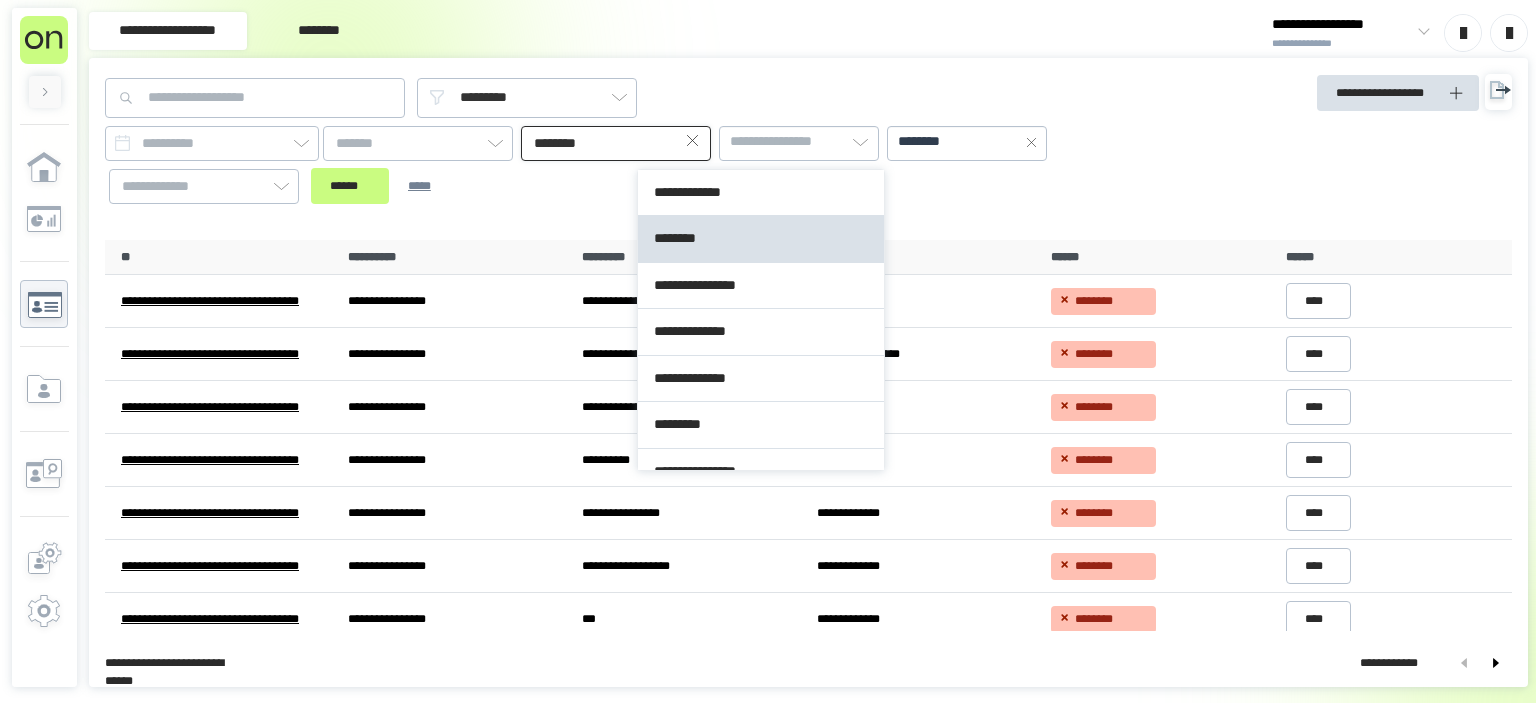 click on "********" at bounding box center [616, 143] 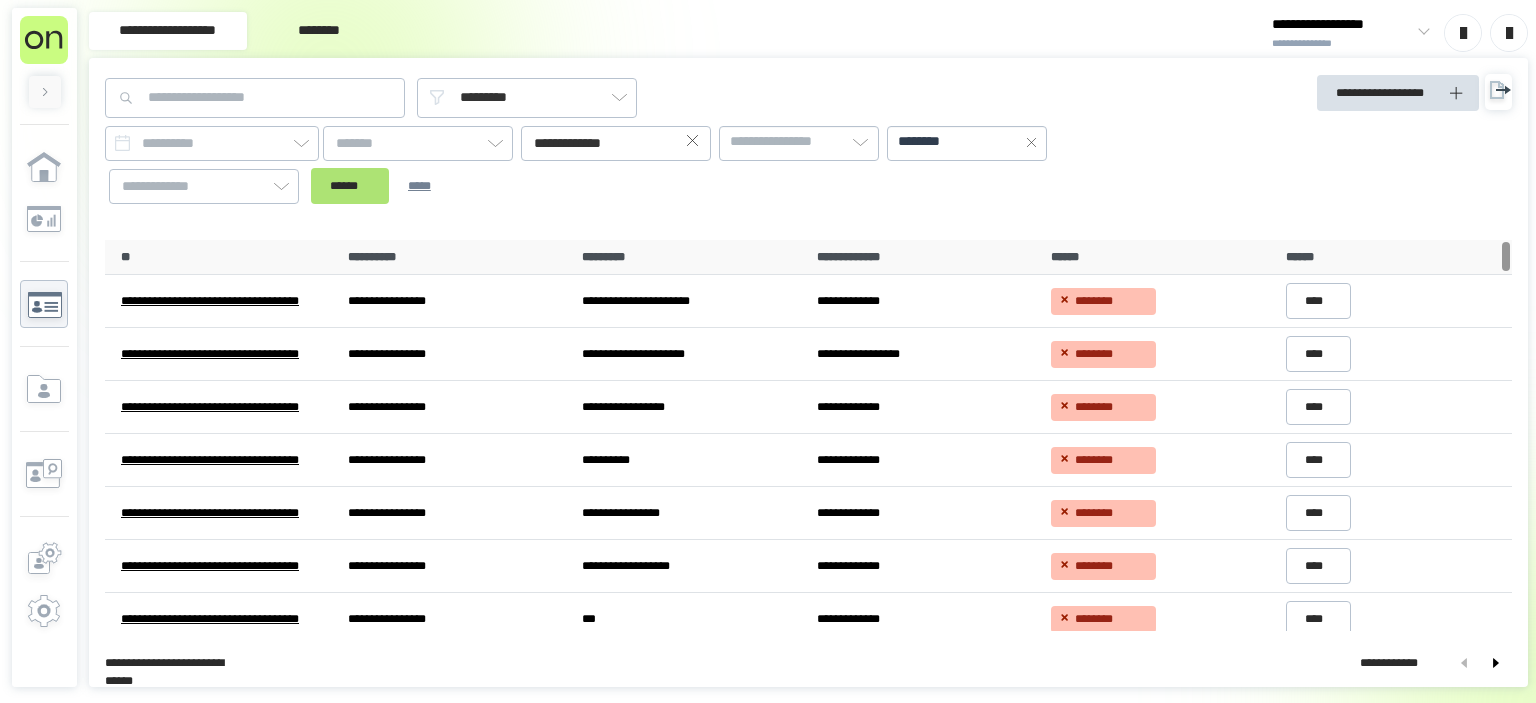click on "******" at bounding box center (350, 186) 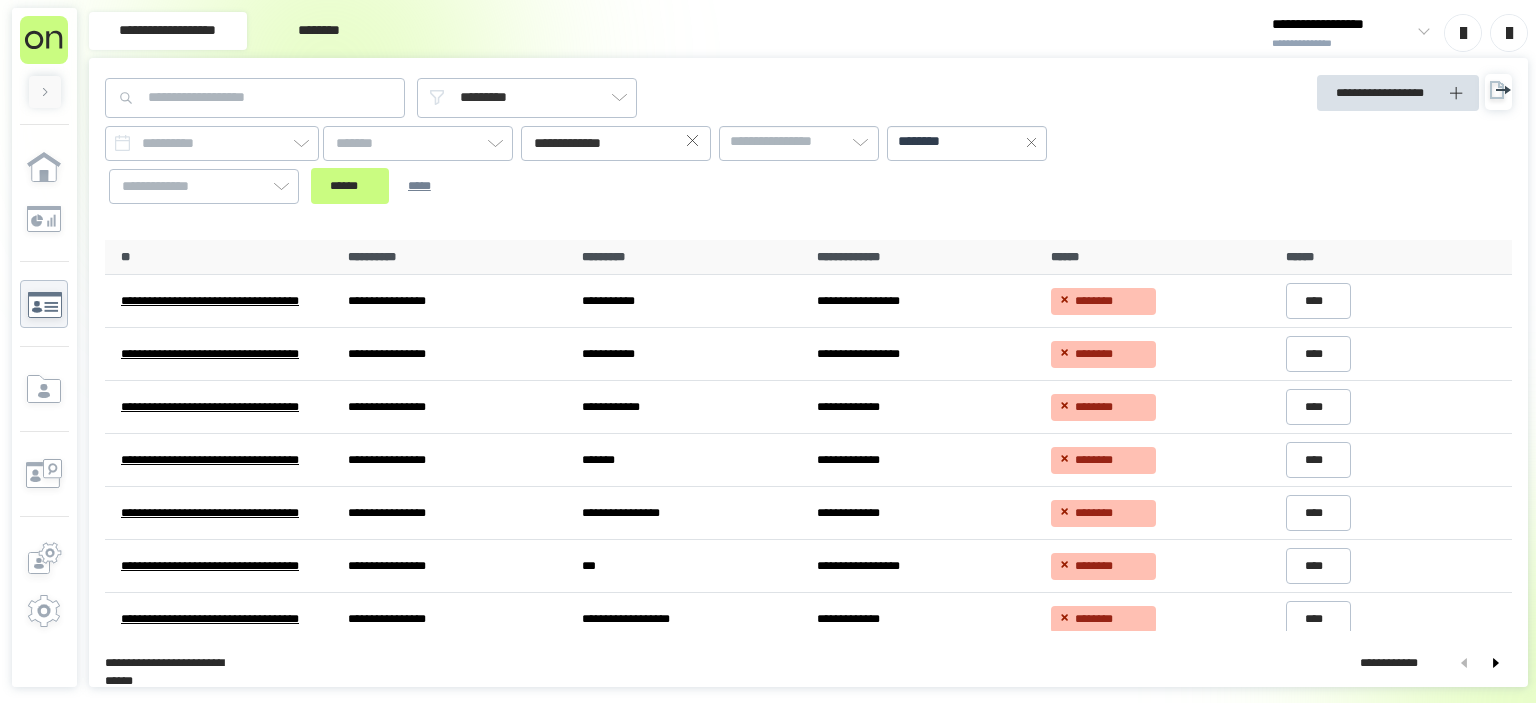 click at bounding box center [693, 143] 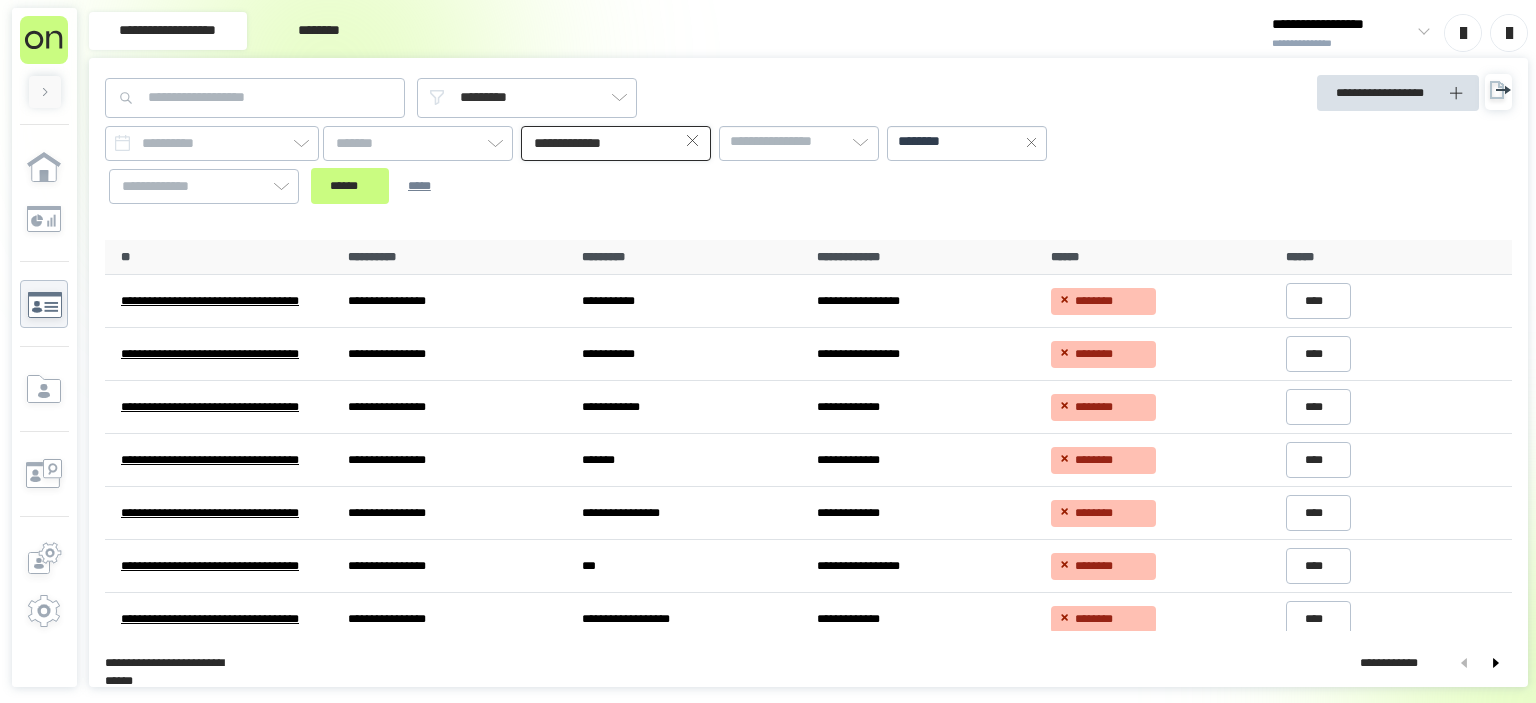click on "**********" at bounding box center [616, 143] 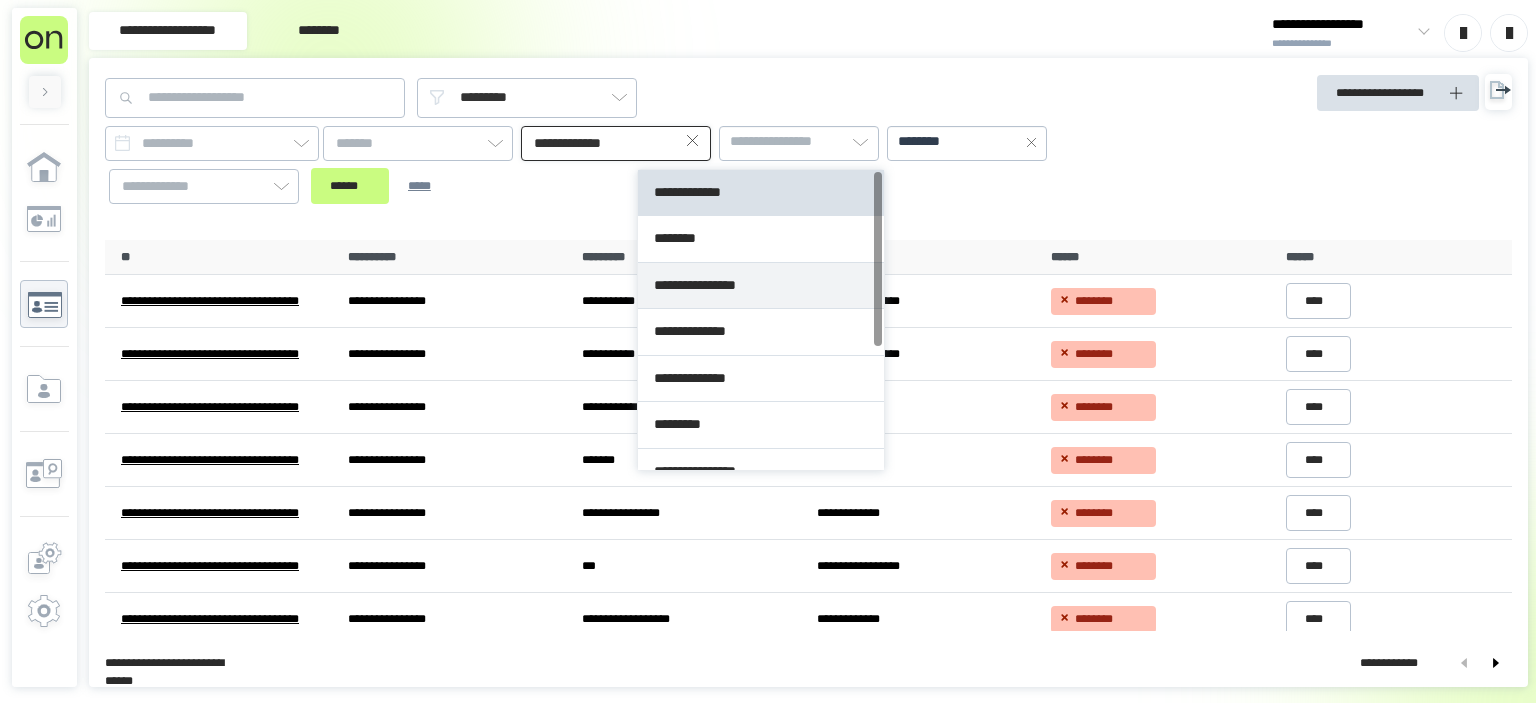type on "**********" 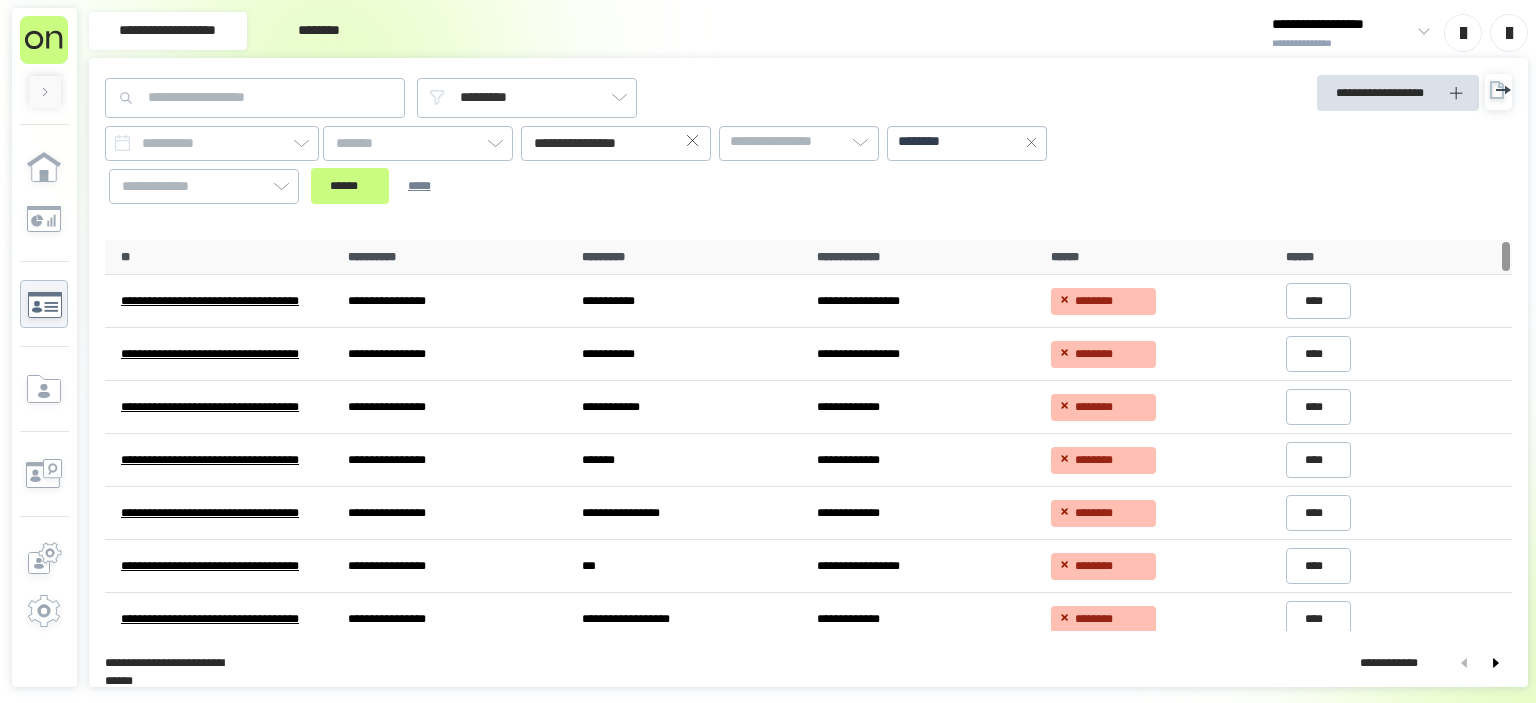 click on "**********" at bounding box center [631, 165] 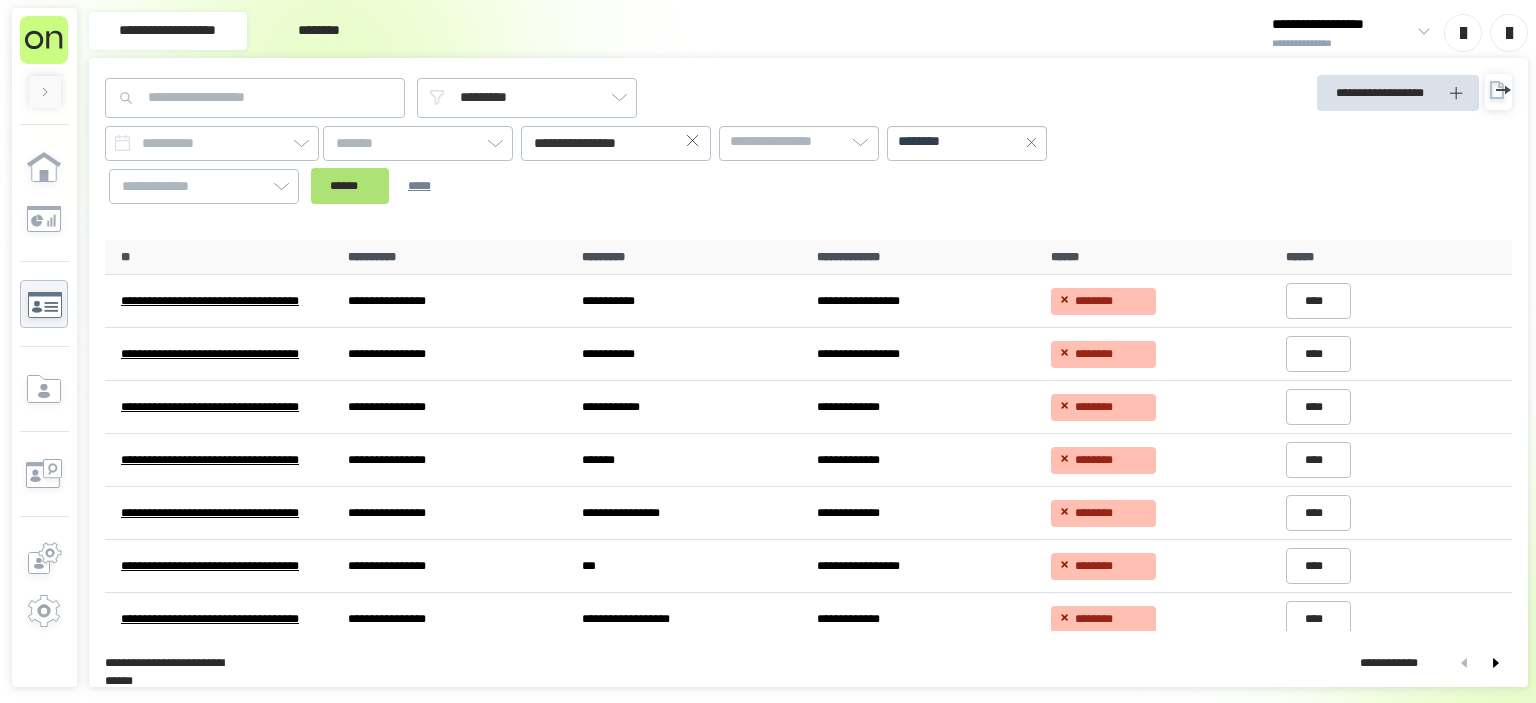 click on "******" at bounding box center [350, 186] 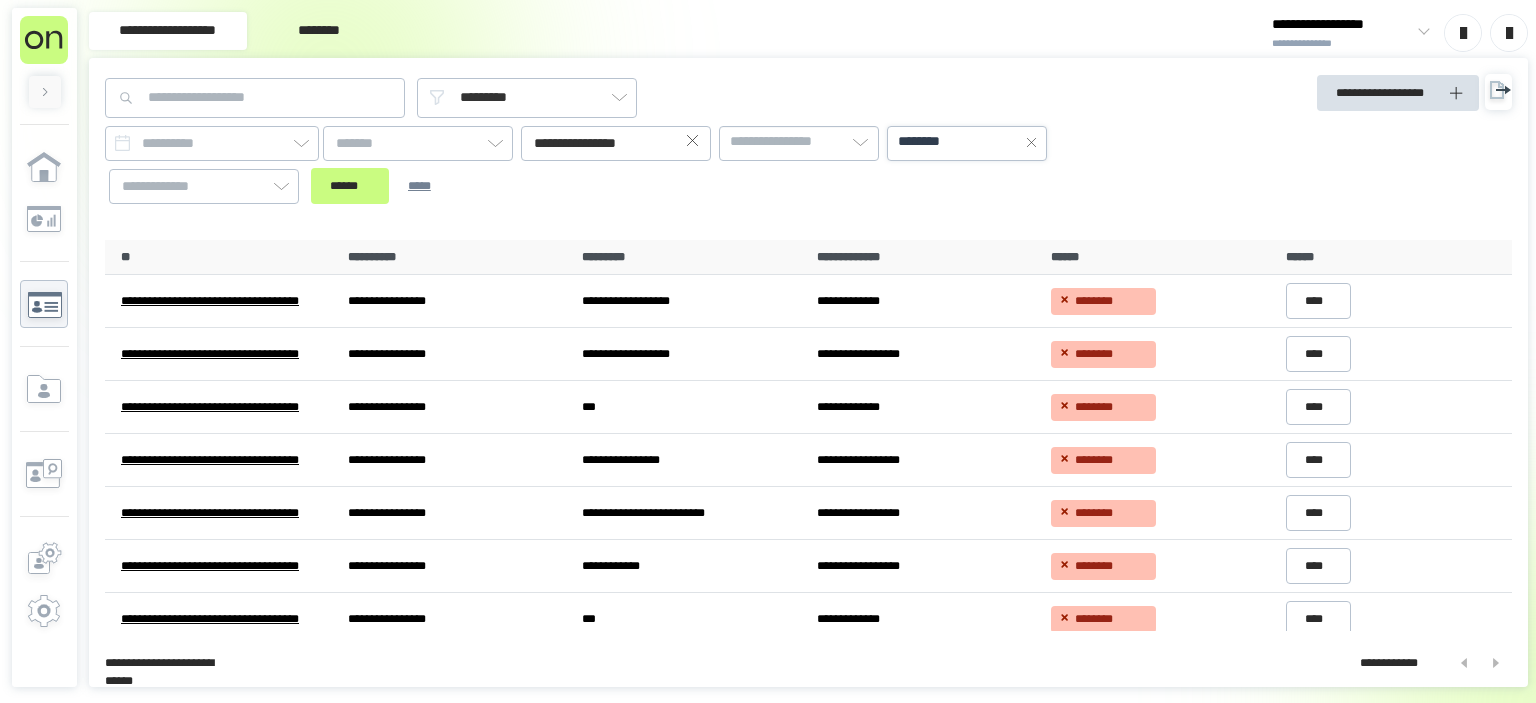 click on "********" at bounding box center [967, 142] 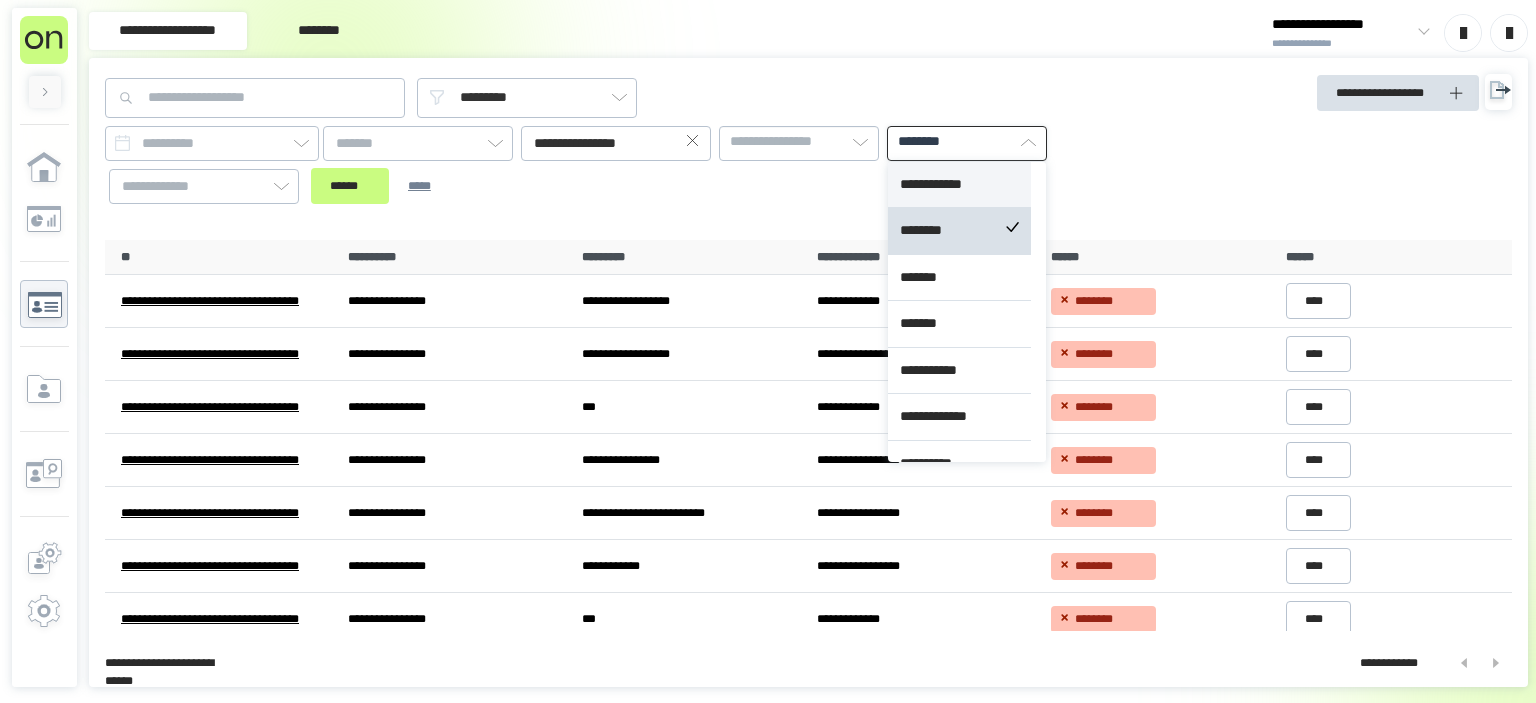 click on "**********" at bounding box center (959, 185) 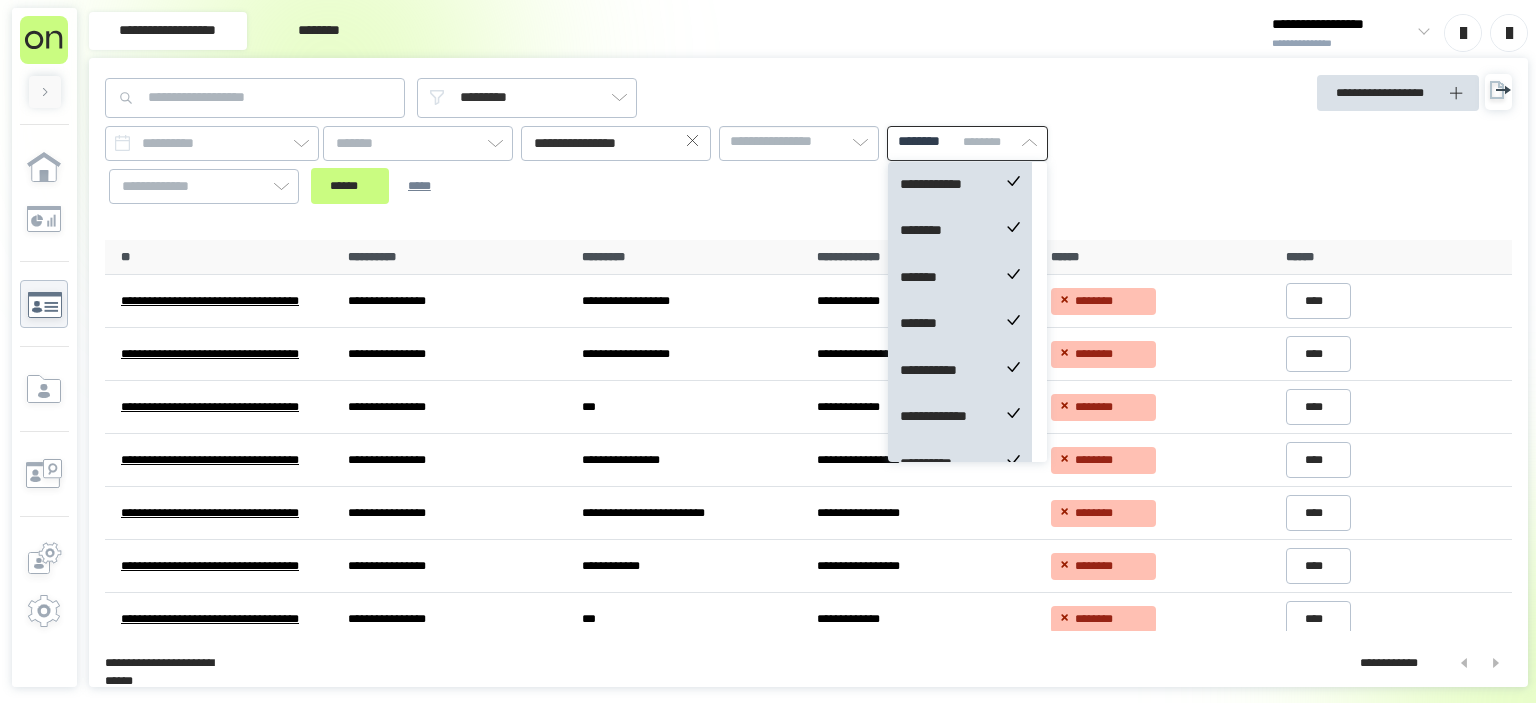 click on "******** * *   ****" at bounding box center [967, 142] 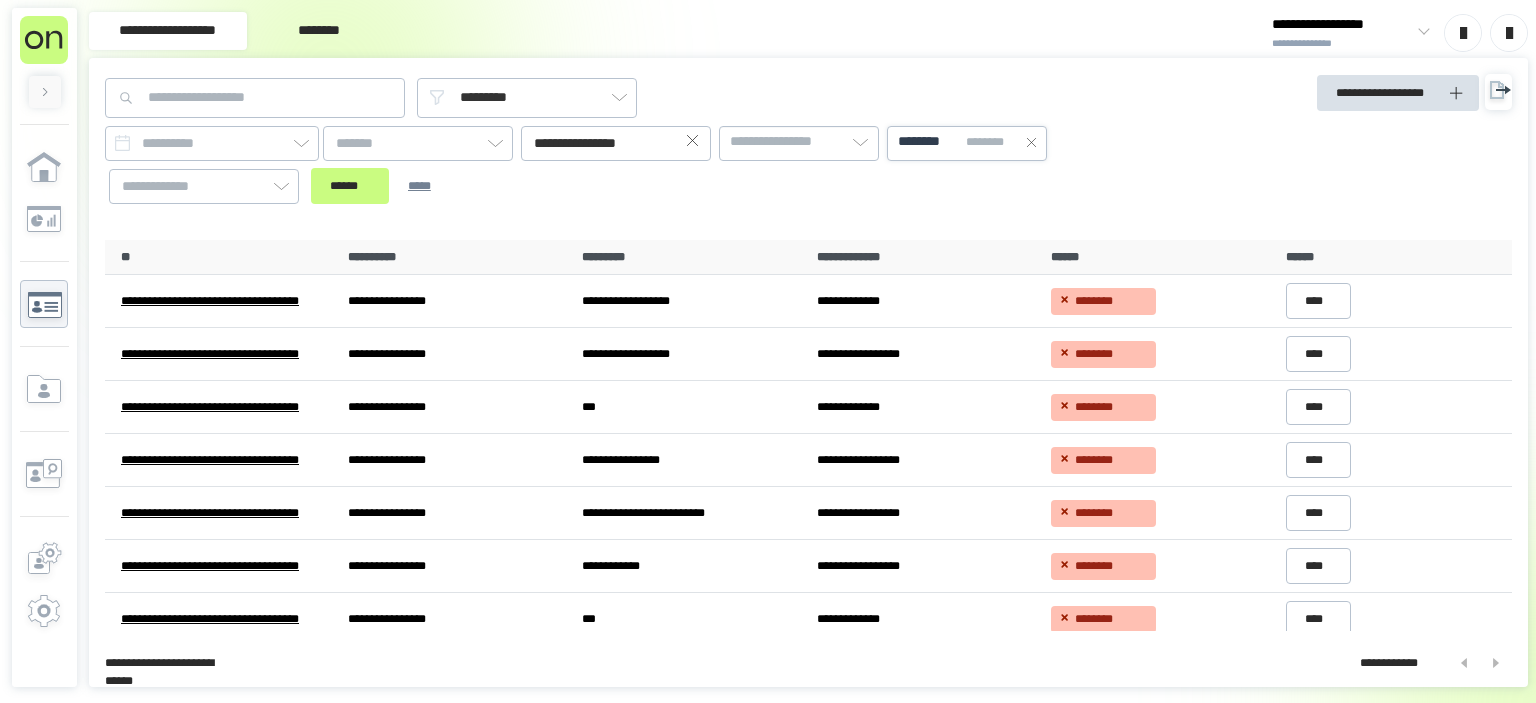 click on "* *   ****" at bounding box center (991, 142) 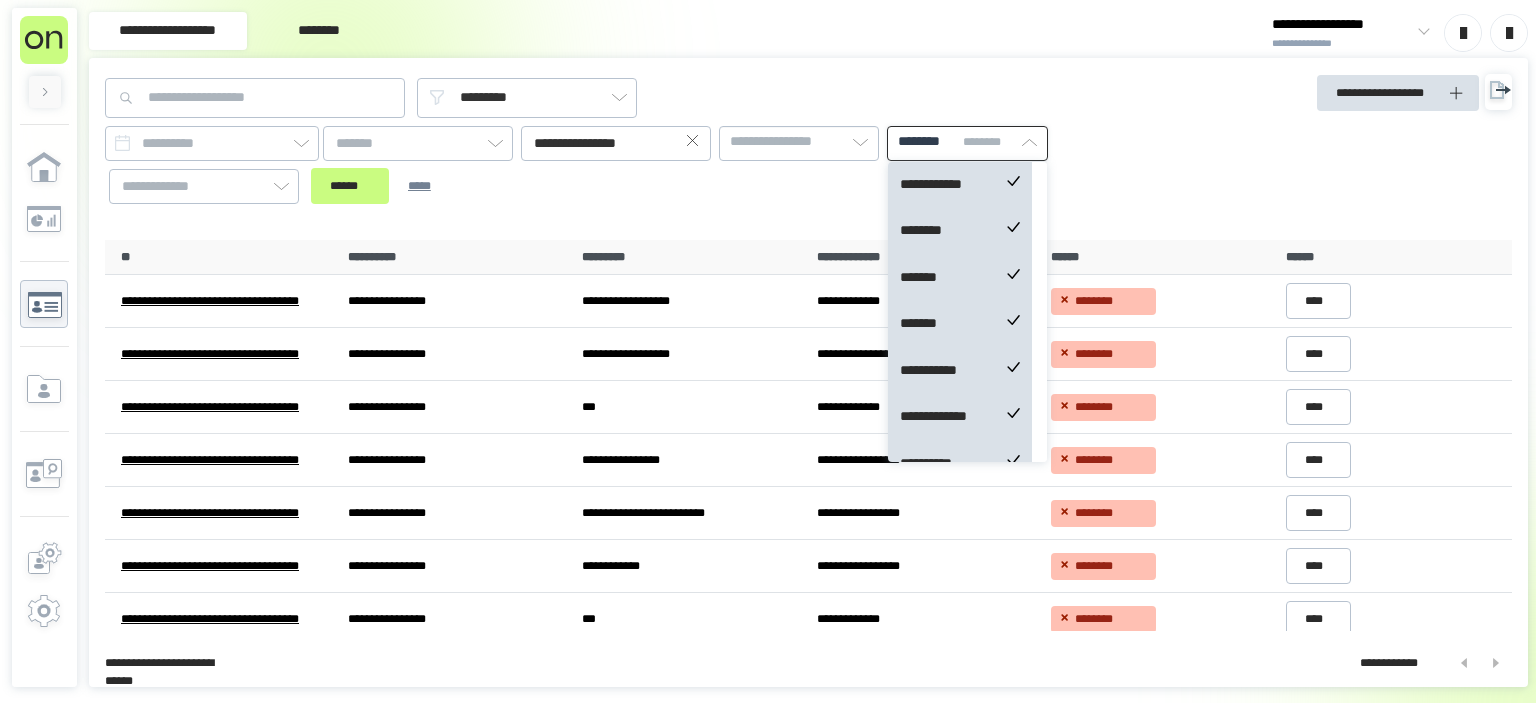 click 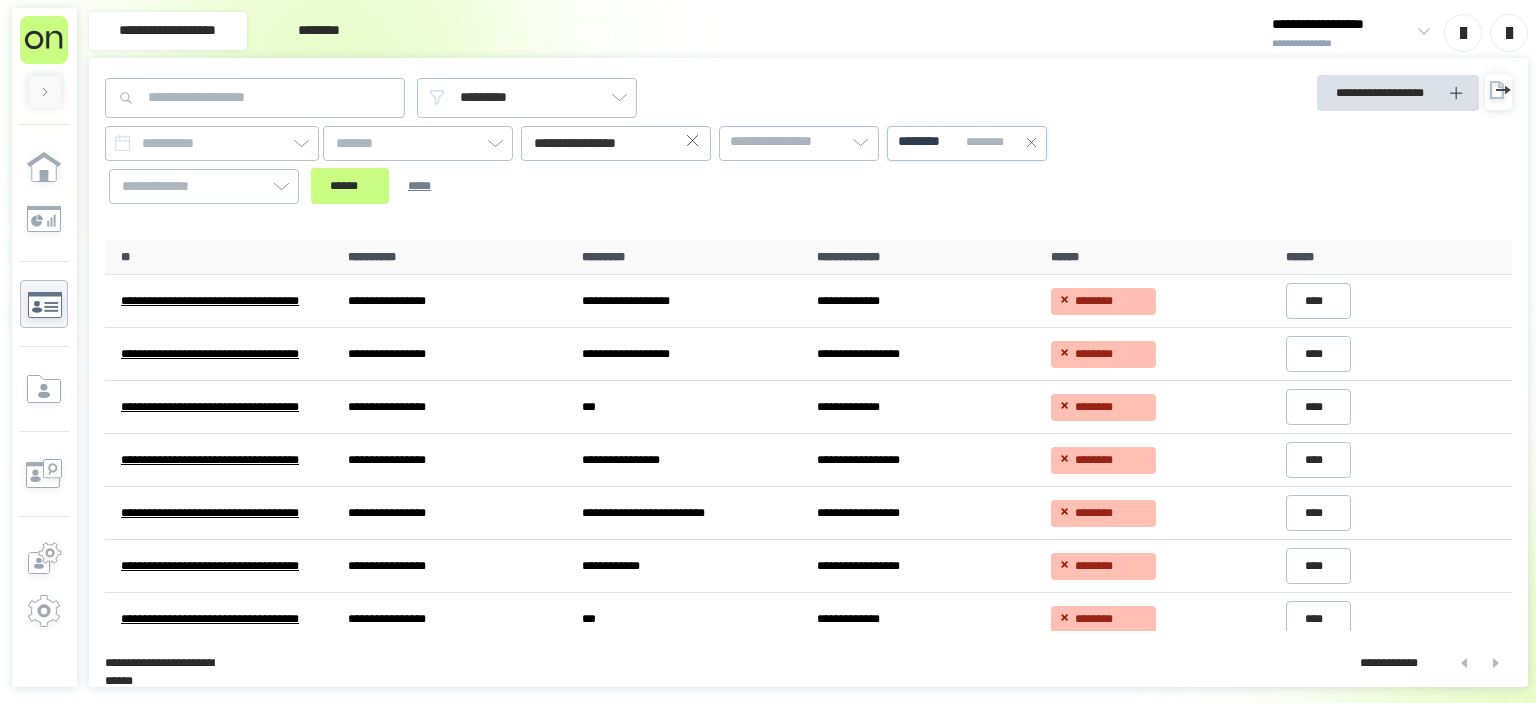 click on "******** * *   ****" at bounding box center (967, 142) 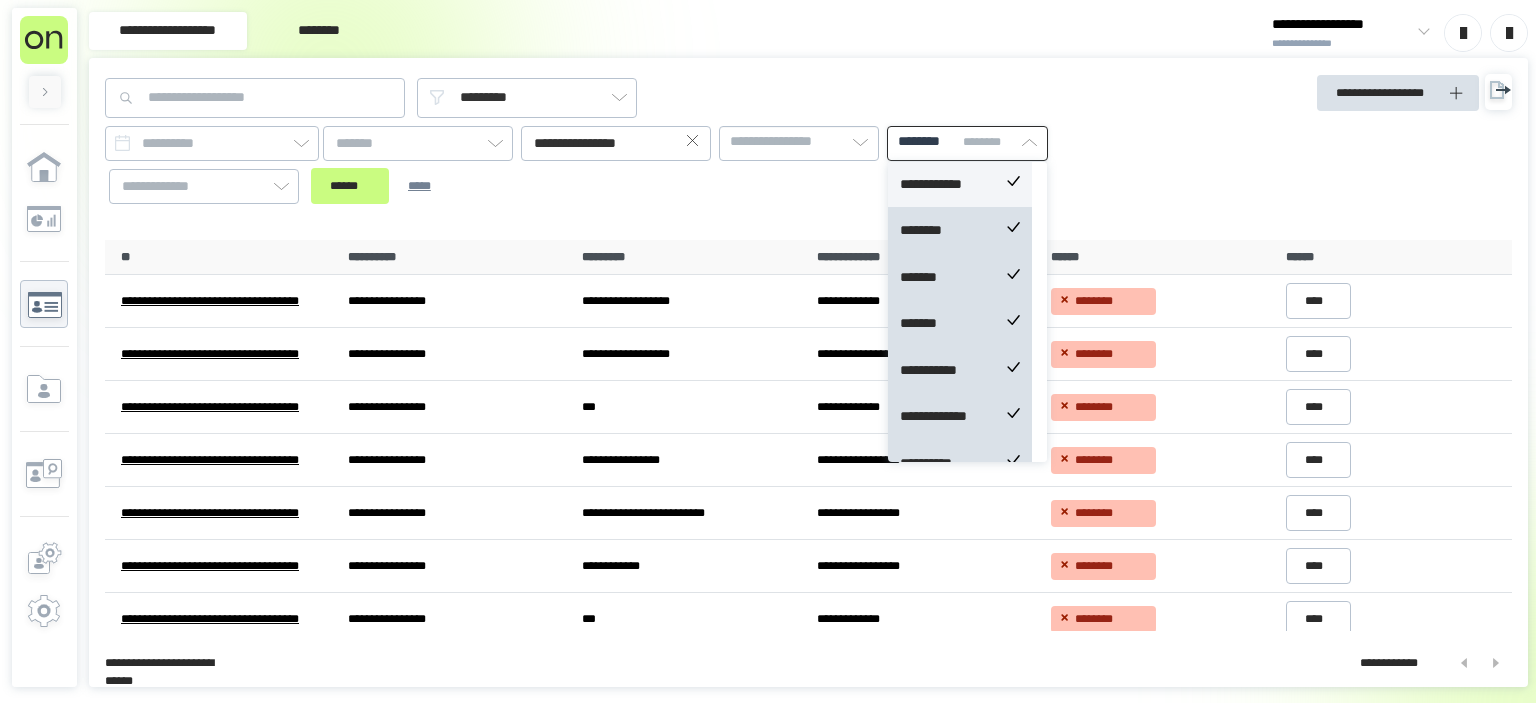 click on "**********" at bounding box center [960, 185] 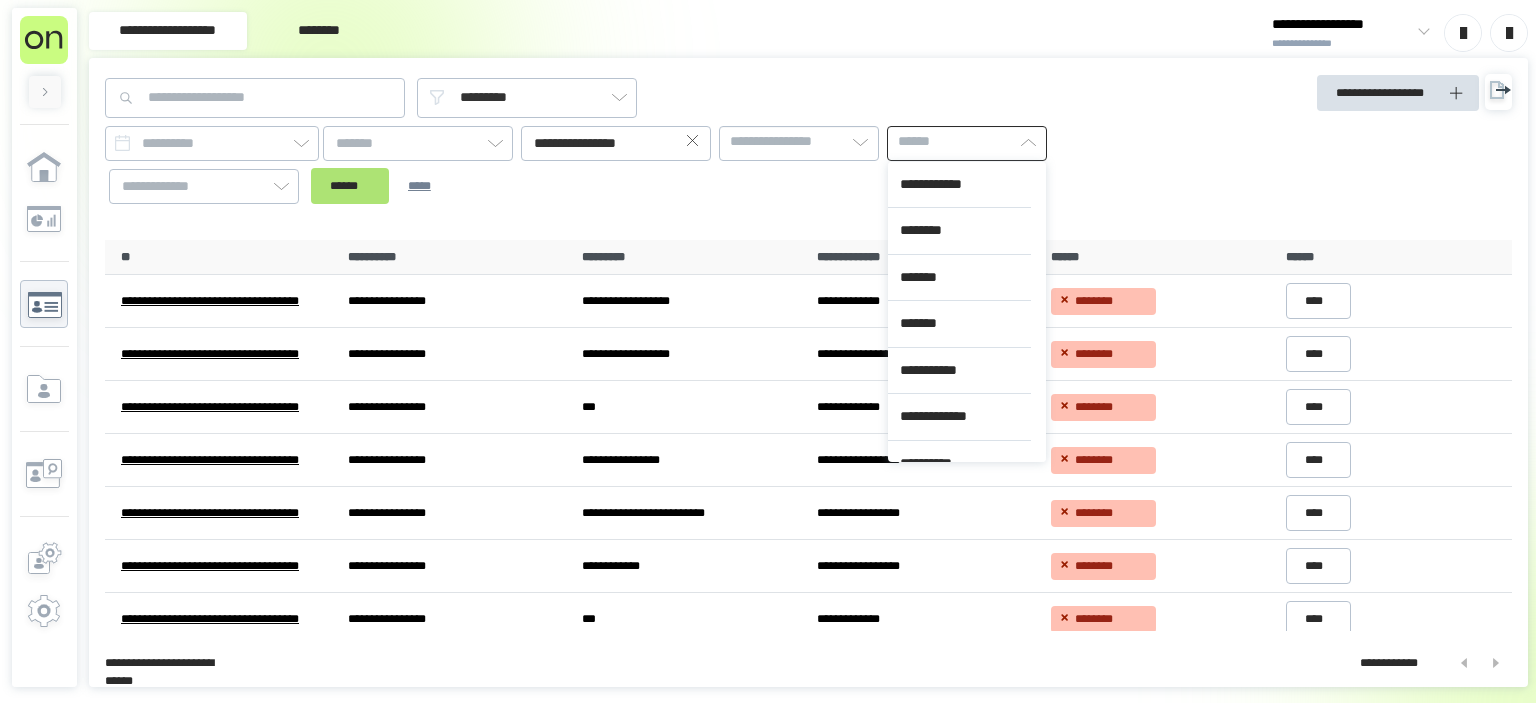 click on "******" at bounding box center [350, 186] 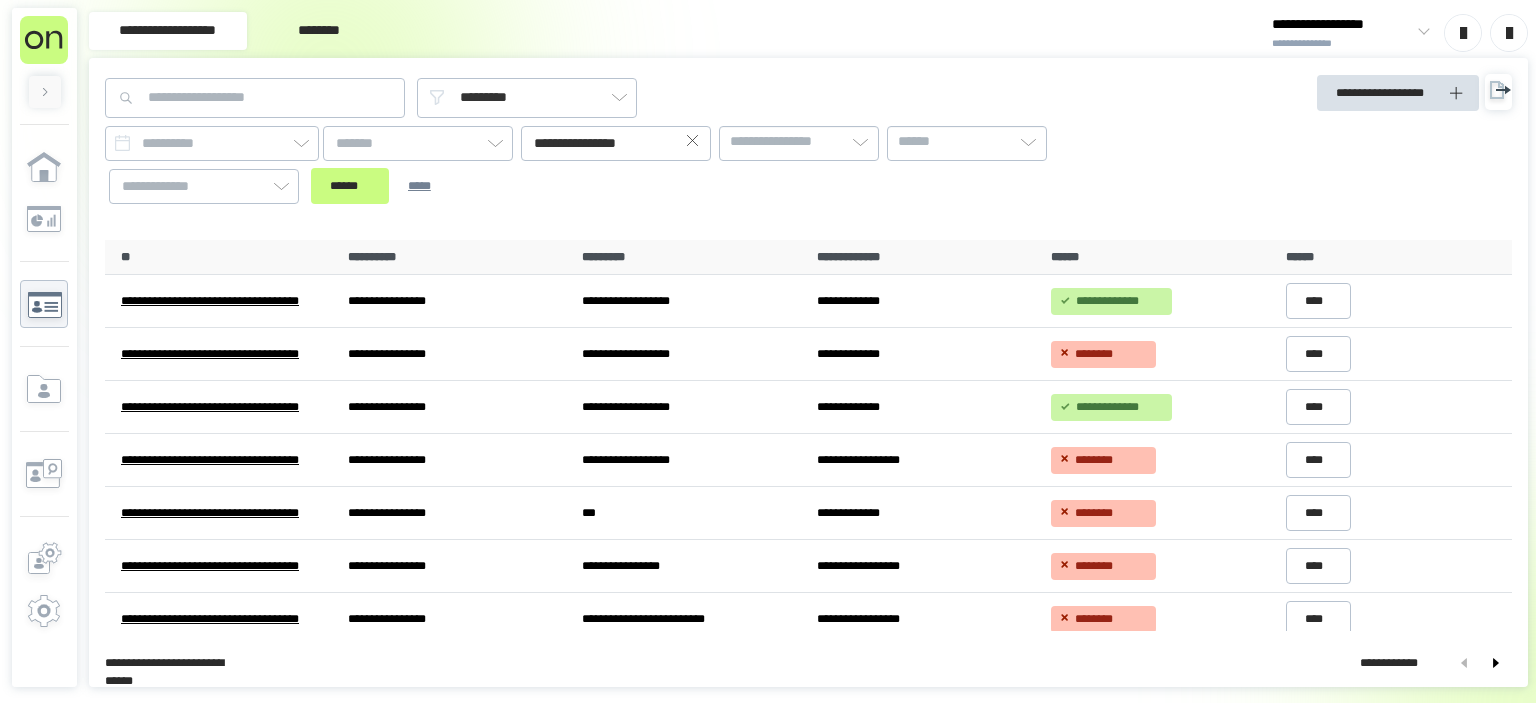 click at bounding box center (693, 143) 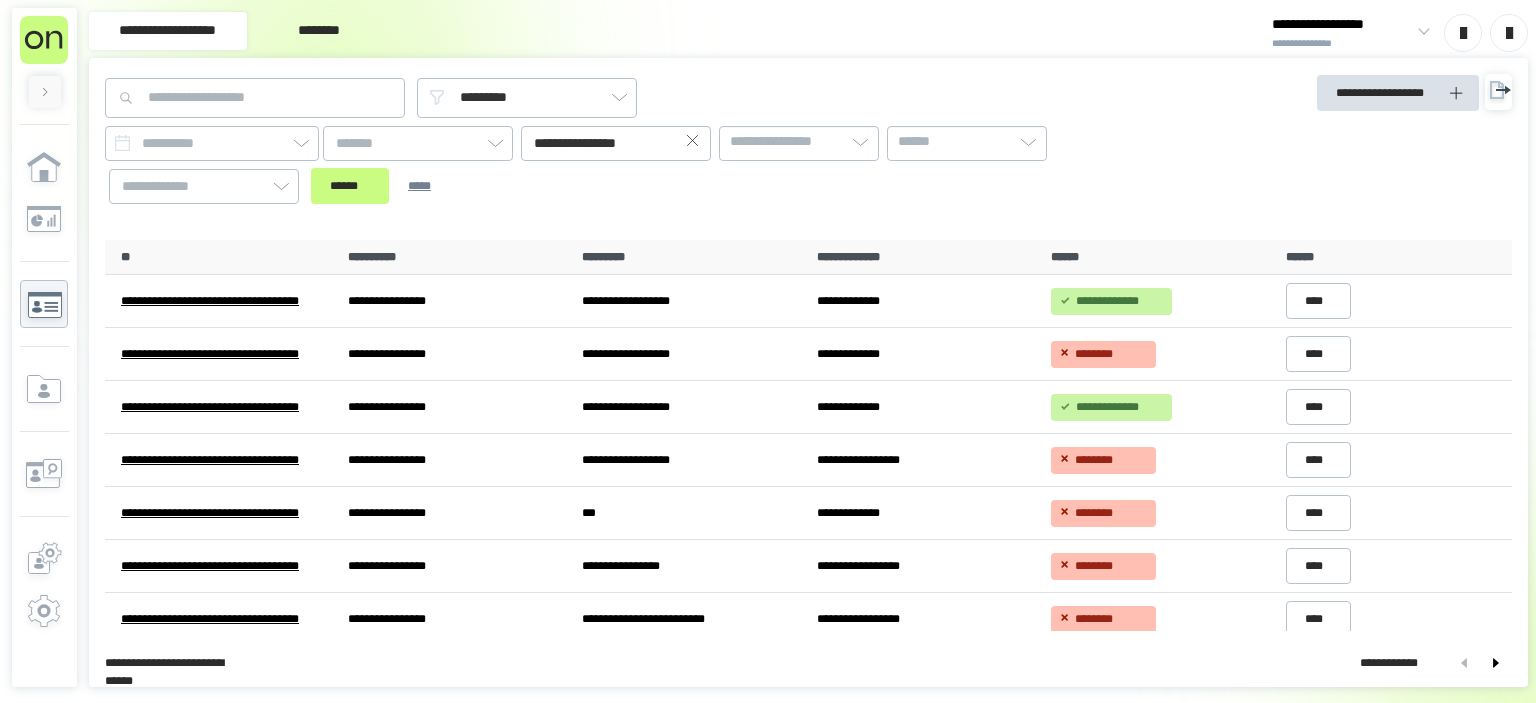 click 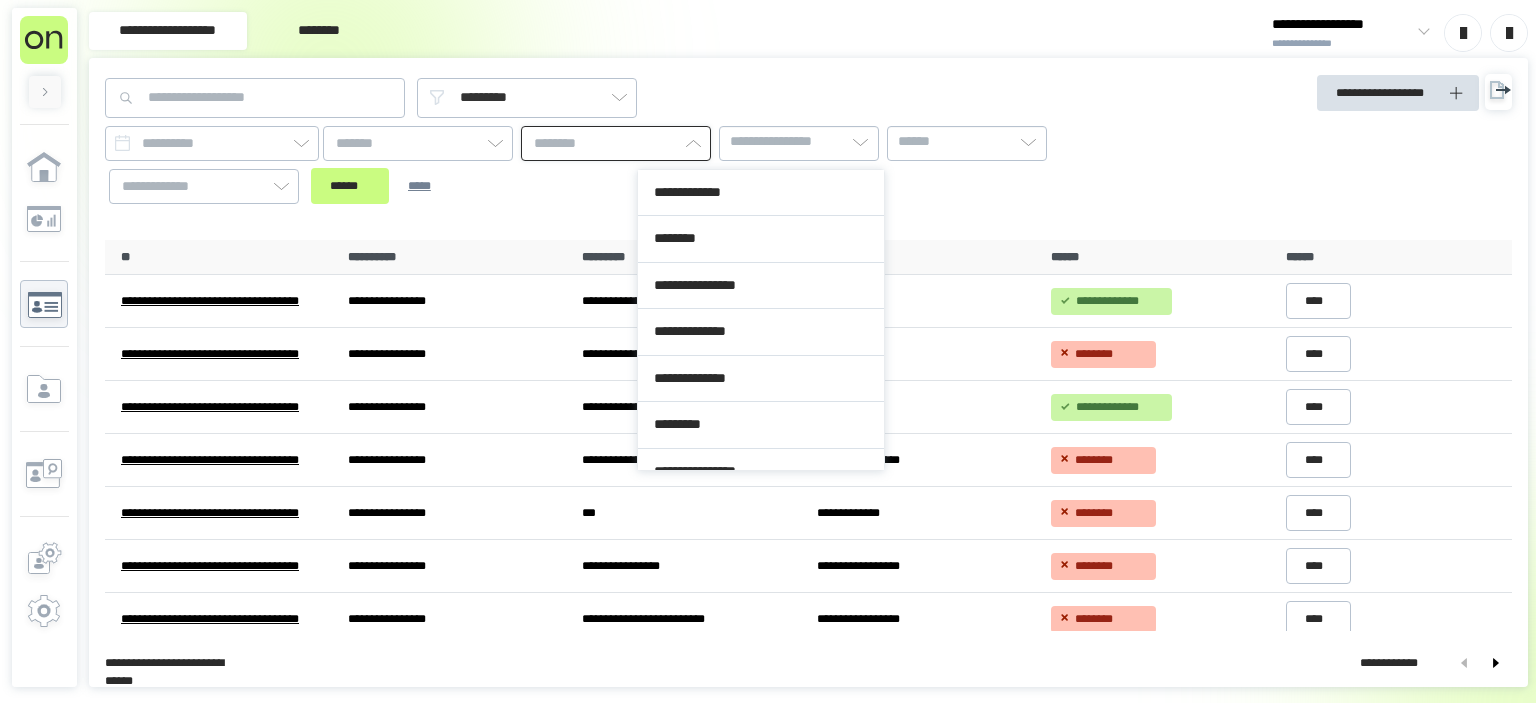 click at bounding box center [616, 143] 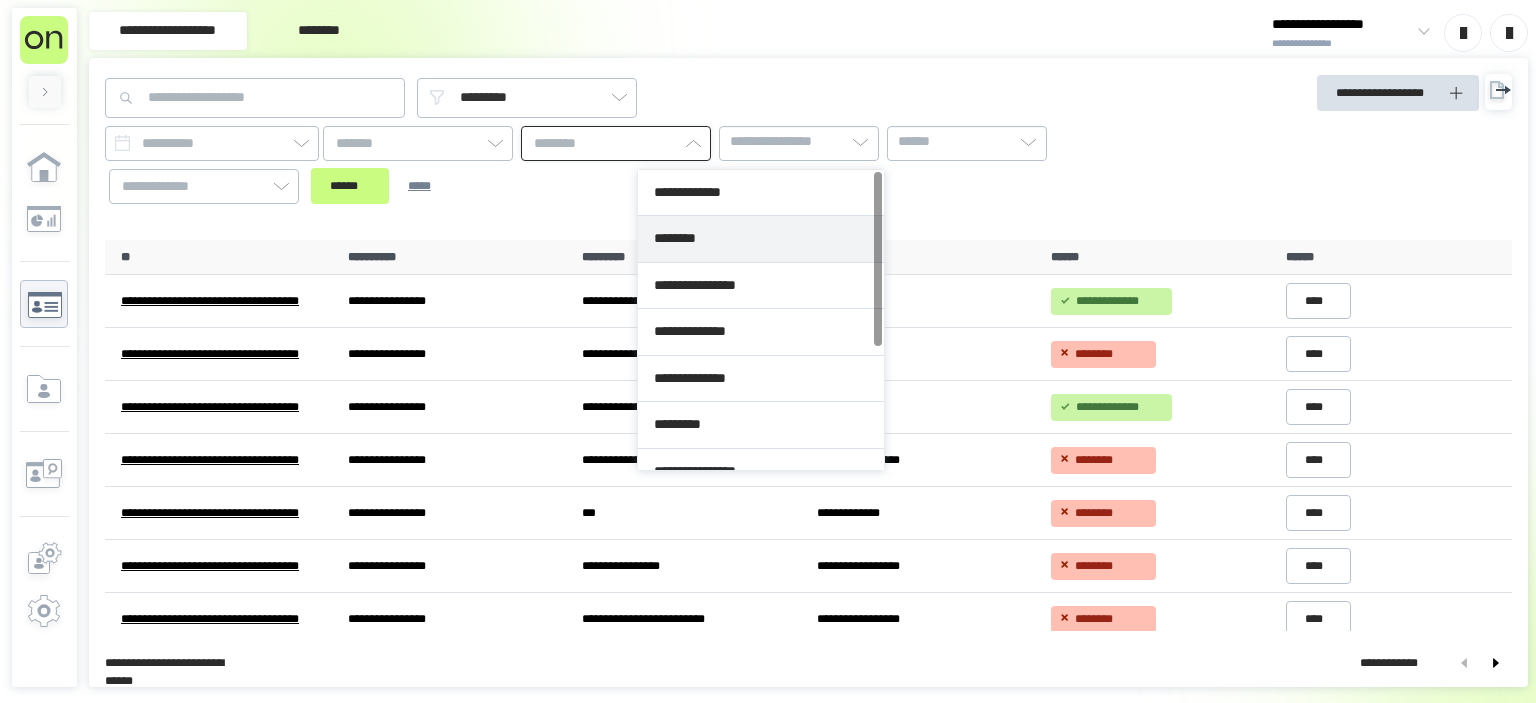 type on "********" 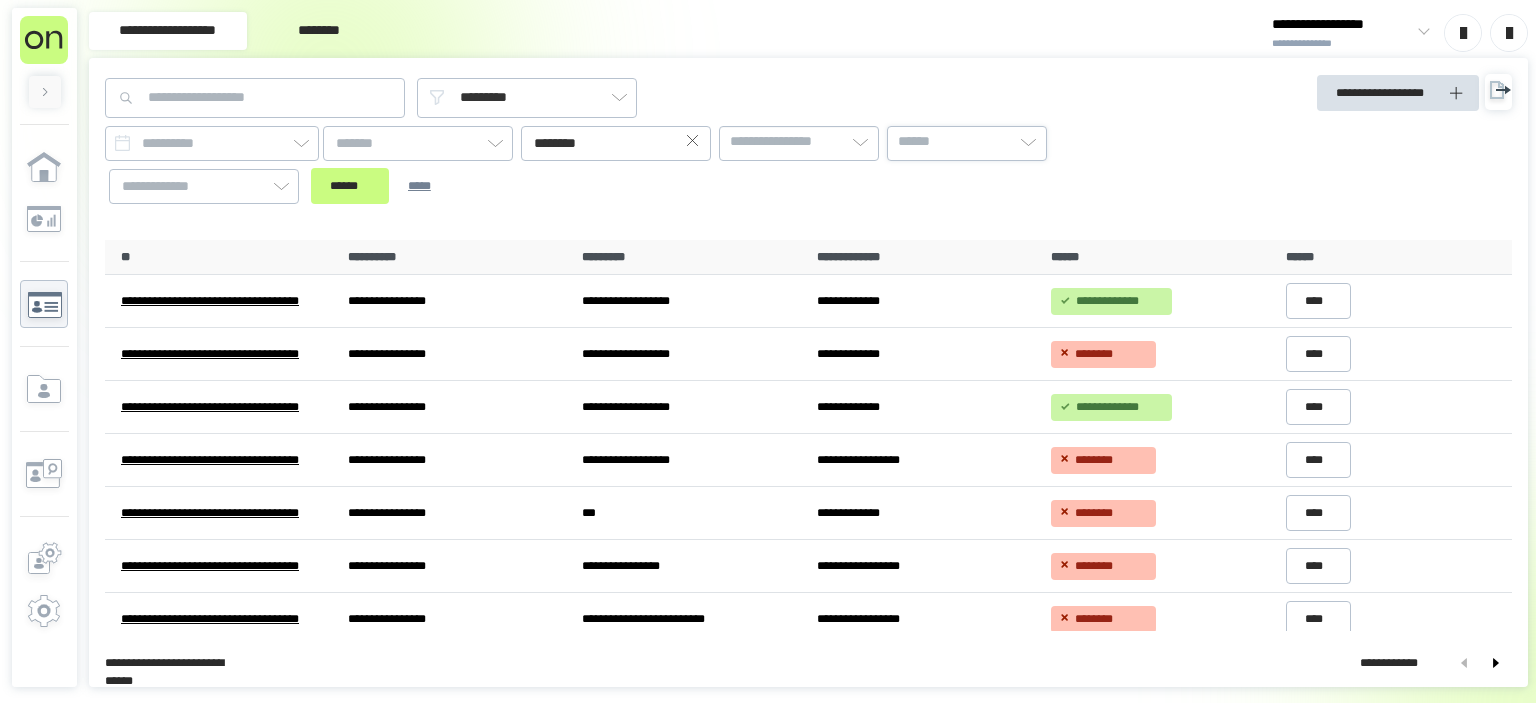 click on "******" at bounding box center [967, 142] 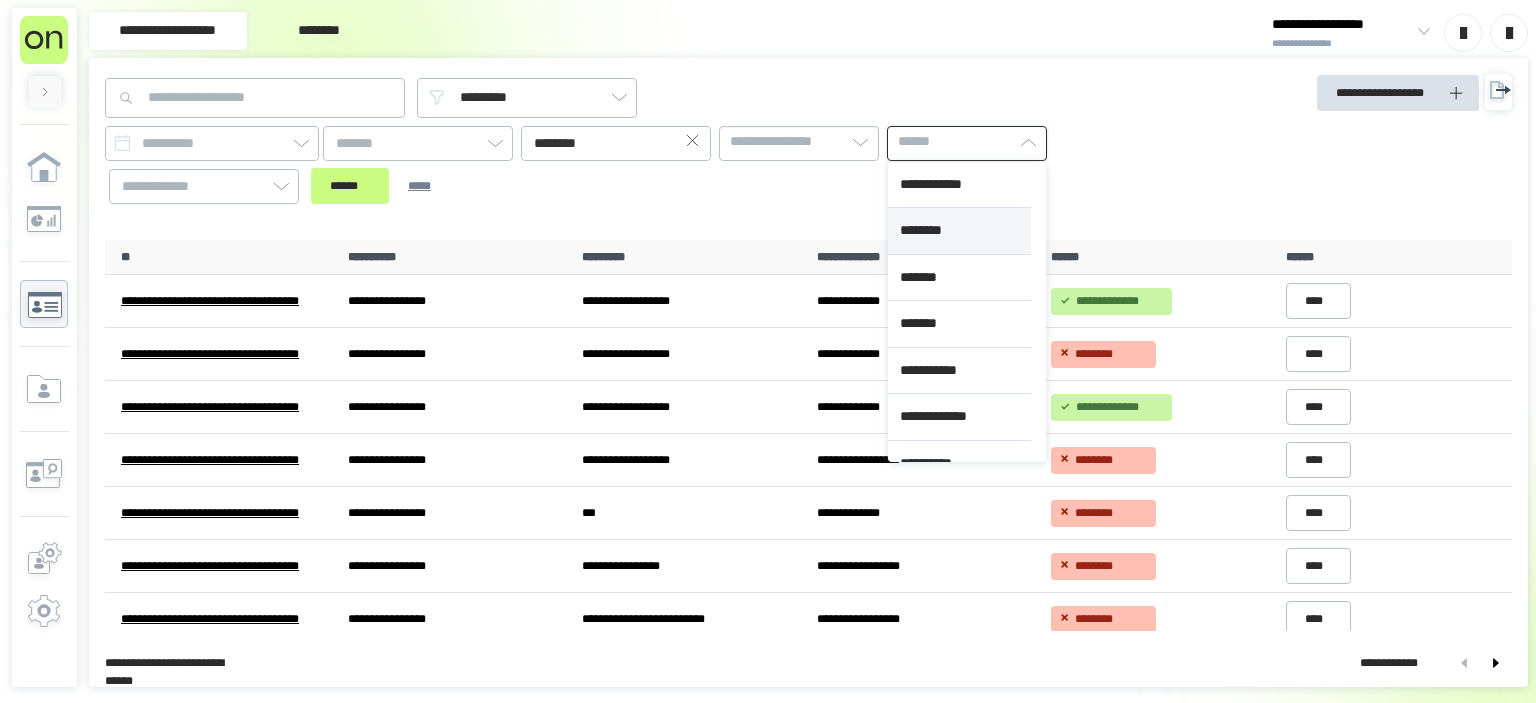 click on "********" at bounding box center (959, 231) 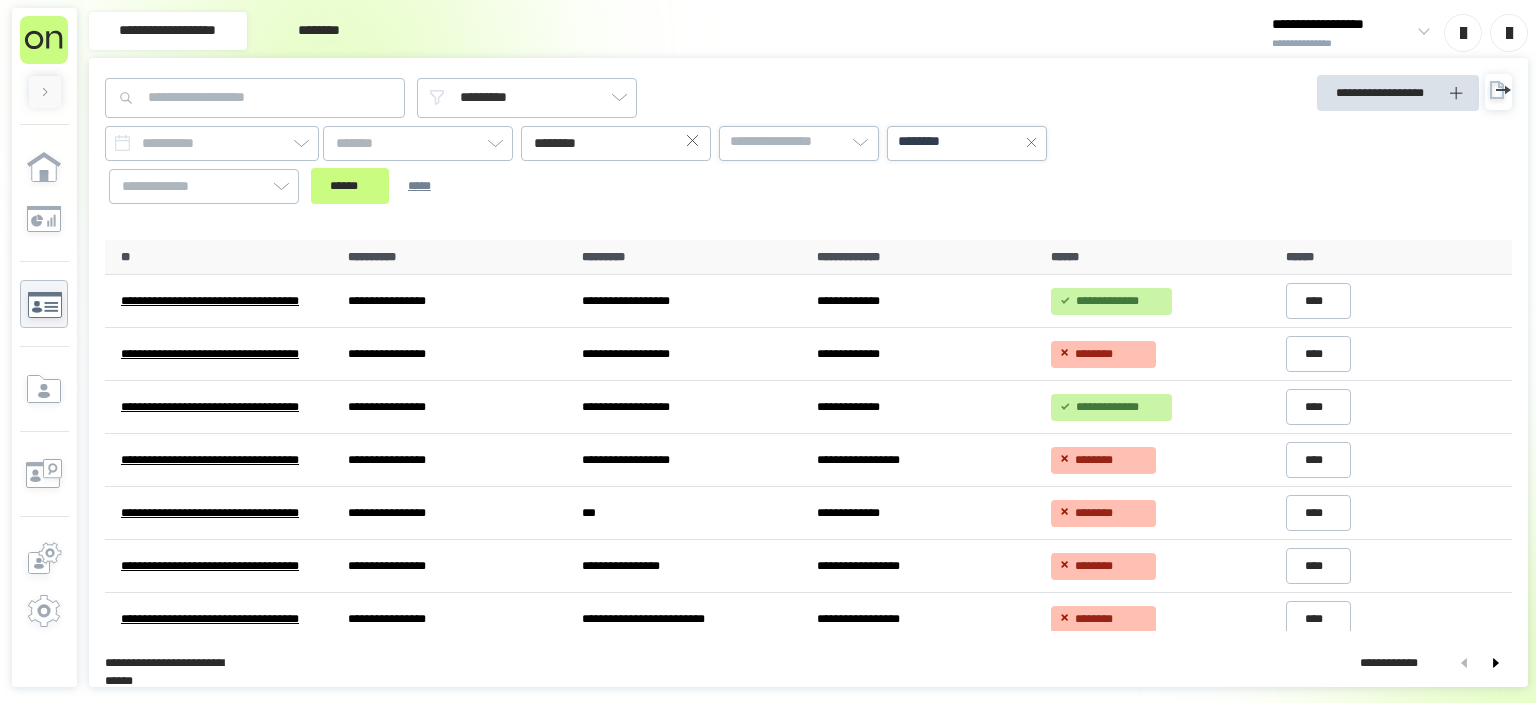 click on "**********" at bounding box center [785, 142] 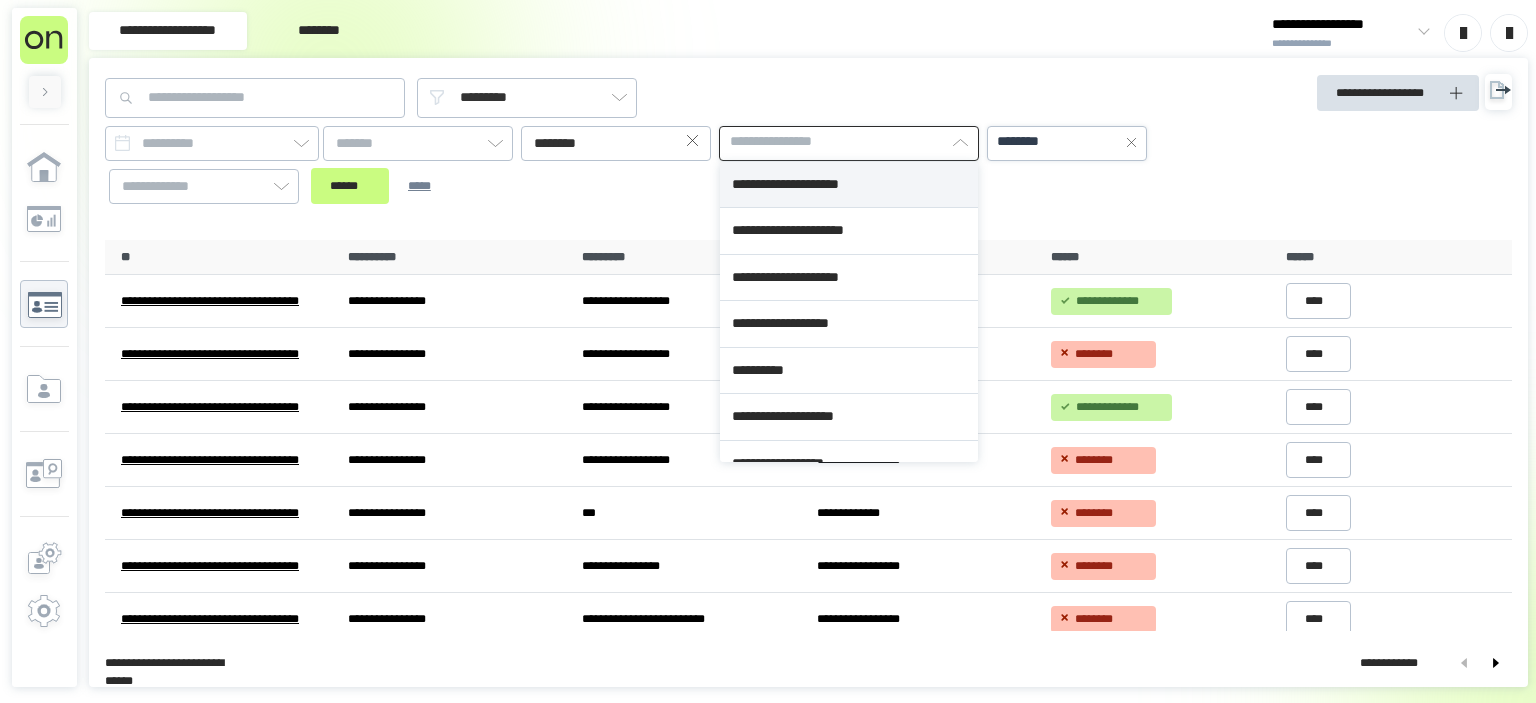click on "**********" at bounding box center [849, 185] 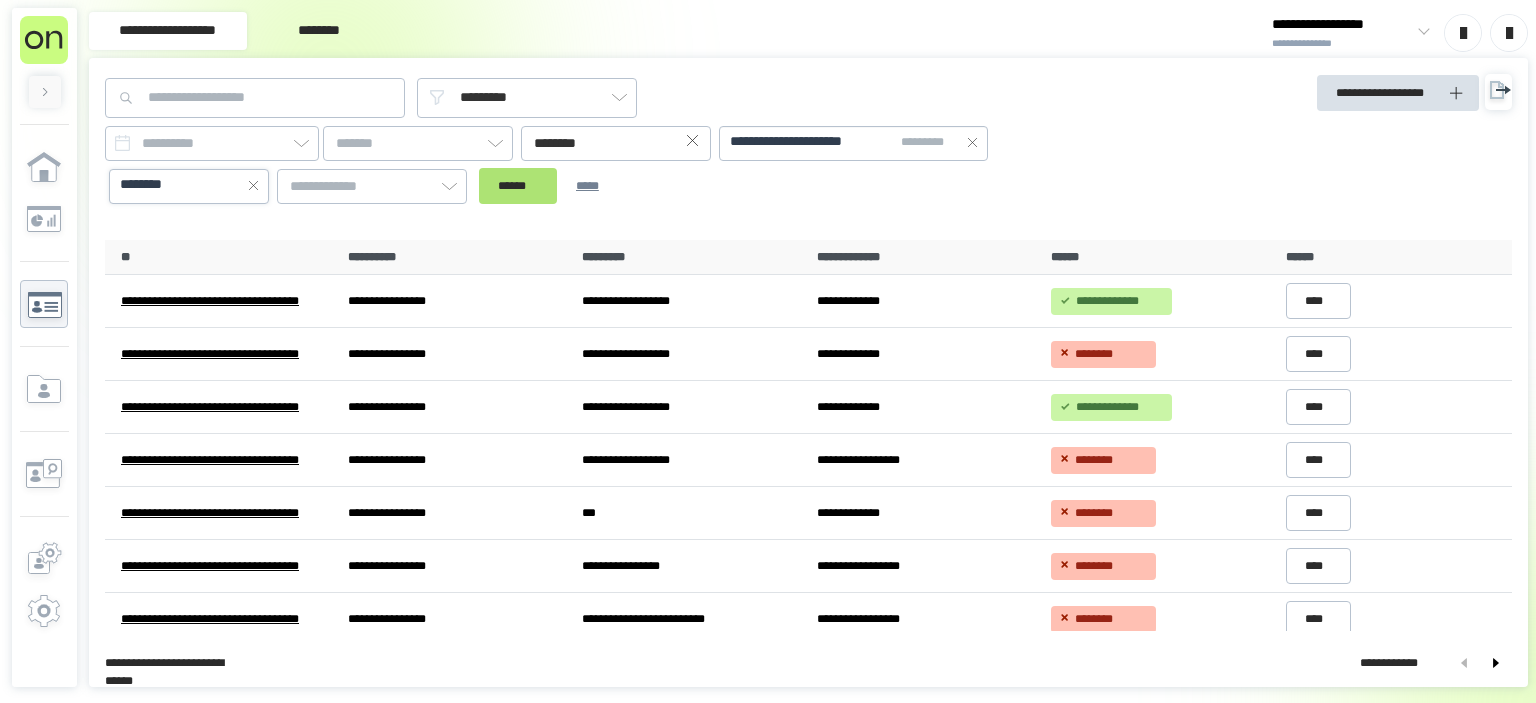 click on "******" at bounding box center (518, 186) 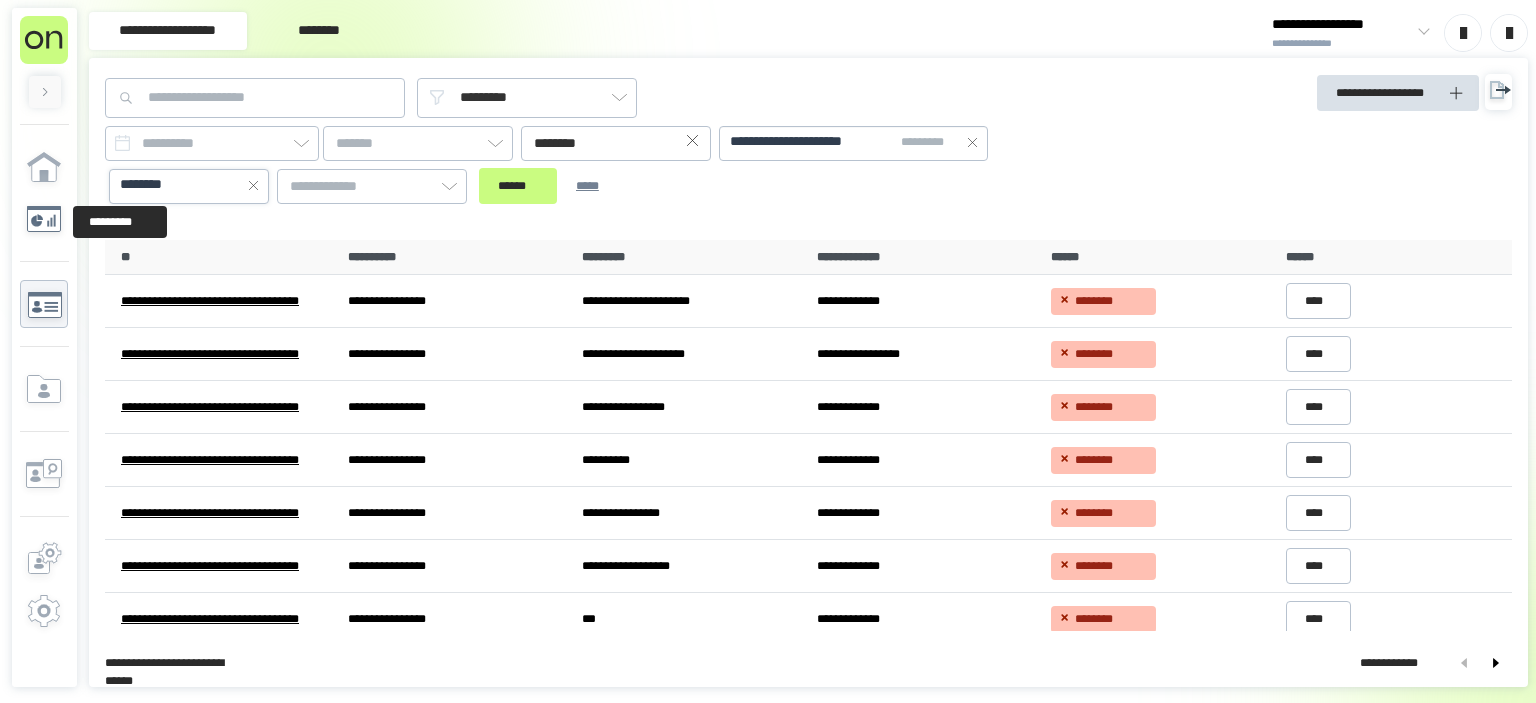 click 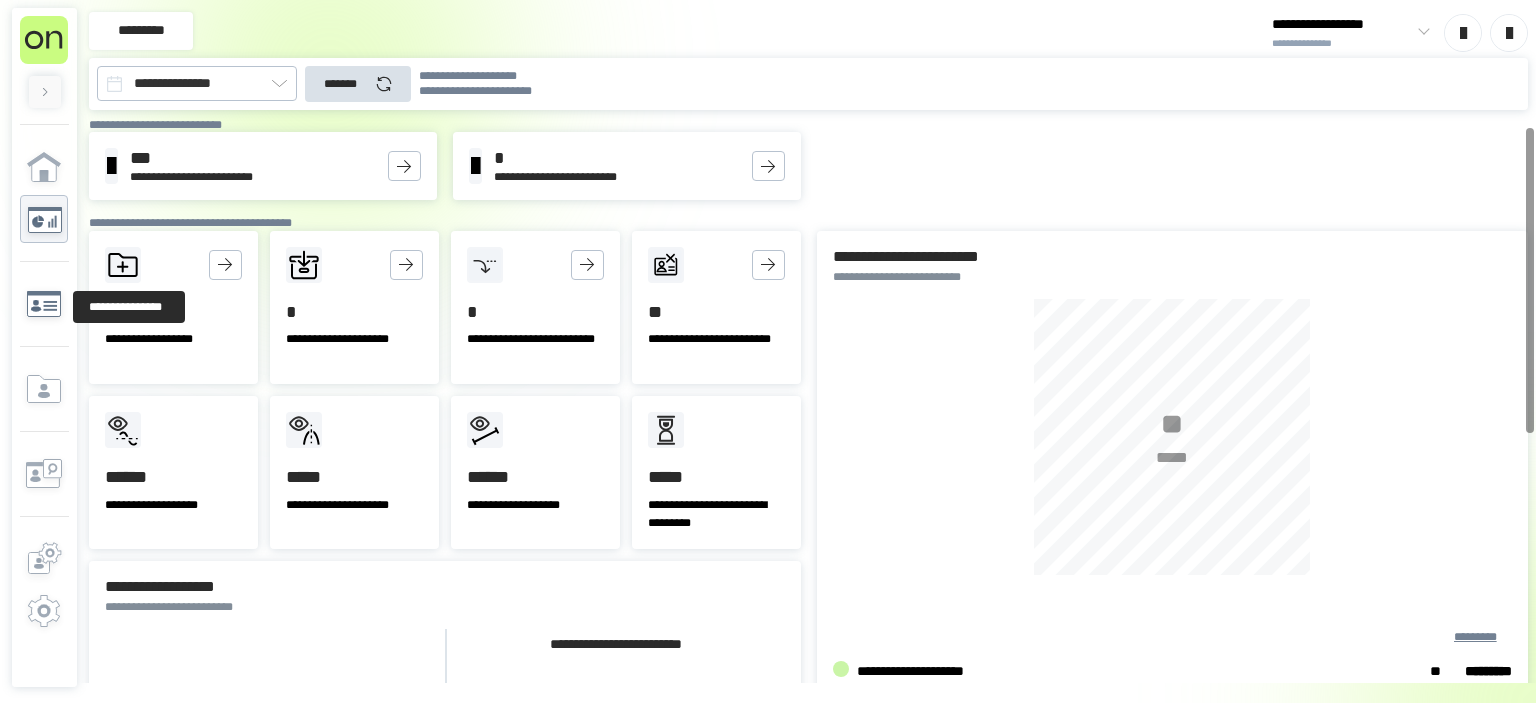 click 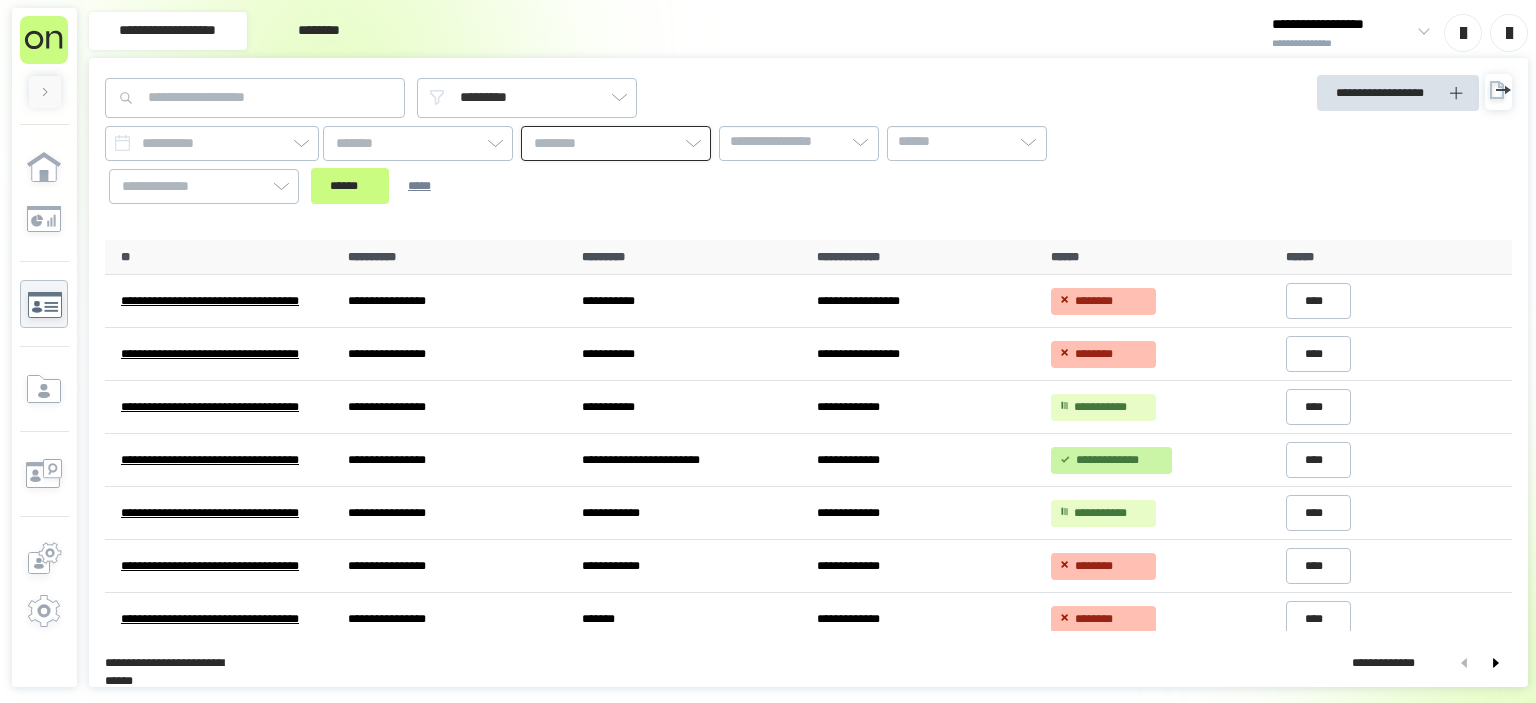 click at bounding box center [616, 143] 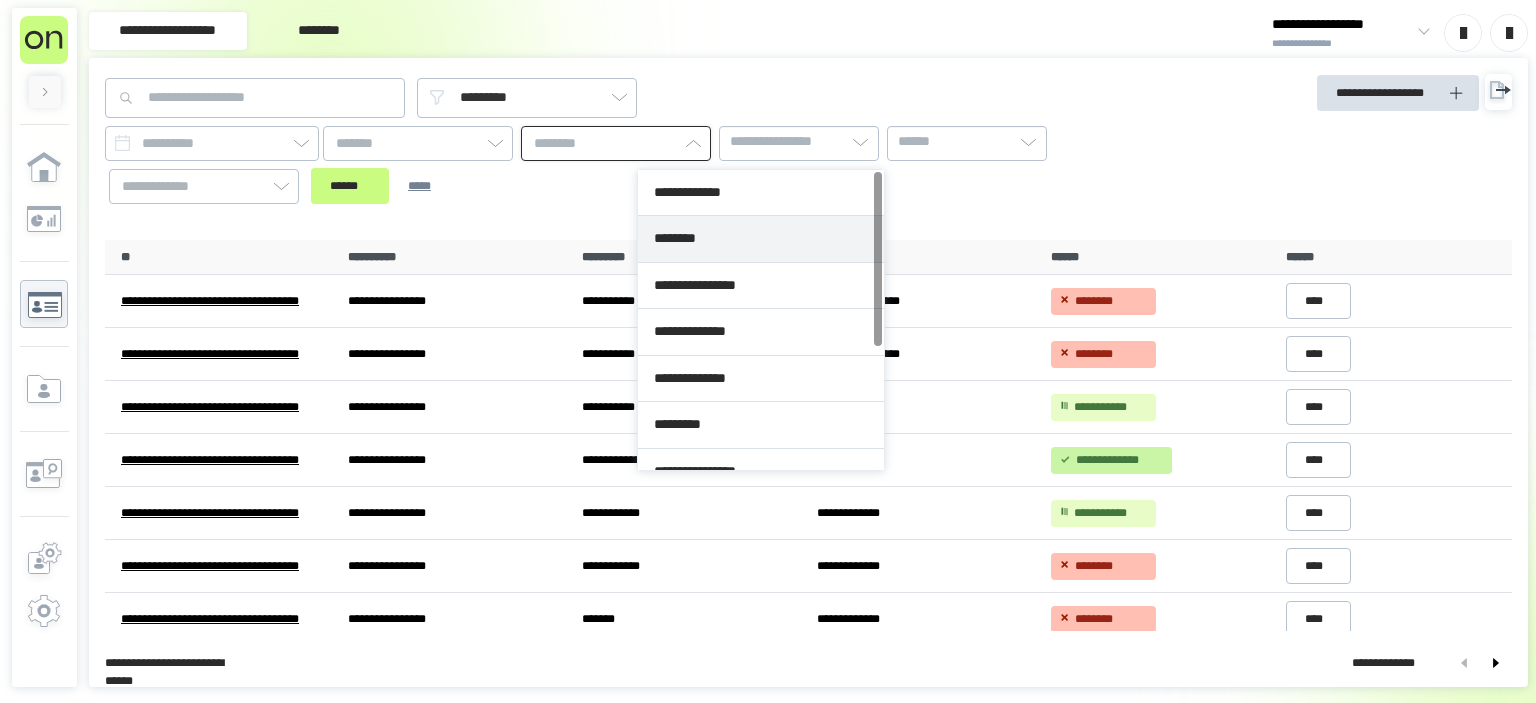 type on "********" 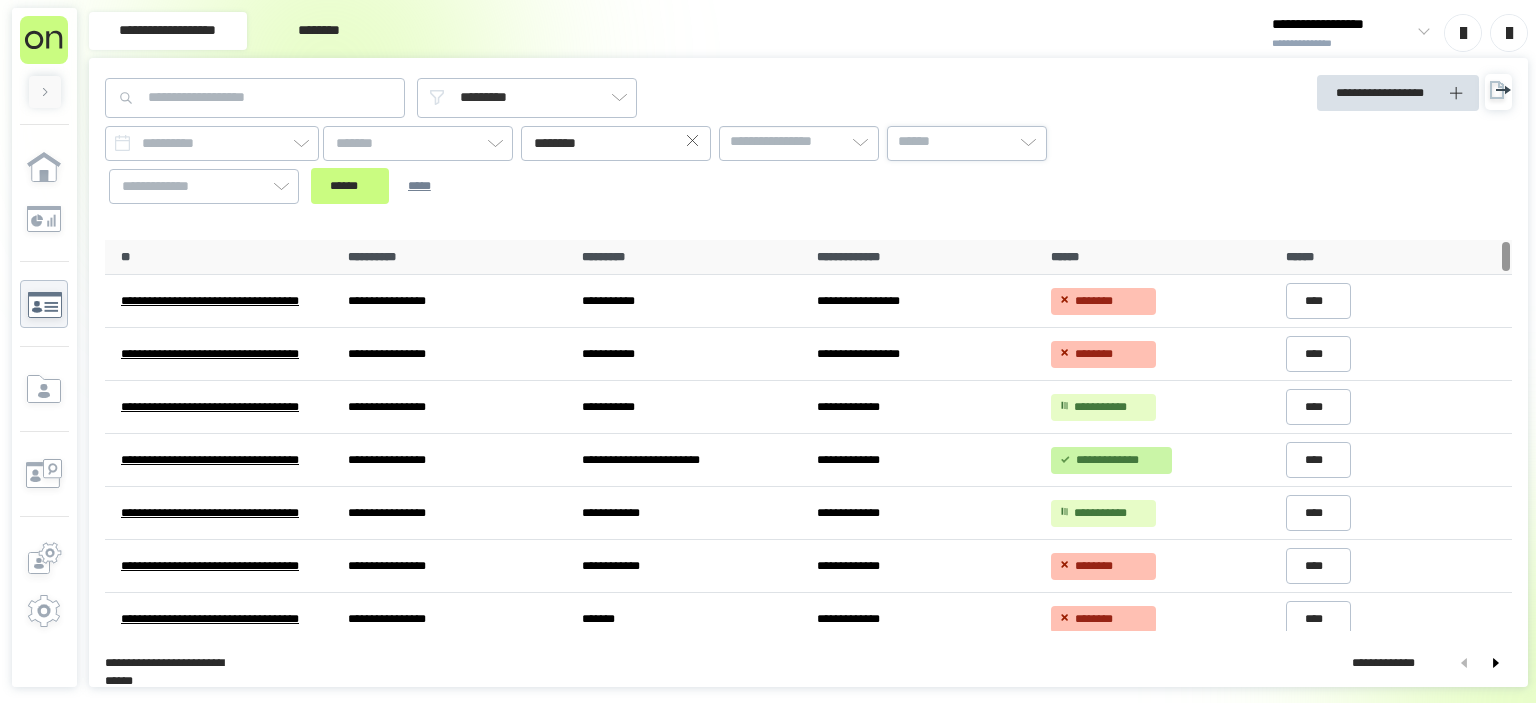 click 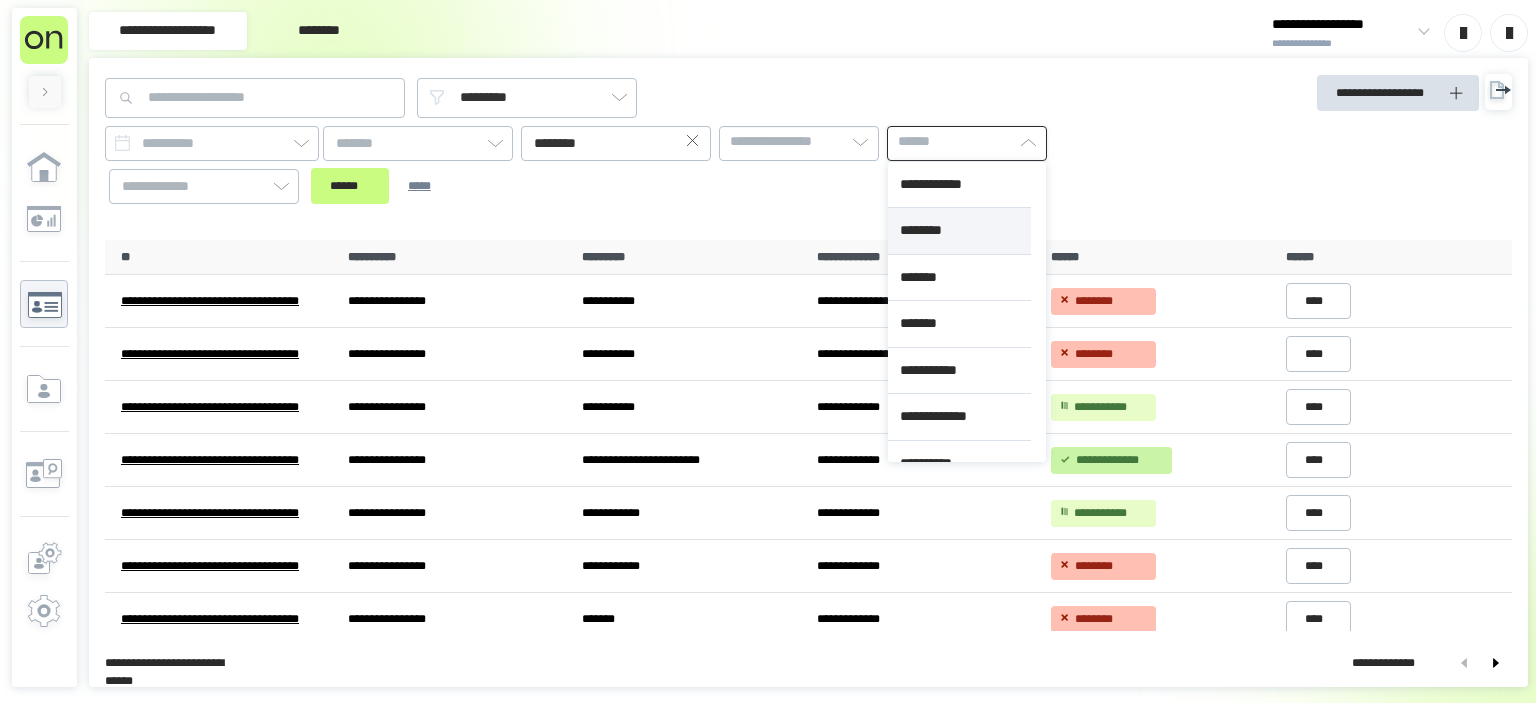 click on "********" at bounding box center [959, 231] 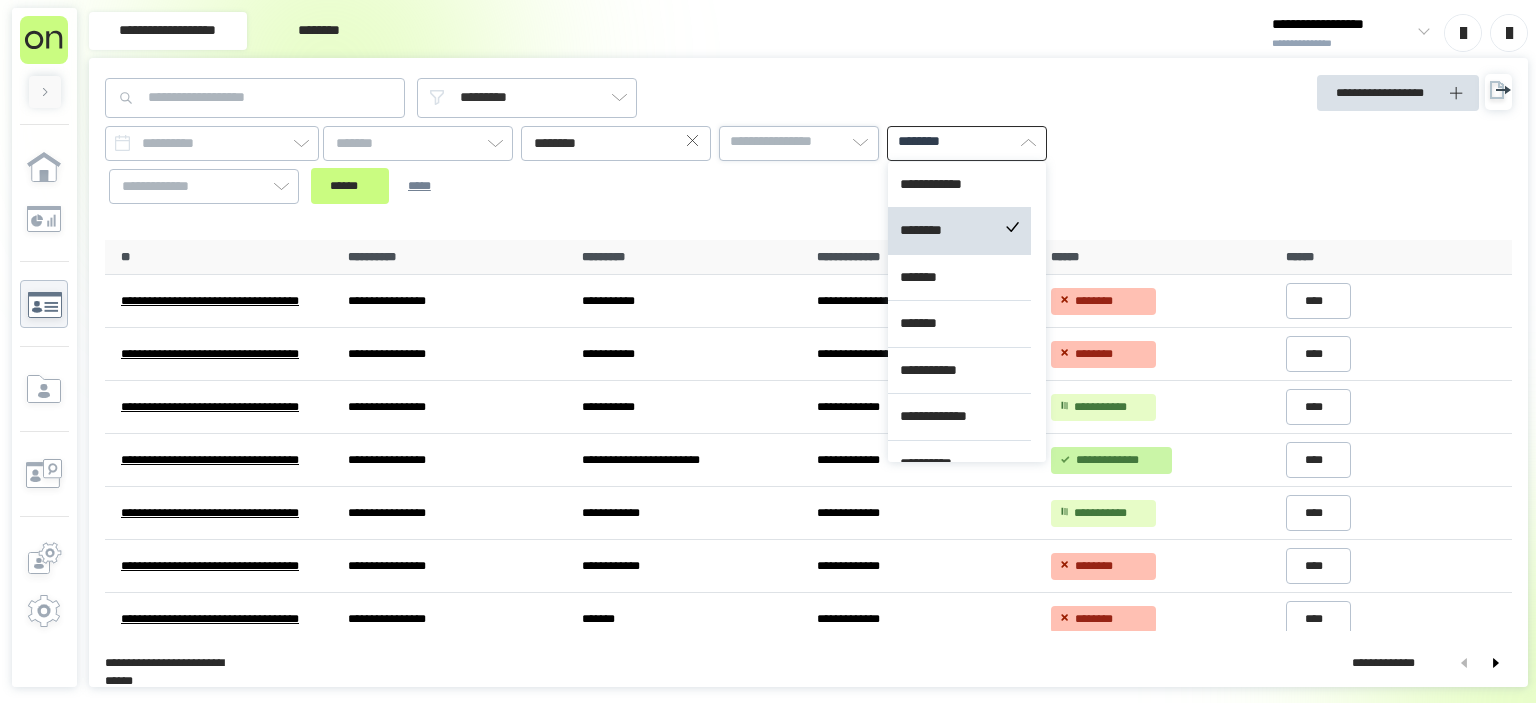 click on "**********" at bounding box center (785, 142) 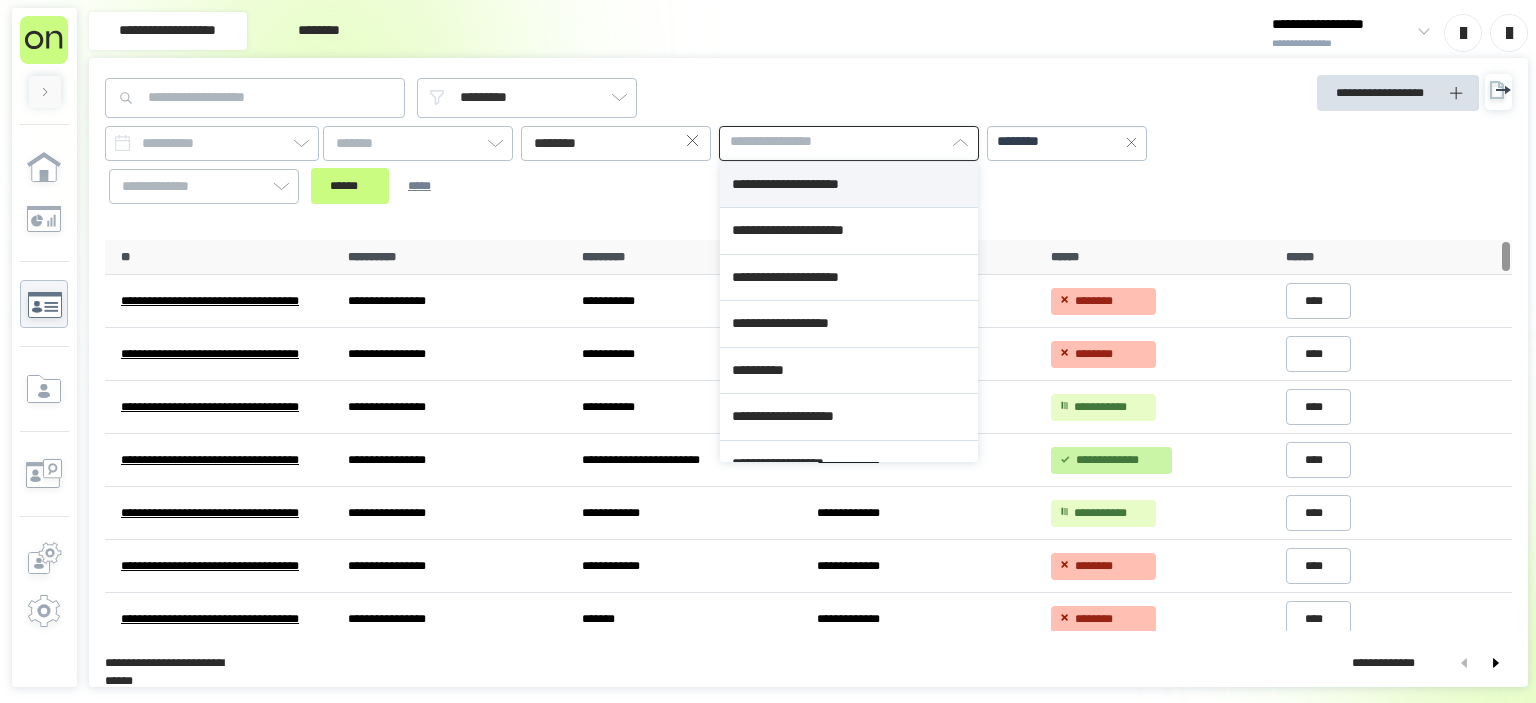 click on "**********" at bounding box center [849, 185] 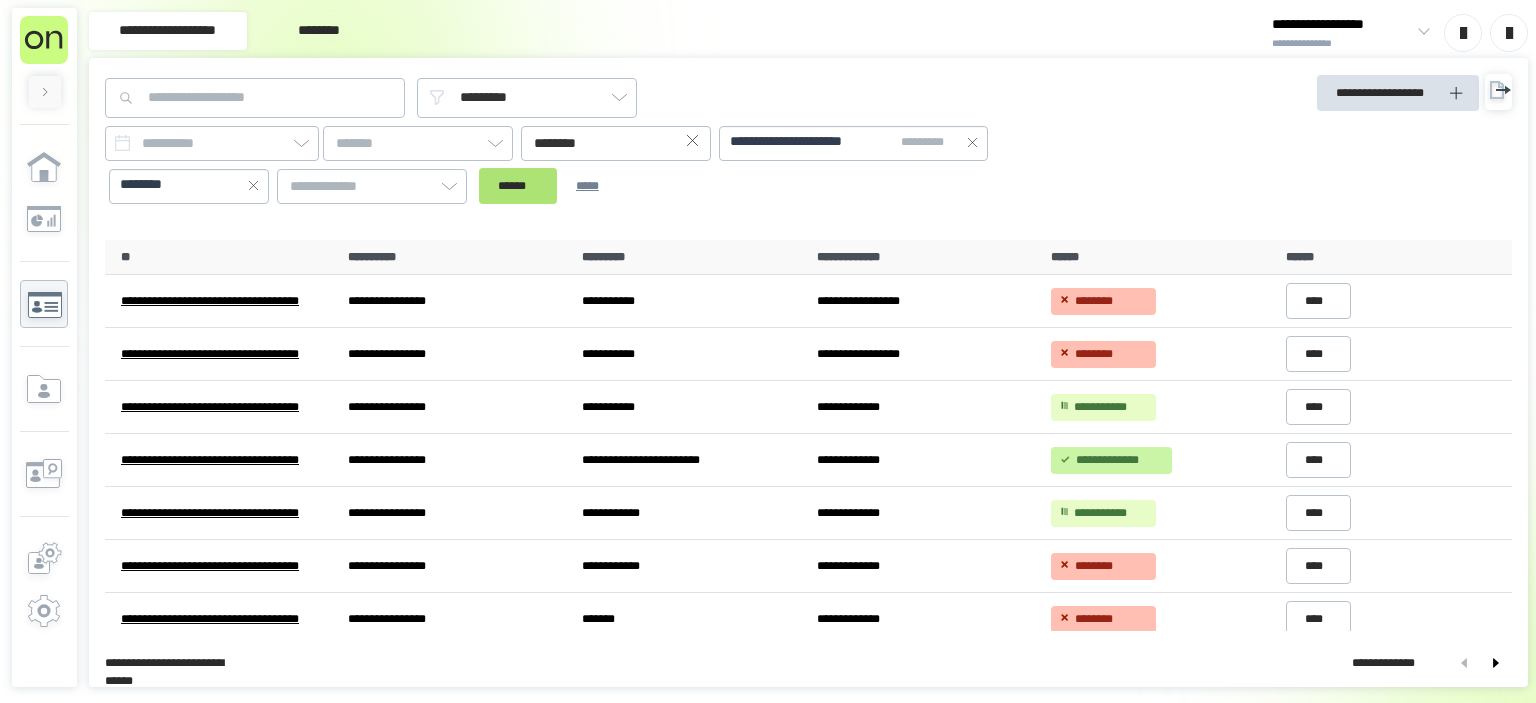click on "******" at bounding box center [518, 186] 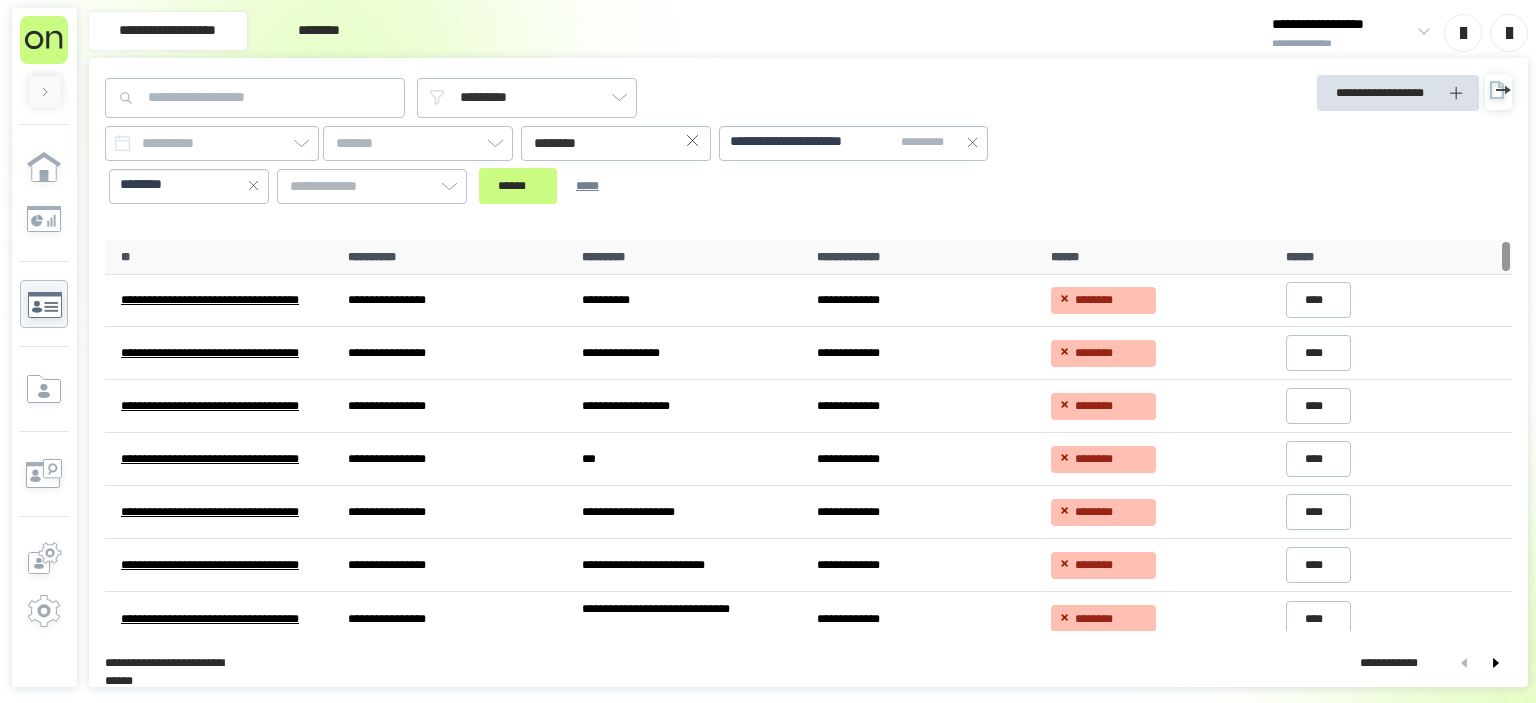 scroll, scrollTop: 0, scrollLeft: 0, axis: both 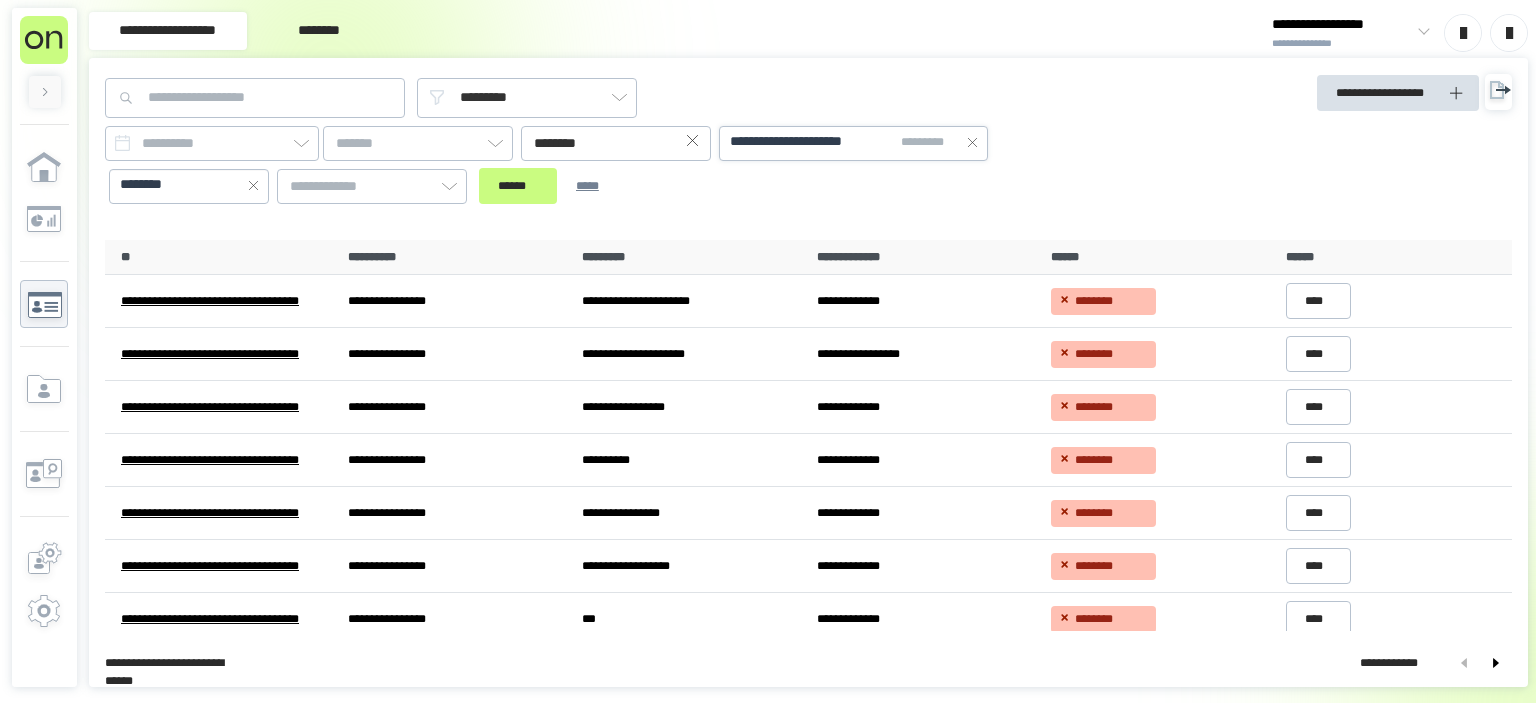 click 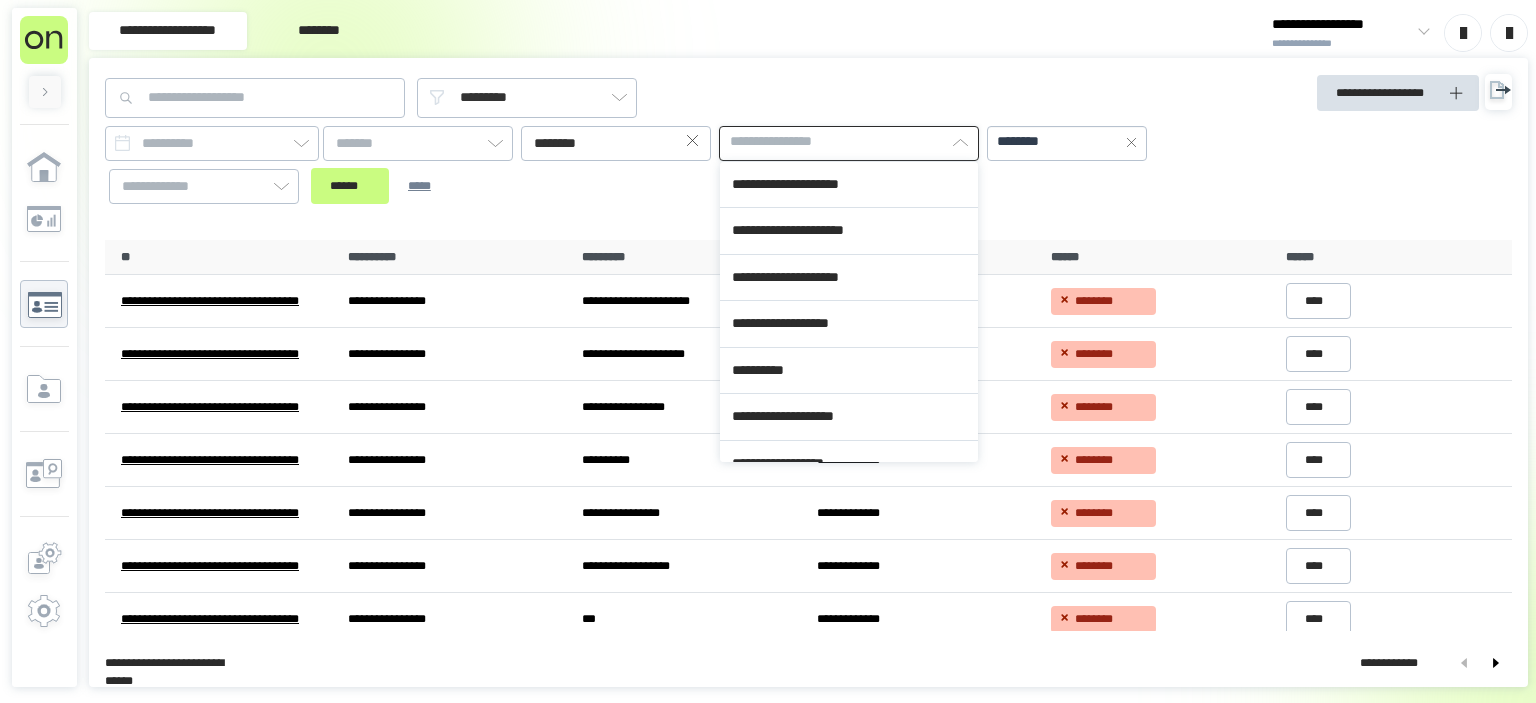 click on "**********" at bounding box center [631, 149] 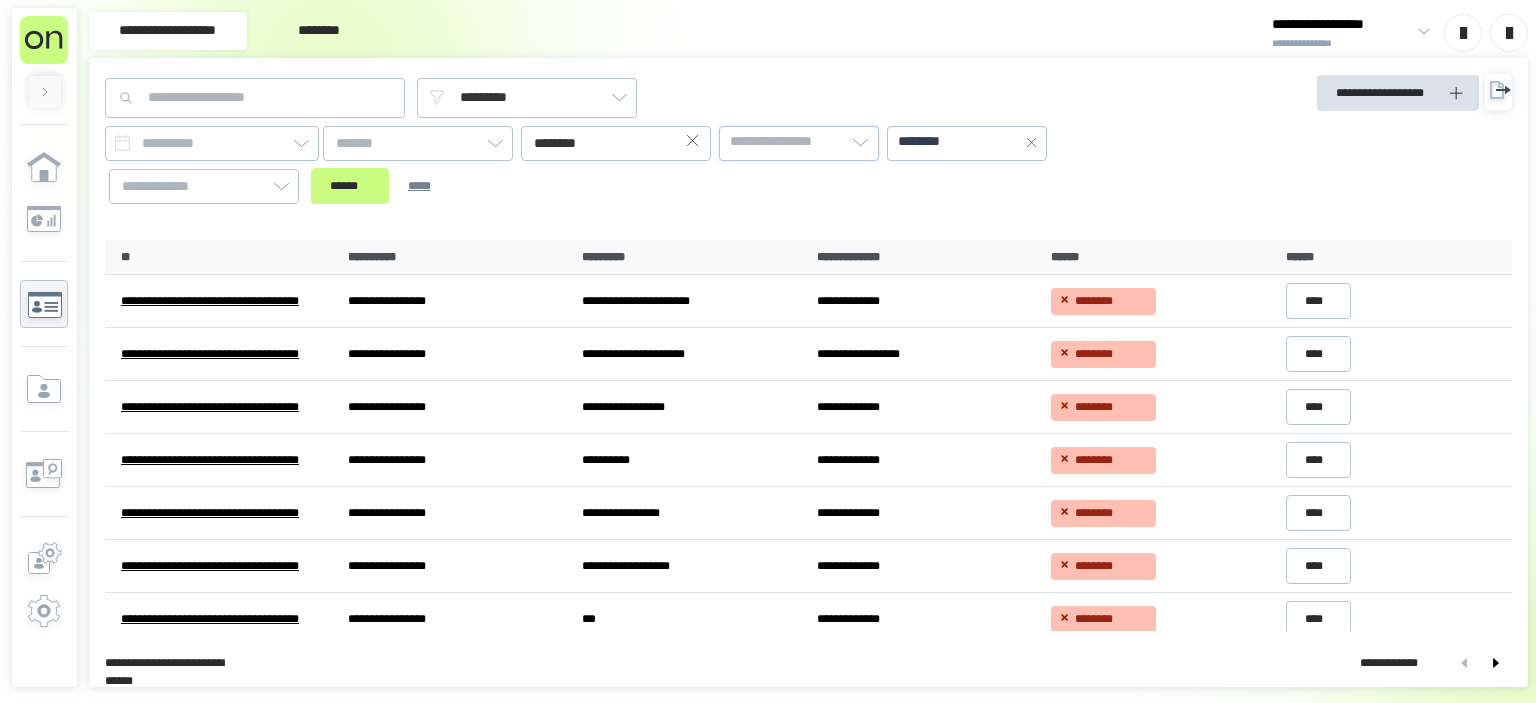 click on "**********" at bounding box center [785, 142] 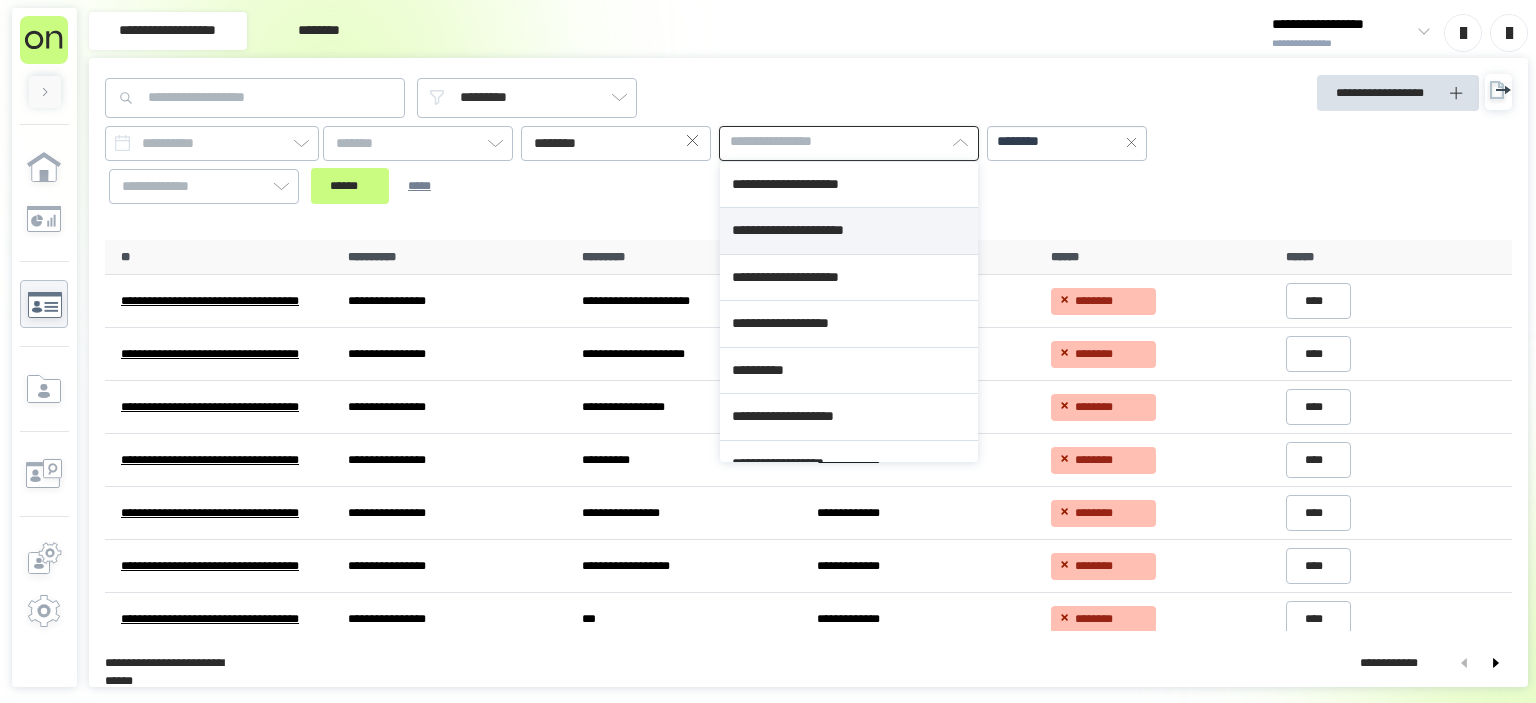 click on "**********" at bounding box center (849, 231) 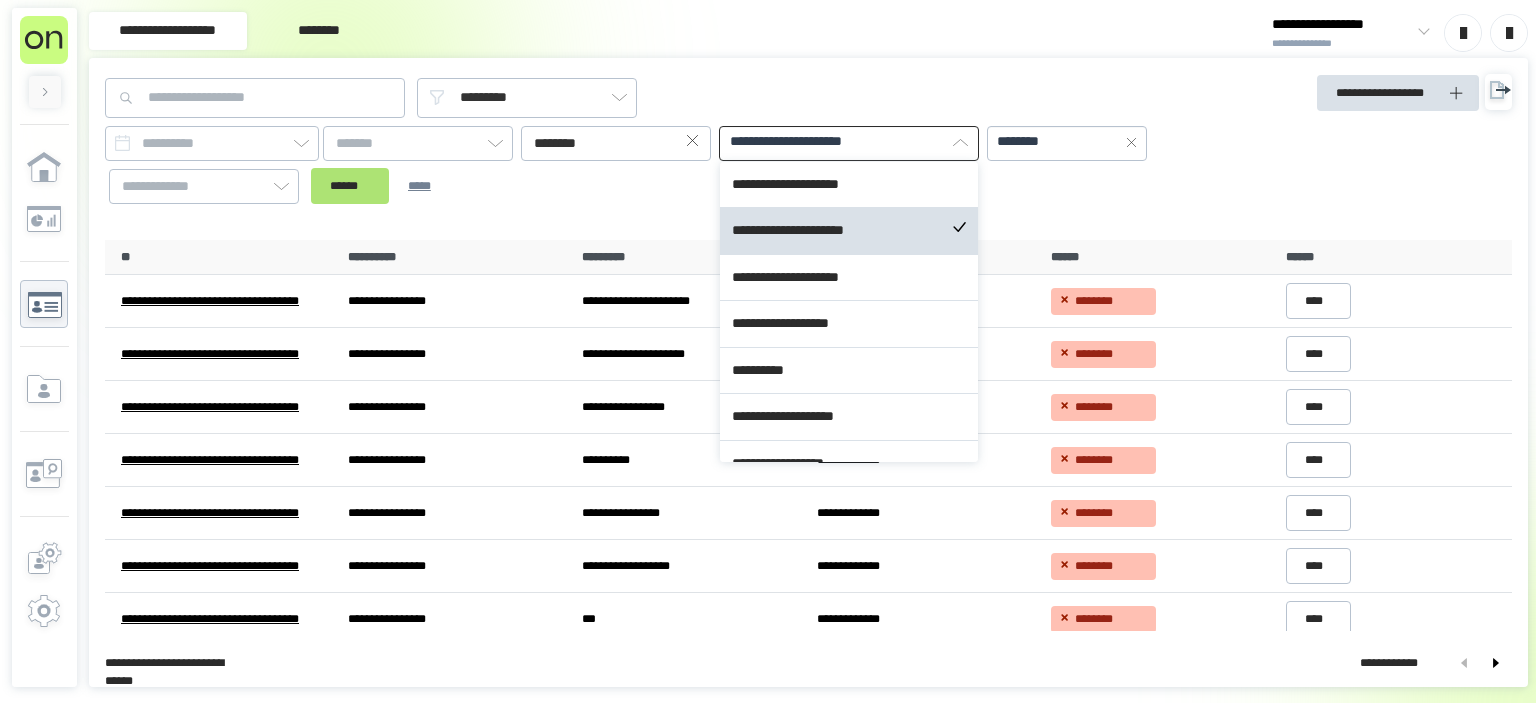 click on "**********" at bounding box center [631, 165] 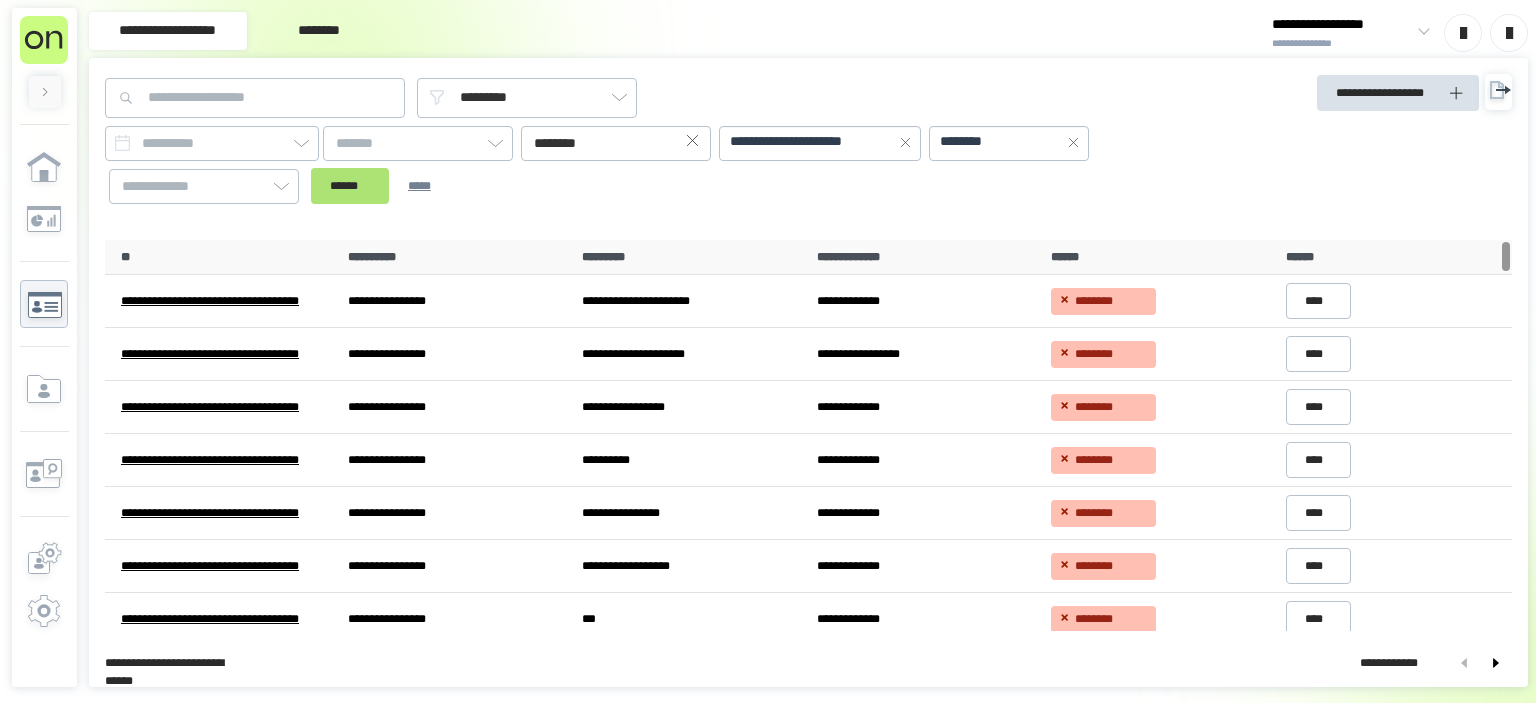click on "******" at bounding box center [350, 186] 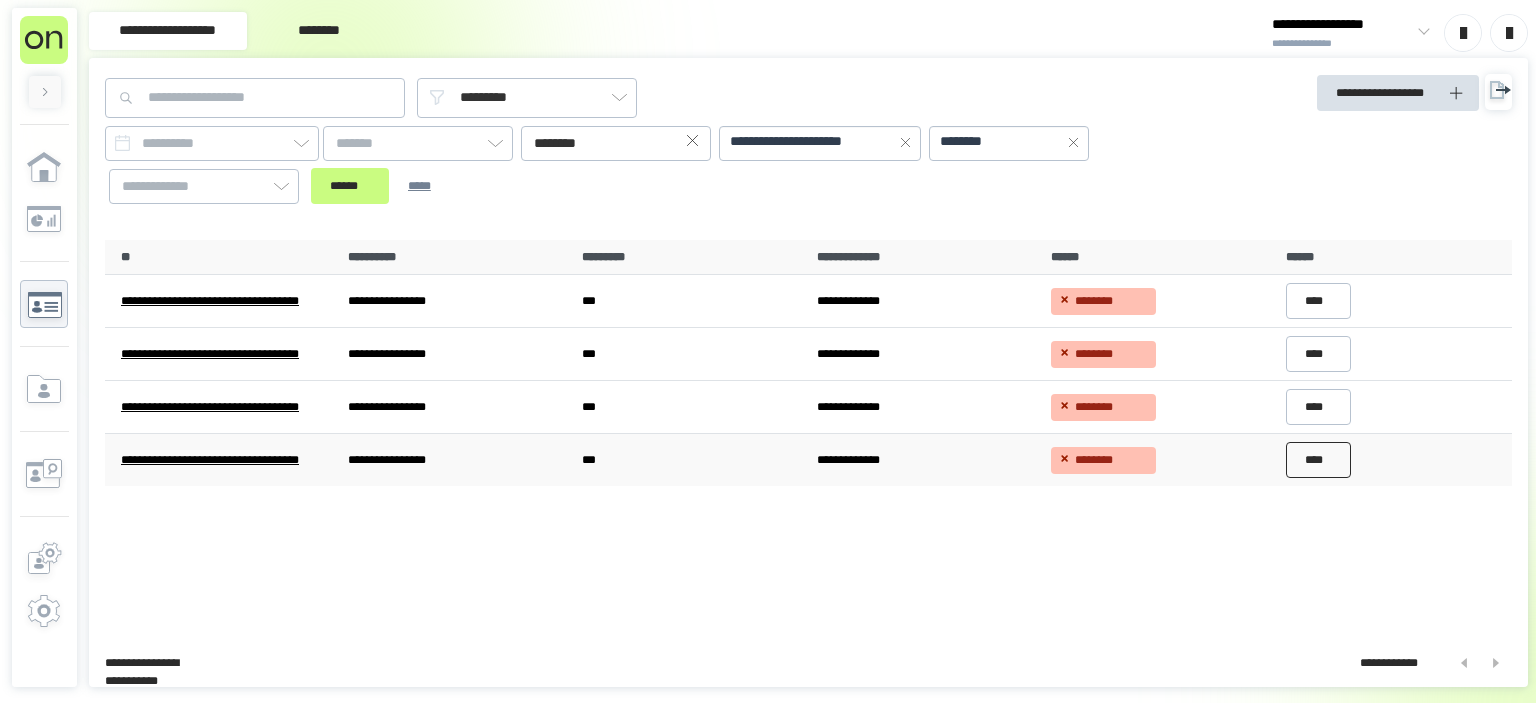 click on "****" at bounding box center [1319, 460] 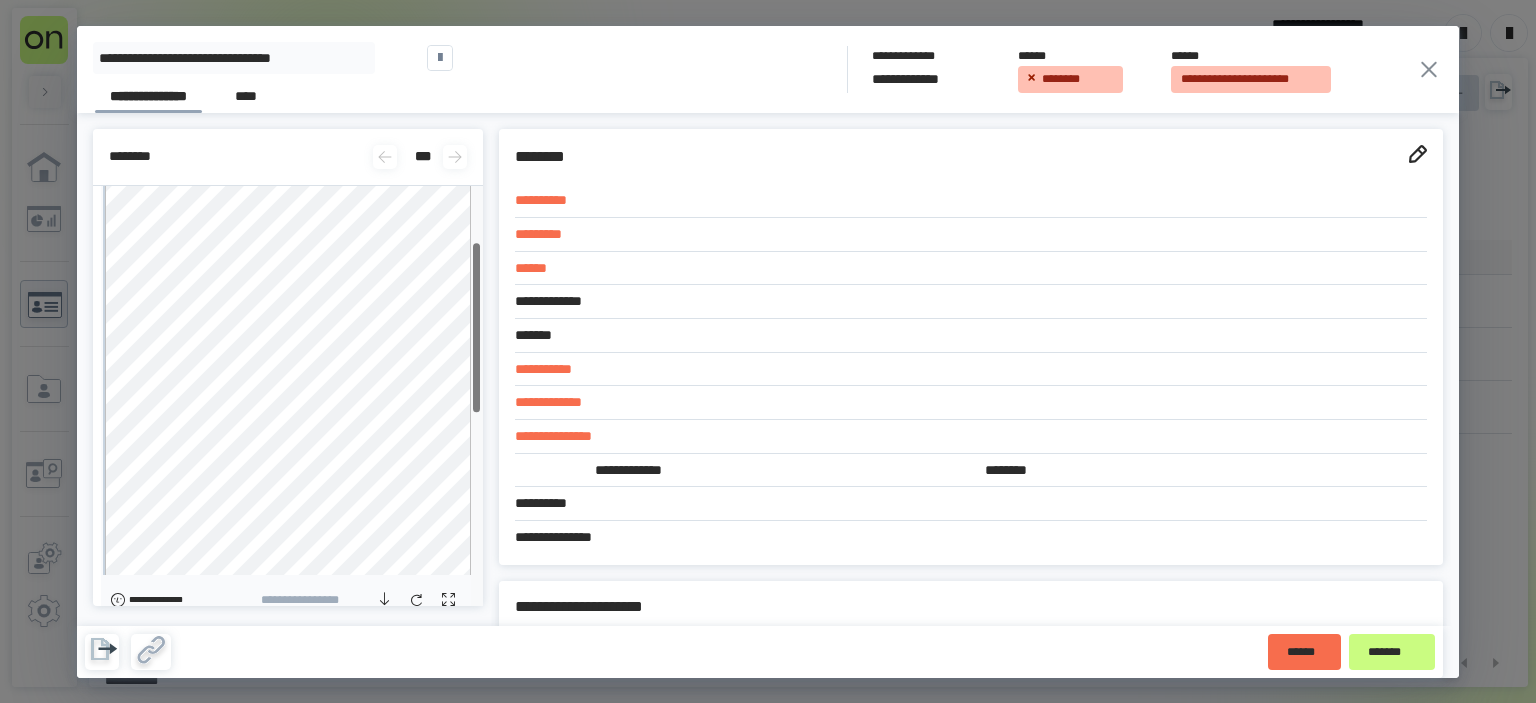 scroll, scrollTop: 0, scrollLeft: 0, axis: both 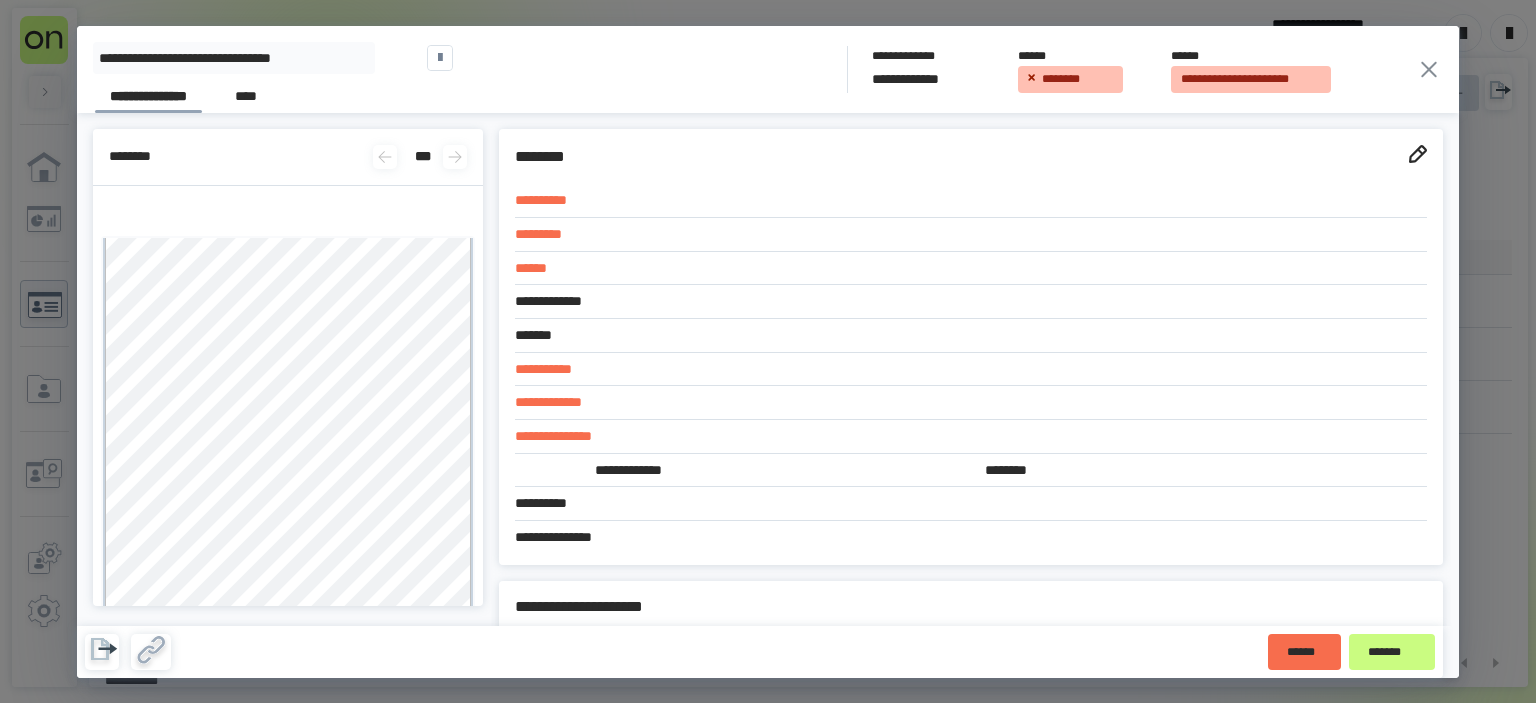 click 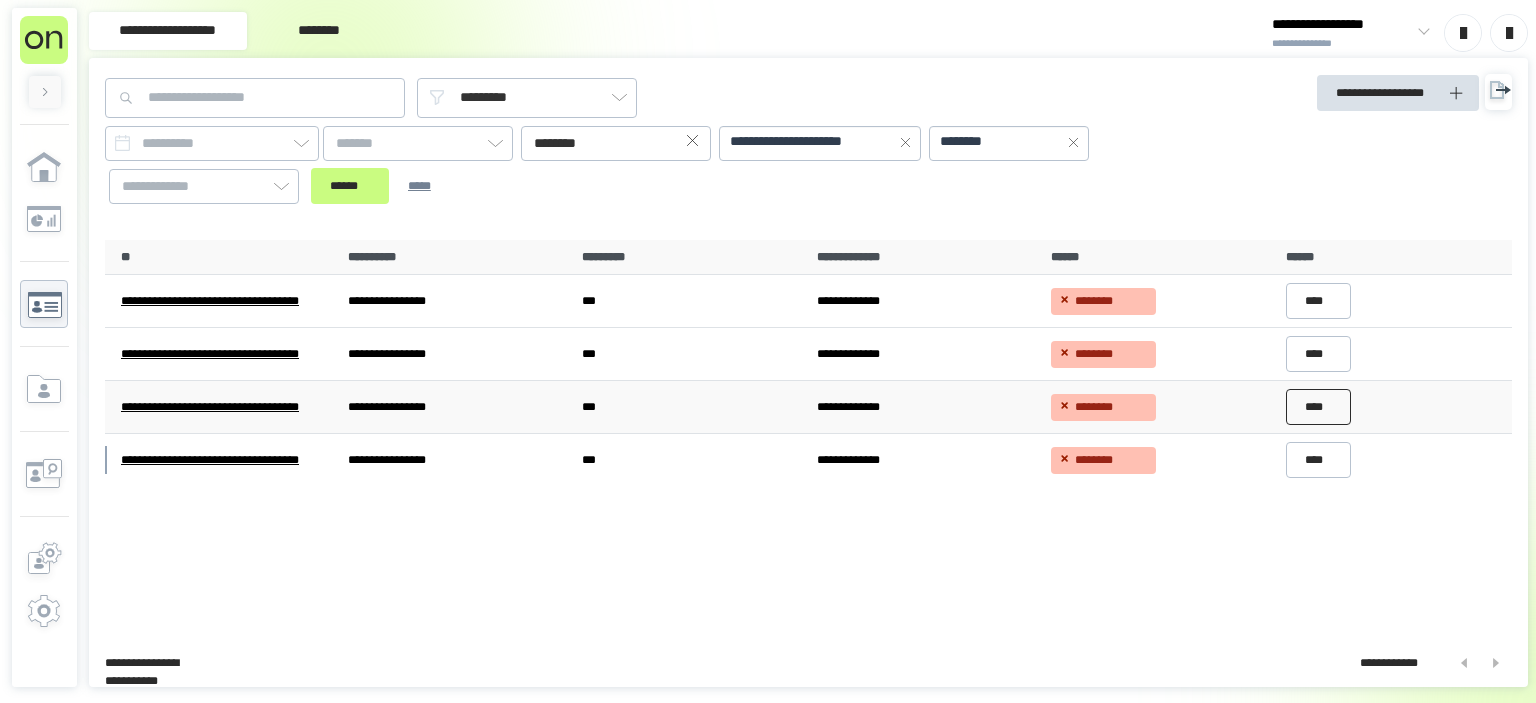 click on "****" at bounding box center (1319, 407) 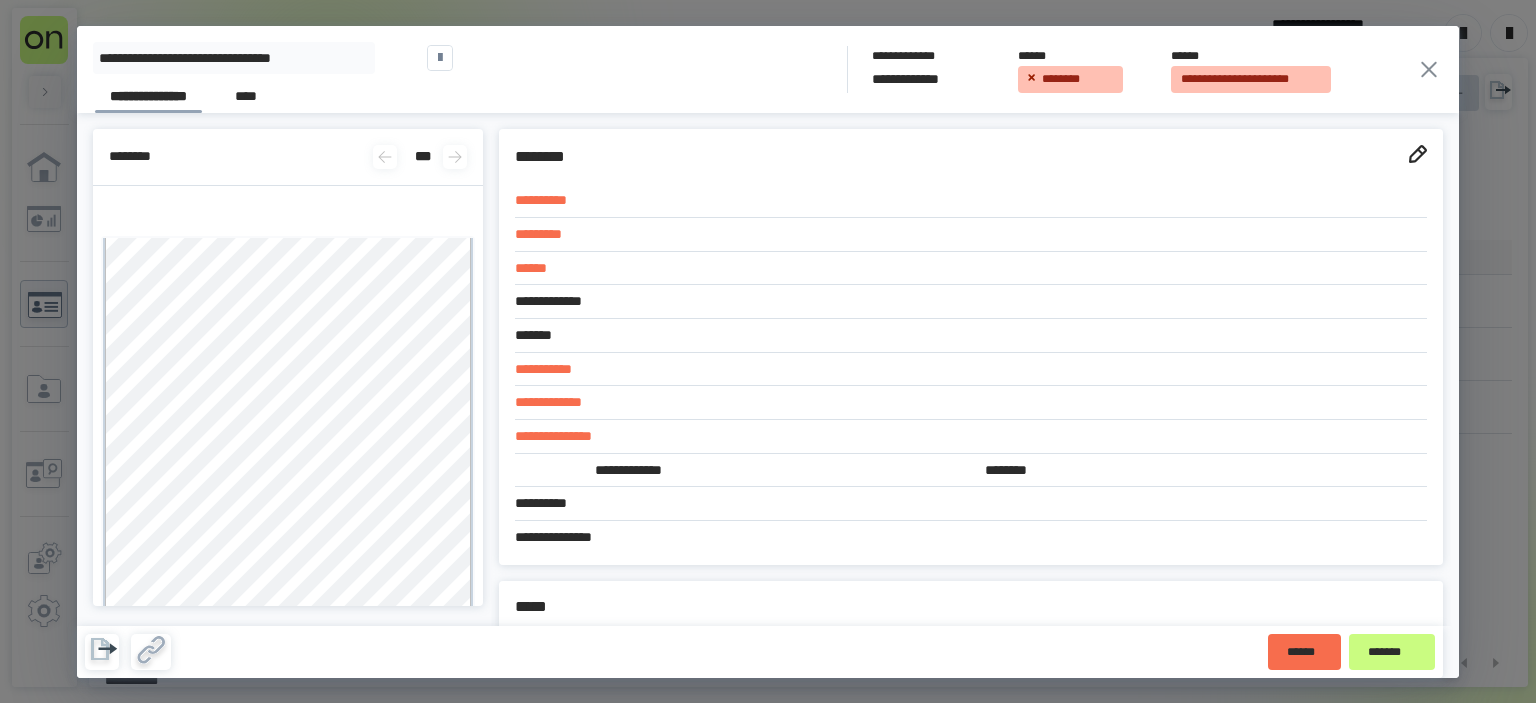 click 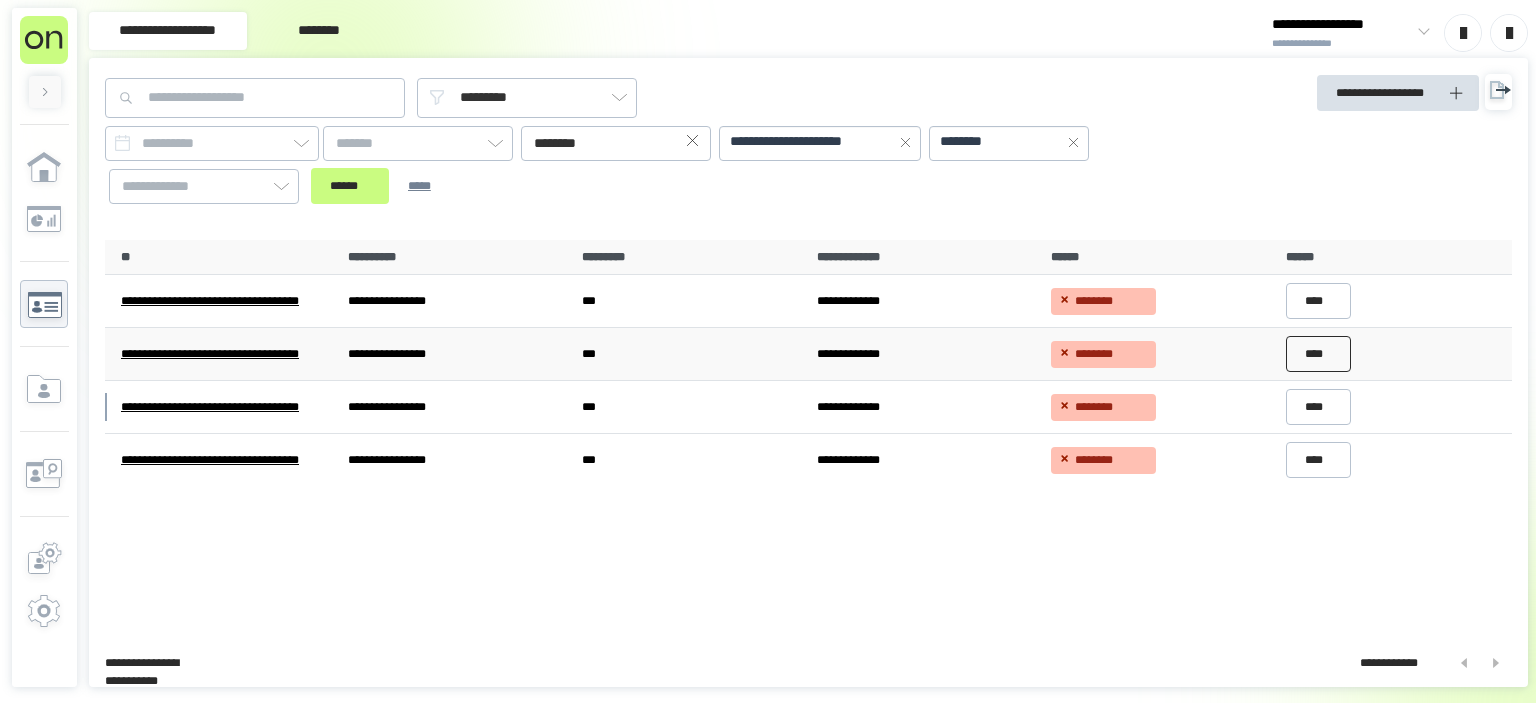 click on "****" at bounding box center (1319, 354) 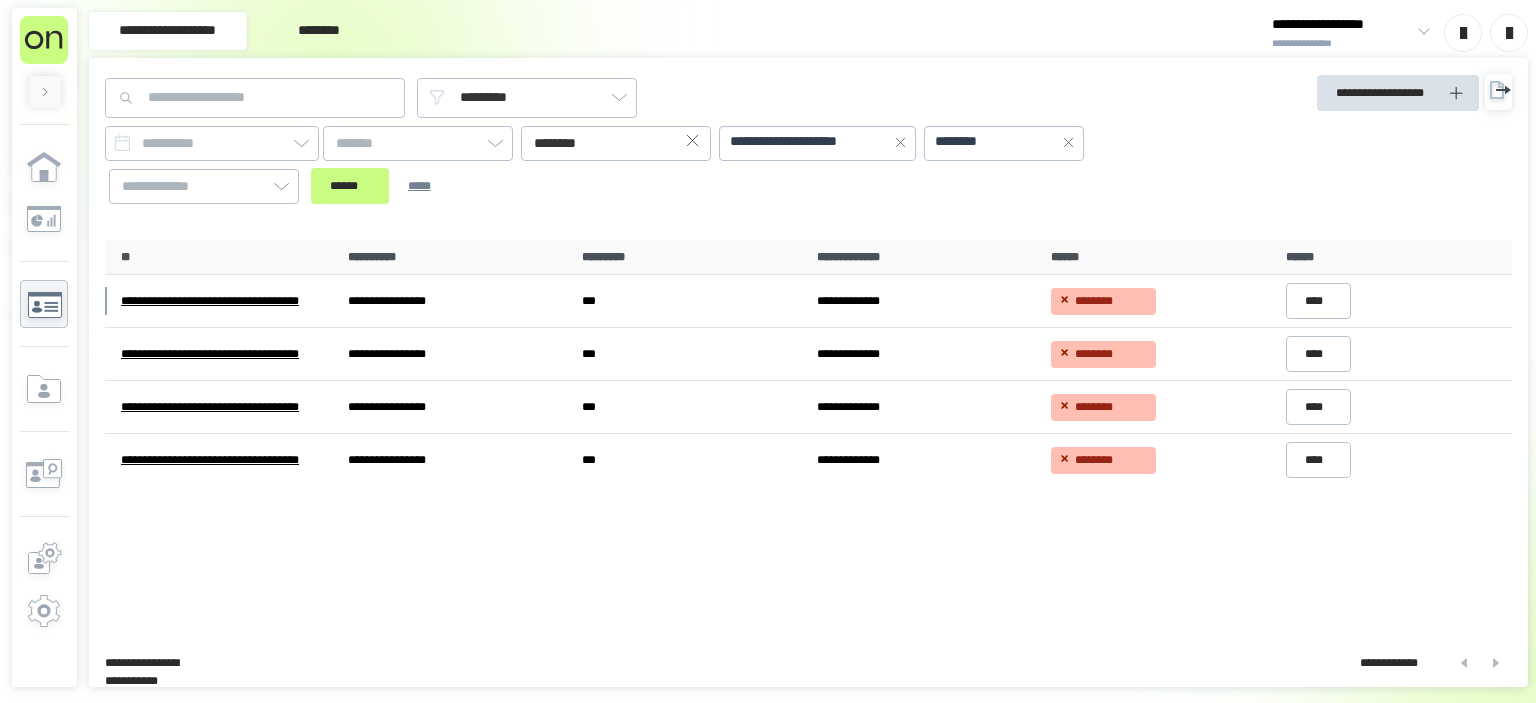 scroll, scrollTop: 0, scrollLeft: 0, axis: both 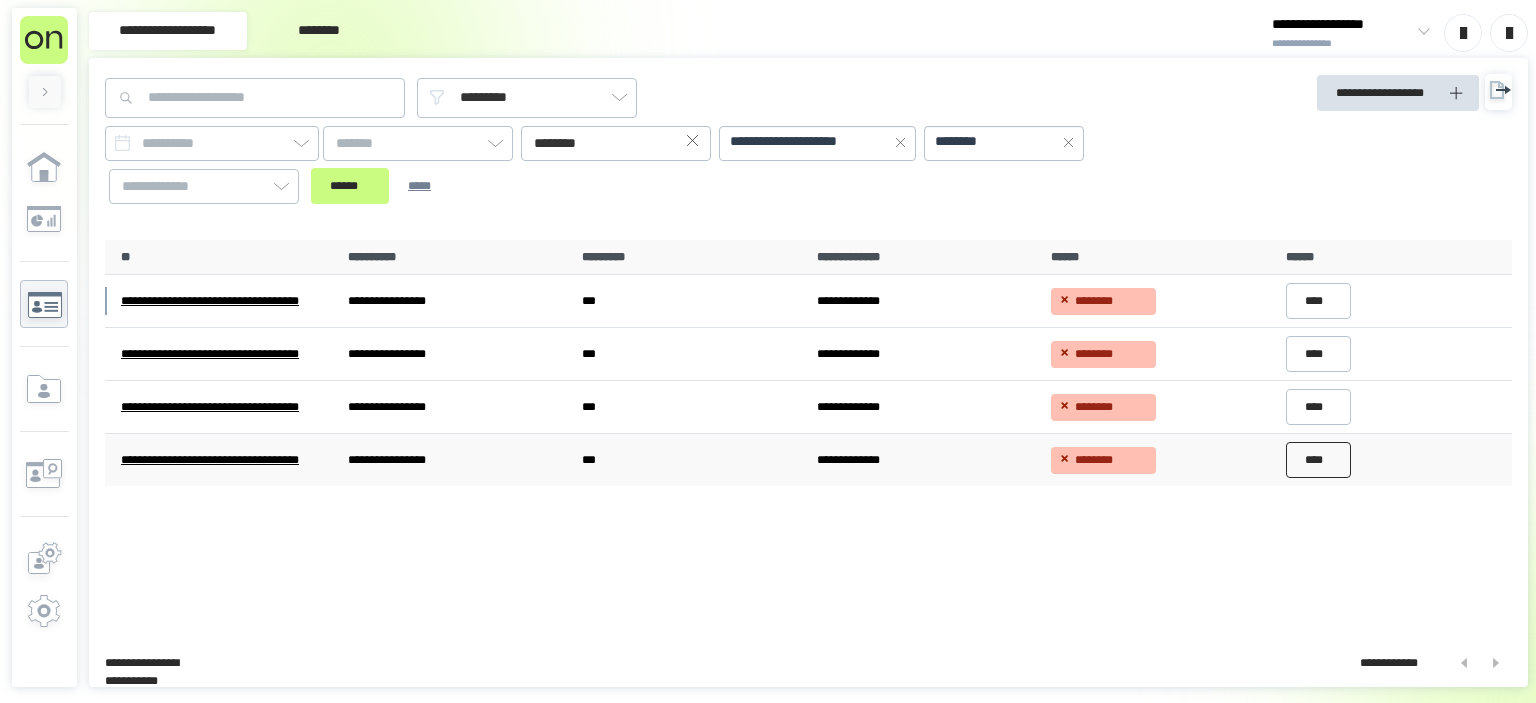 click on "****" at bounding box center (1319, 460) 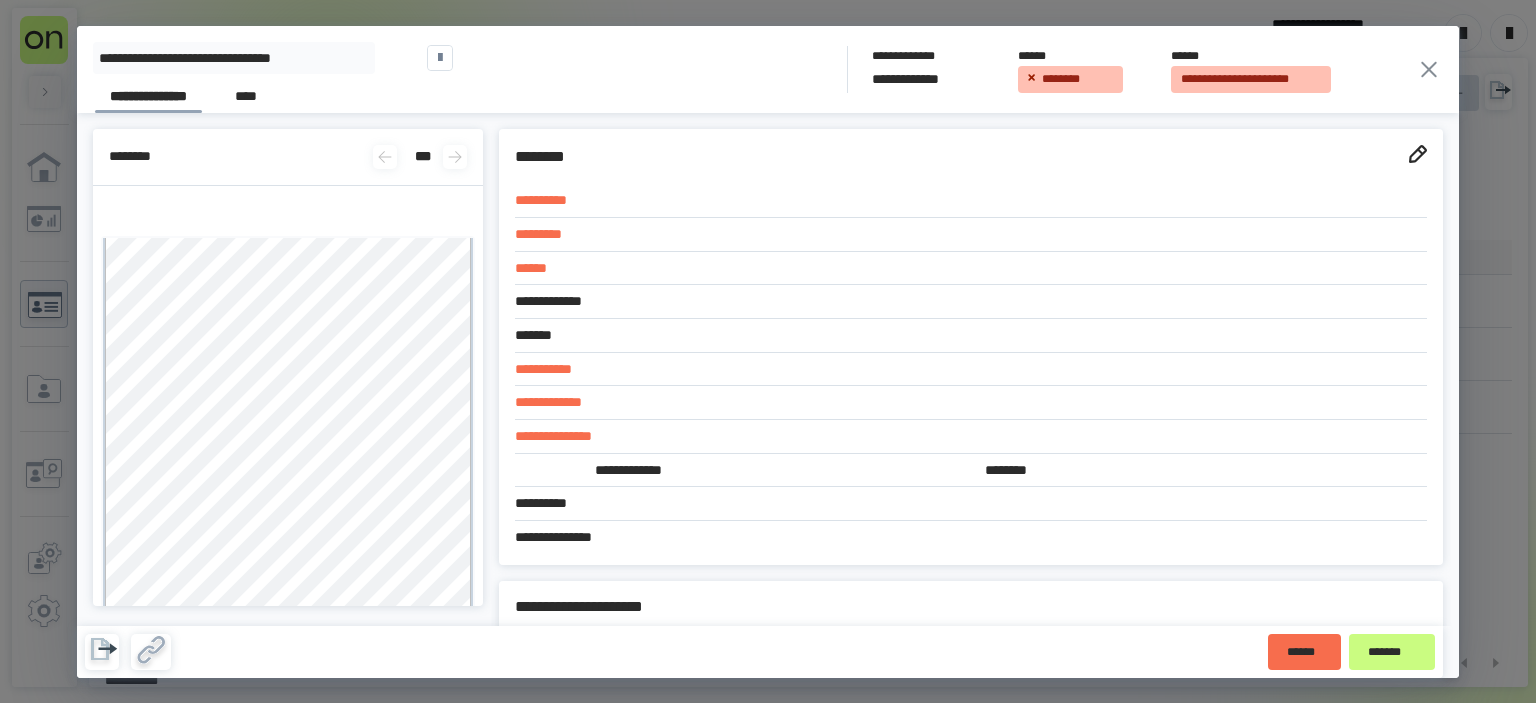 click 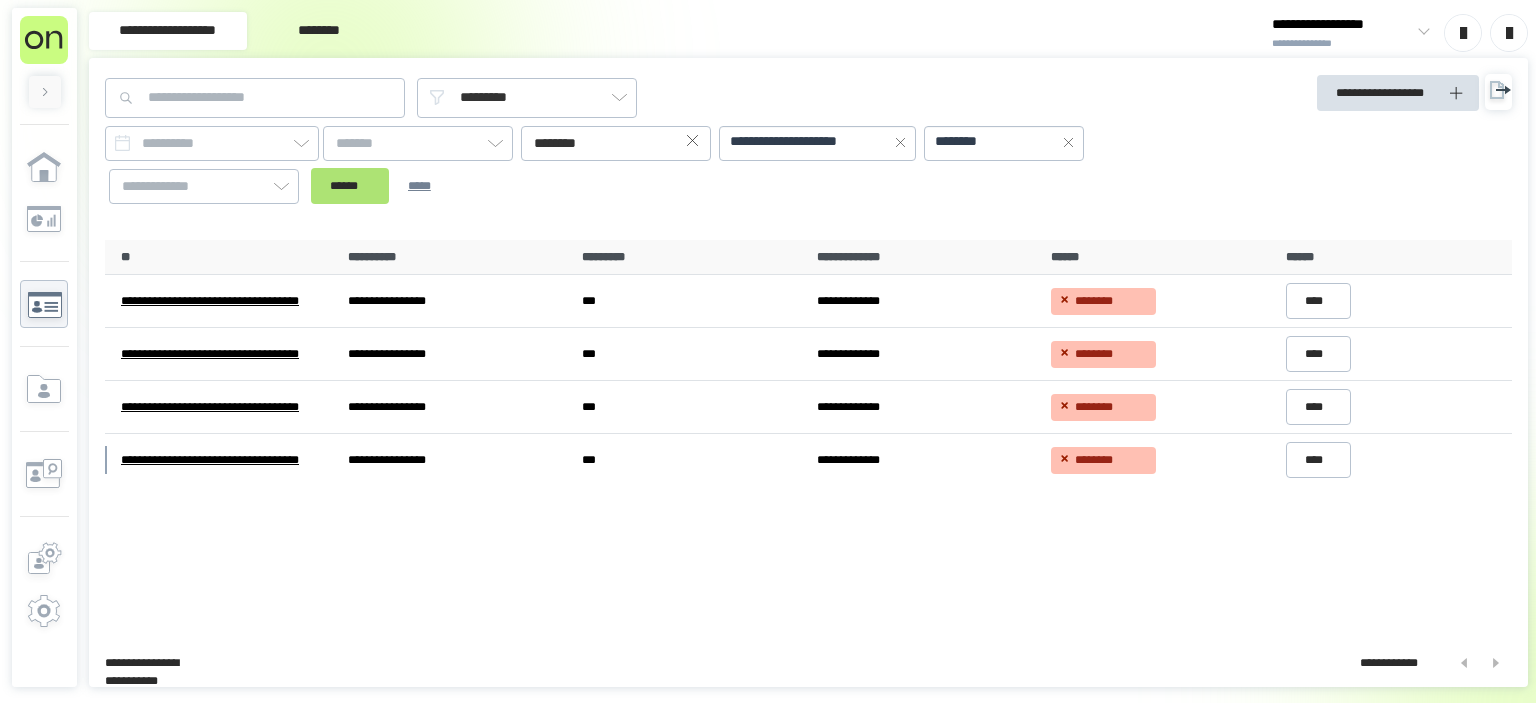 click on "******" at bounding box center (350, 186) 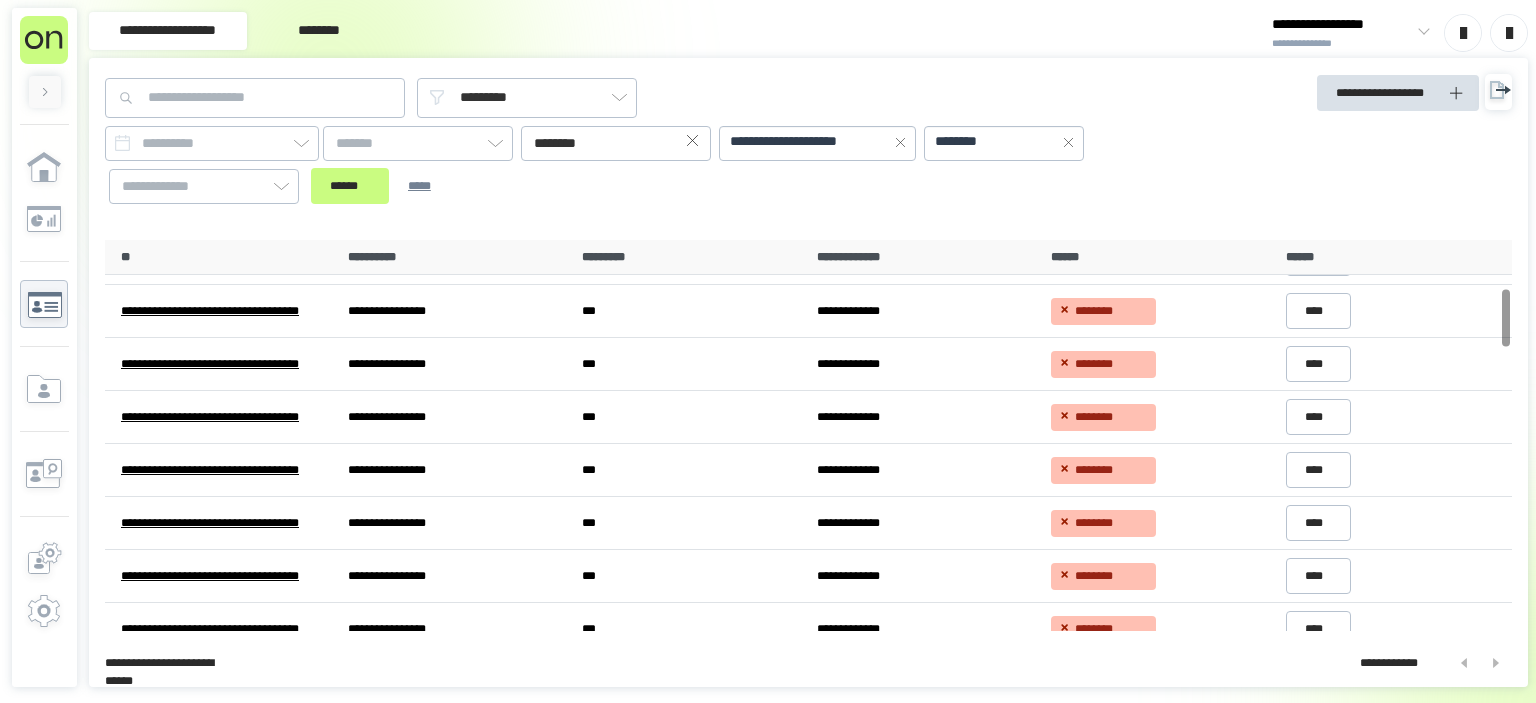 scroll, scrollTop: 331, scrollLeft: 0, axis: vertical 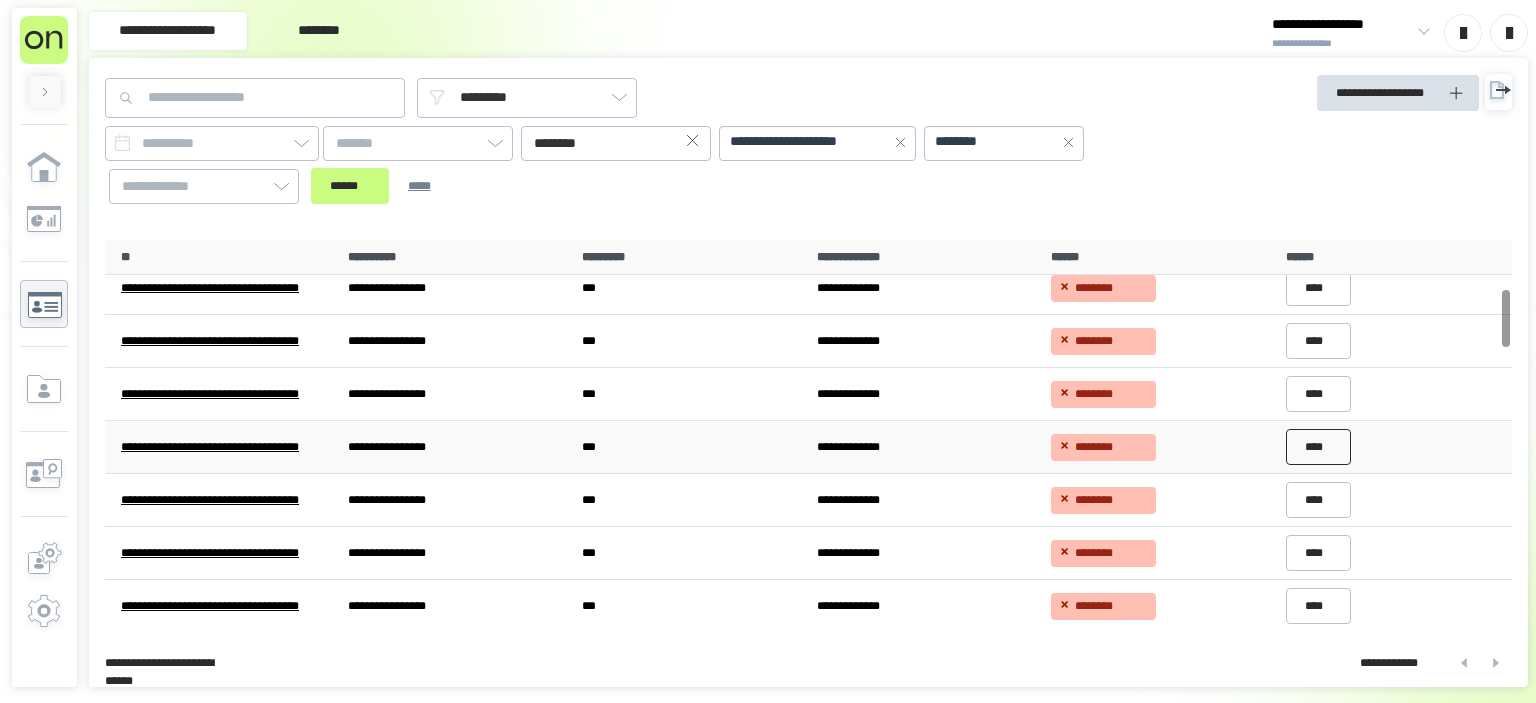 click on "****" at bounding box center [1319, 447] 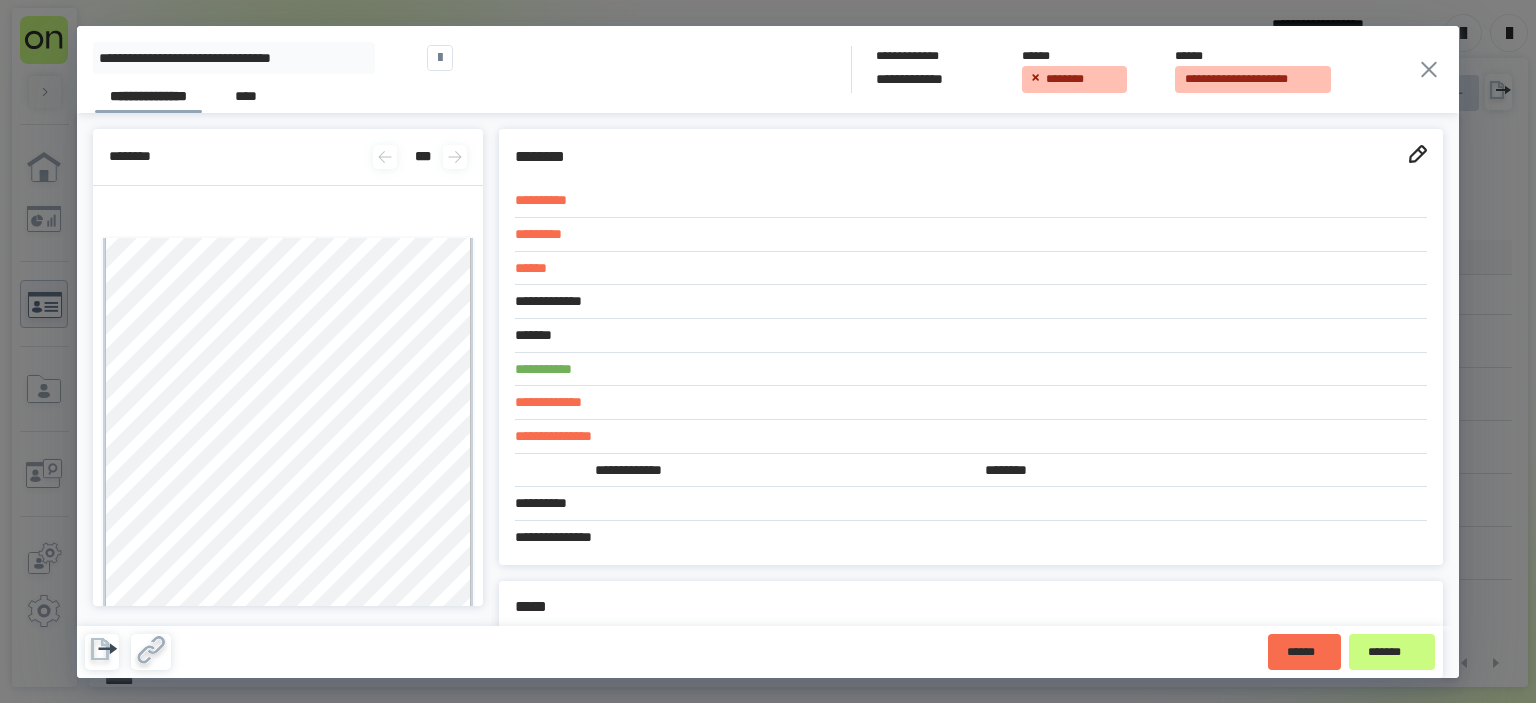 click 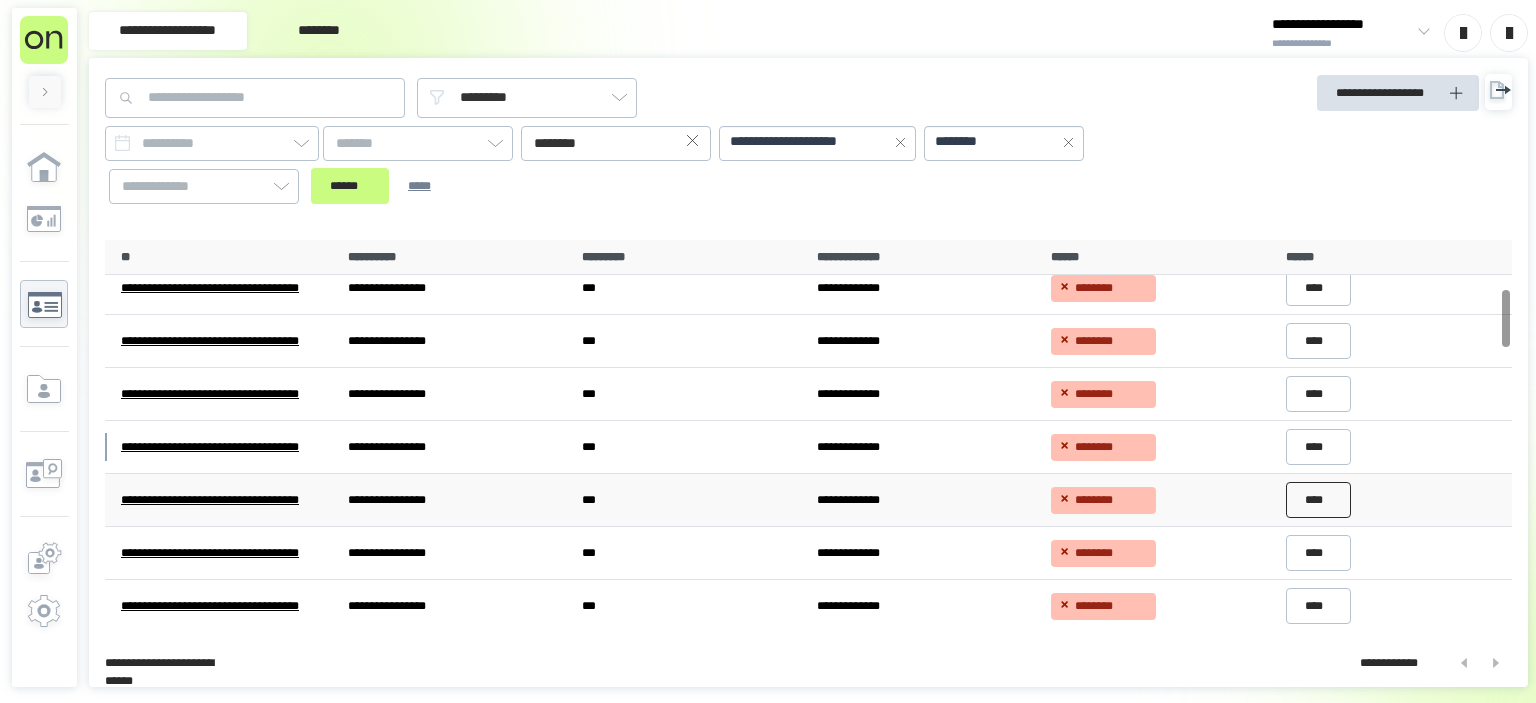 click on "****" at bounding box center [1319, 500] 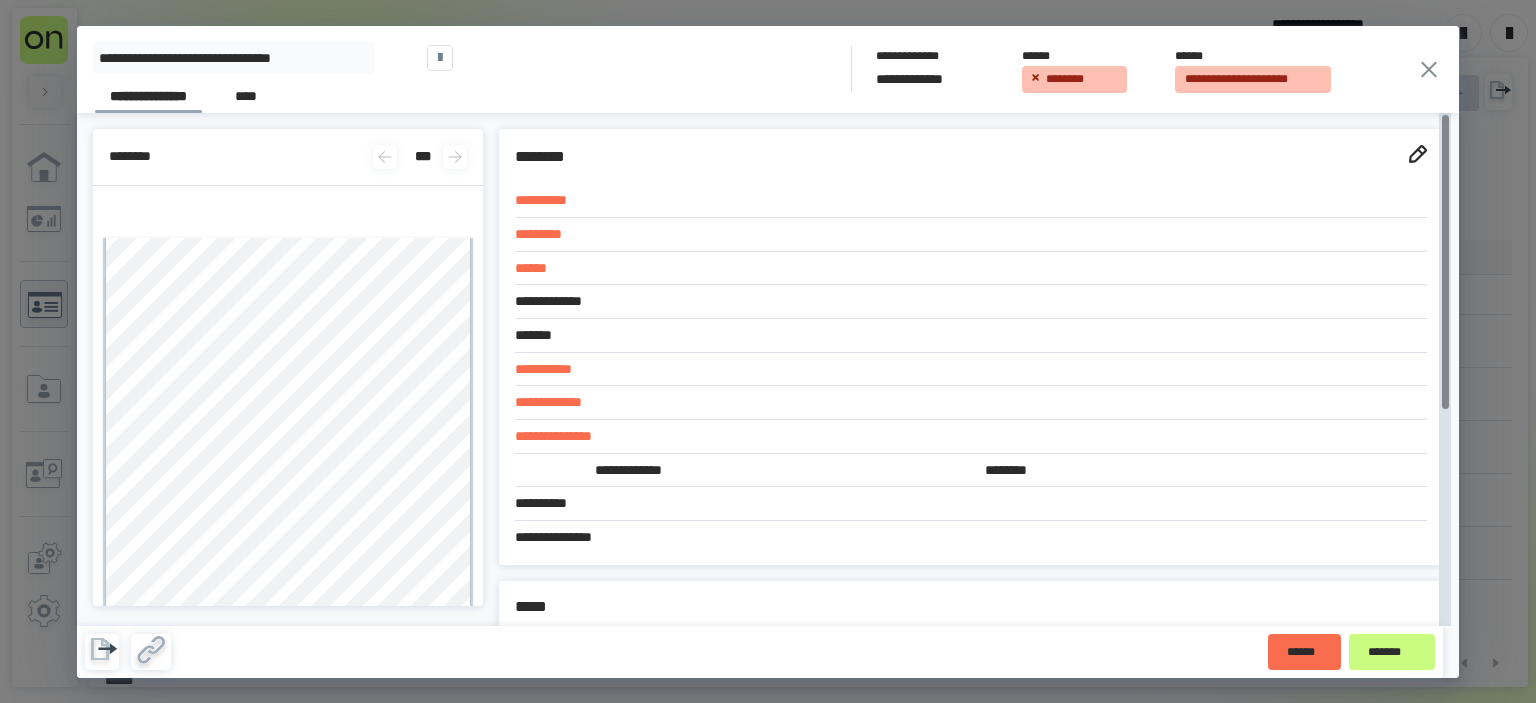 click 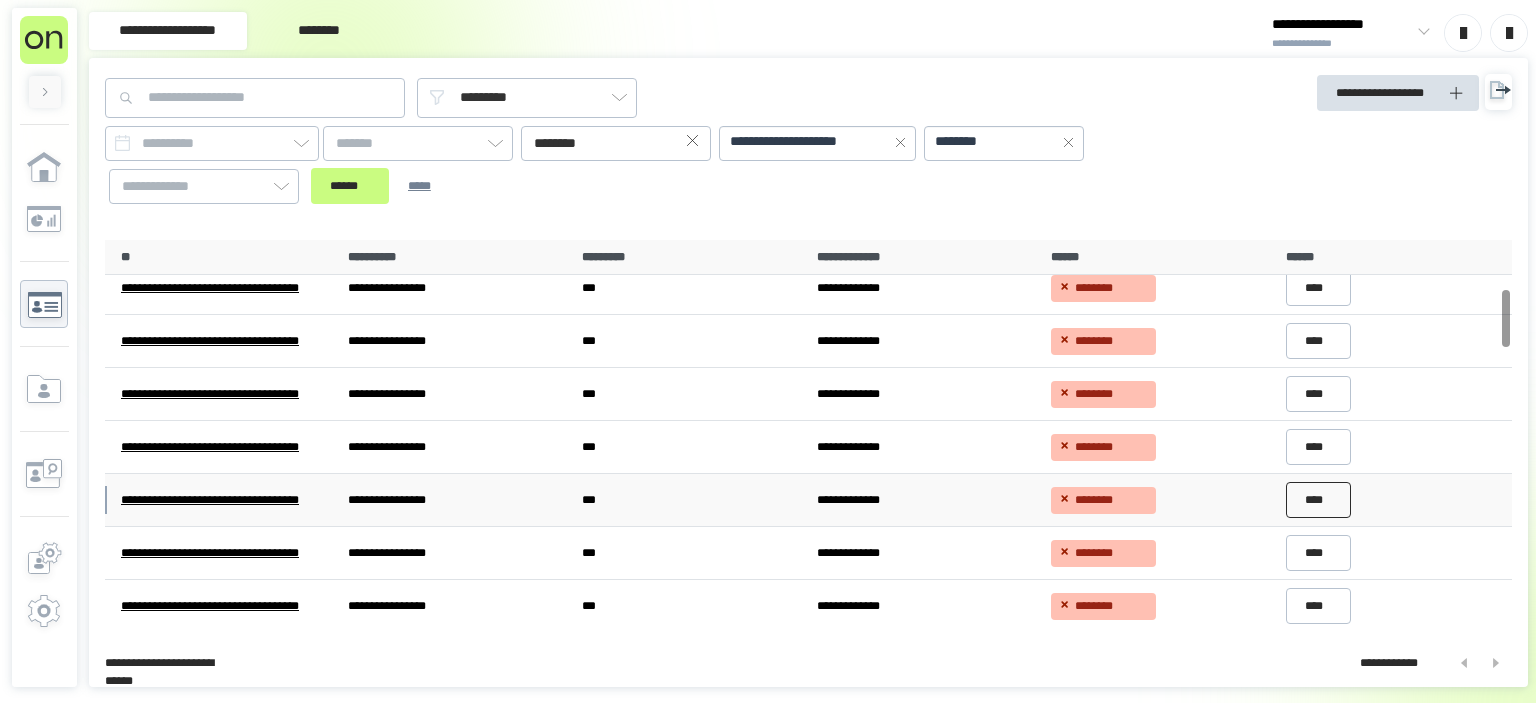 click on "****" at bounding box center [1319, 500] 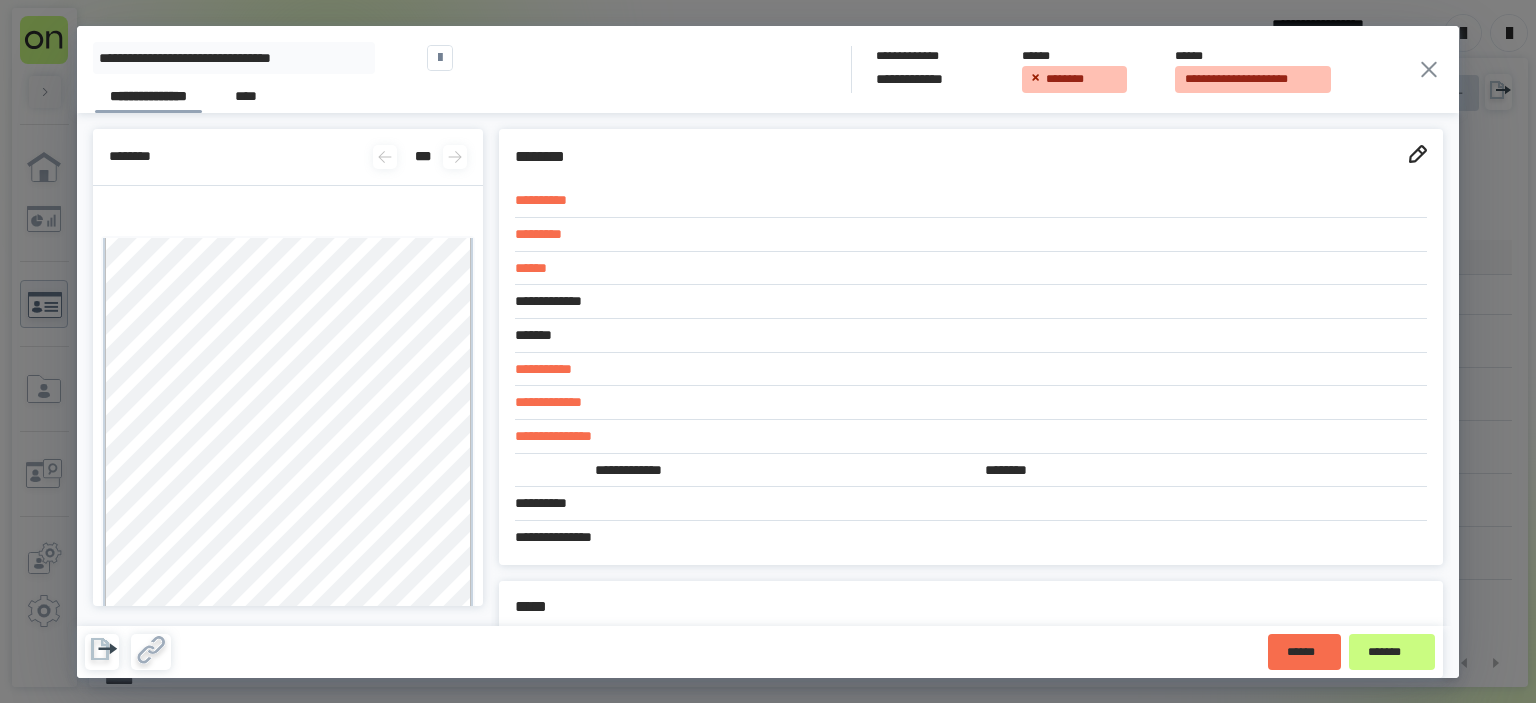click 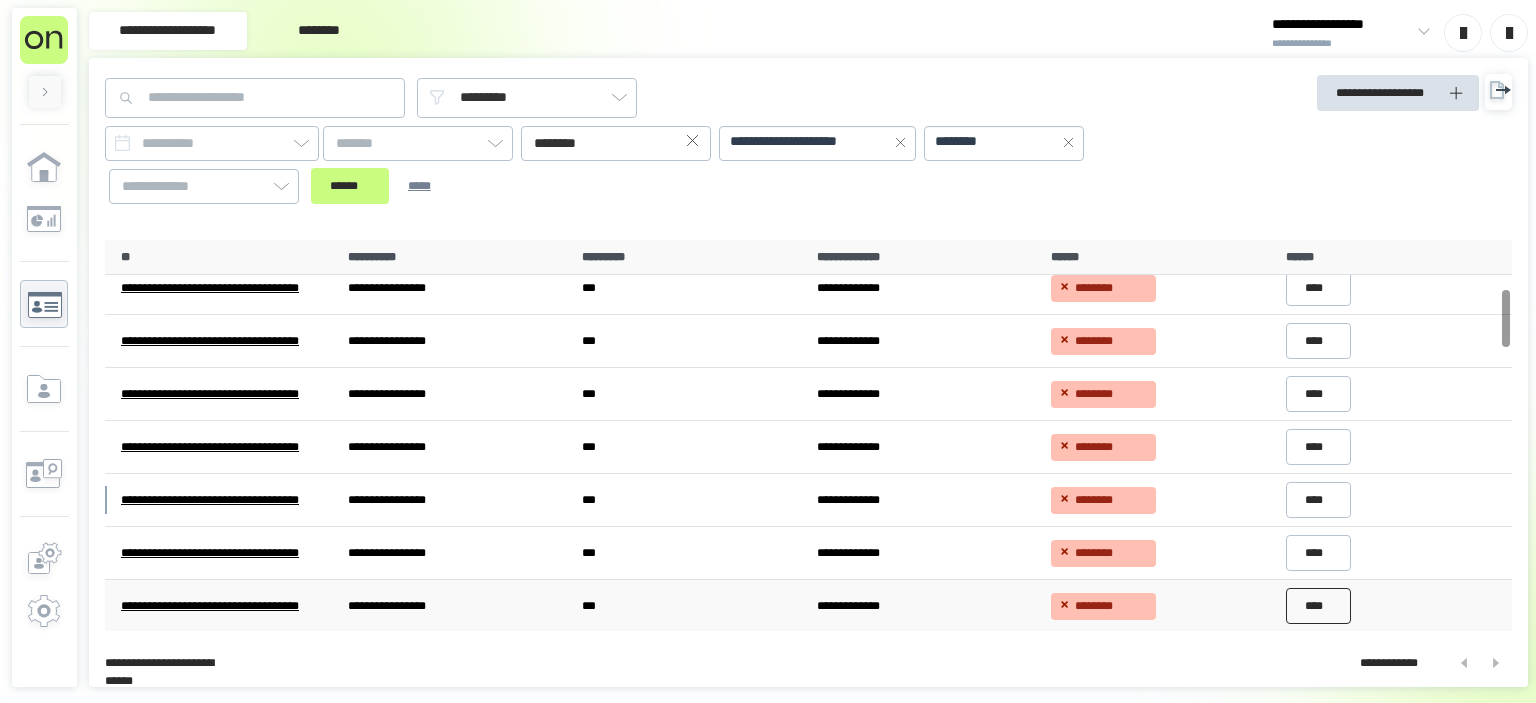 click on "****" at bounding box center (1319, 606) 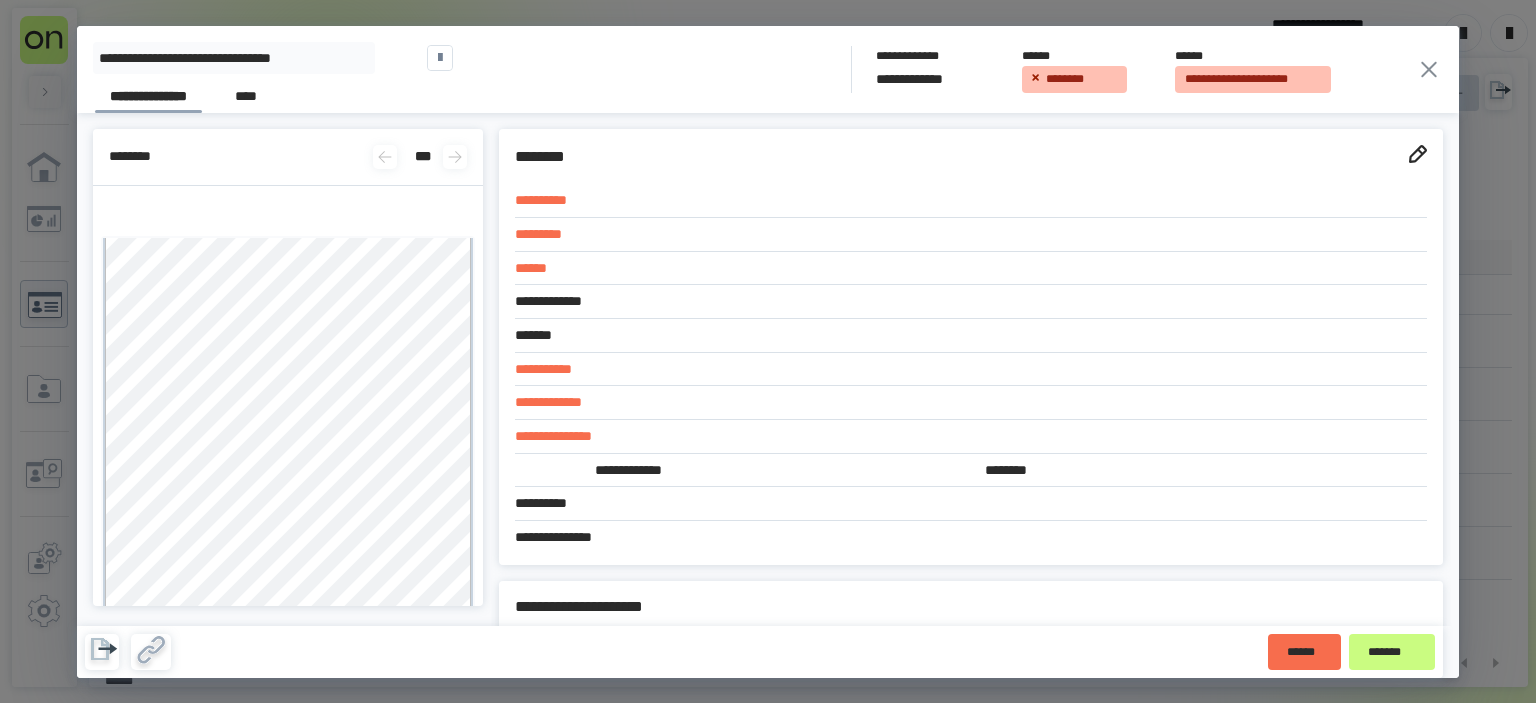 click 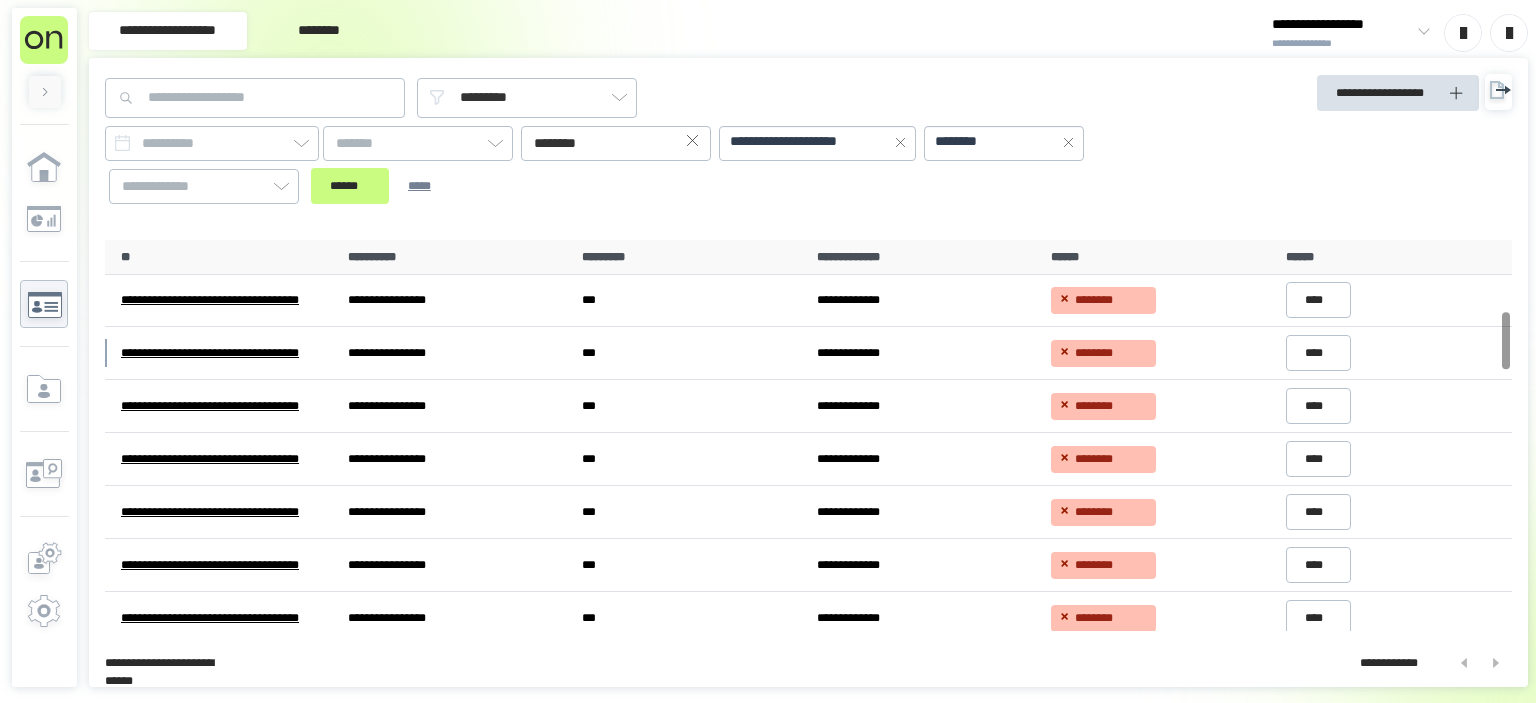scroll, scrollTop: 584, scrollLeft: 0, axis: vertical 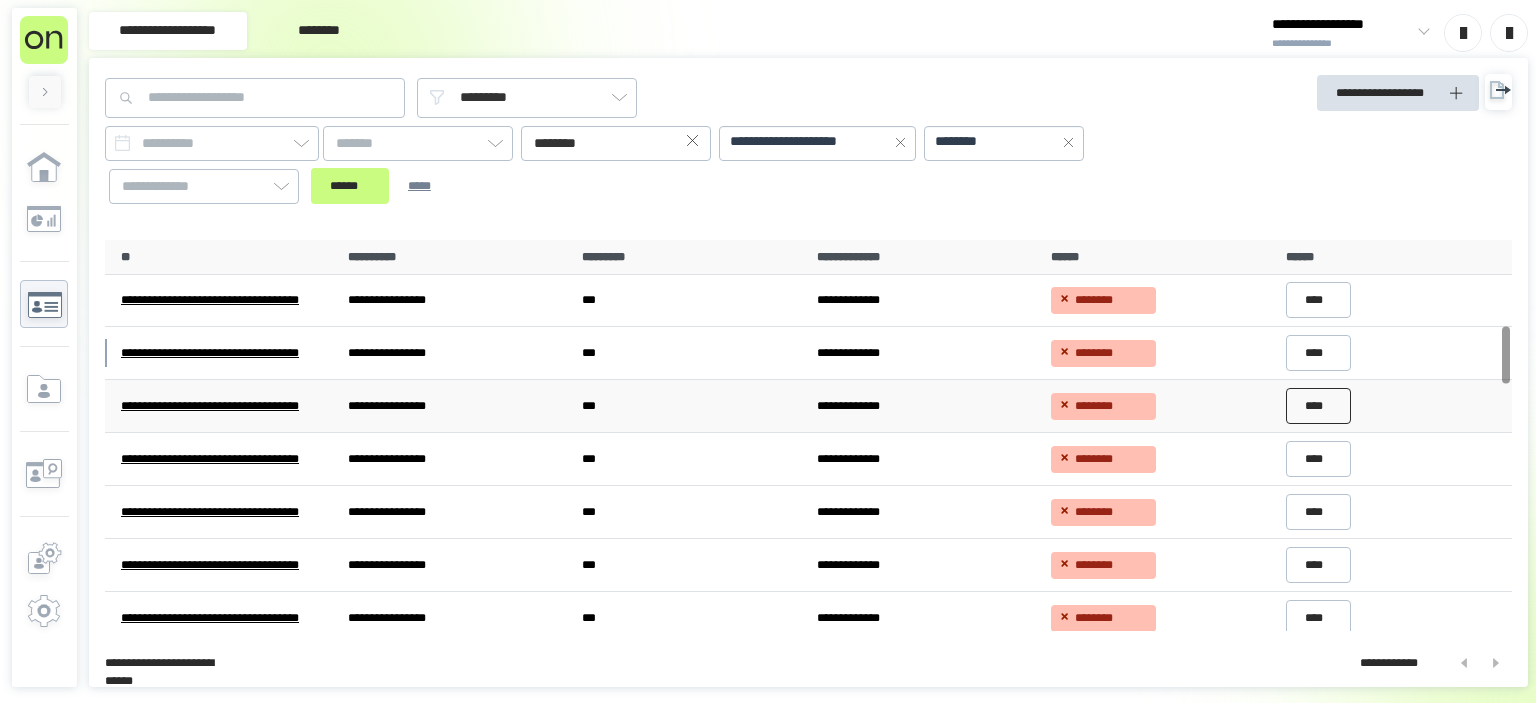 click on "****" at bounding box center [1319, 406] 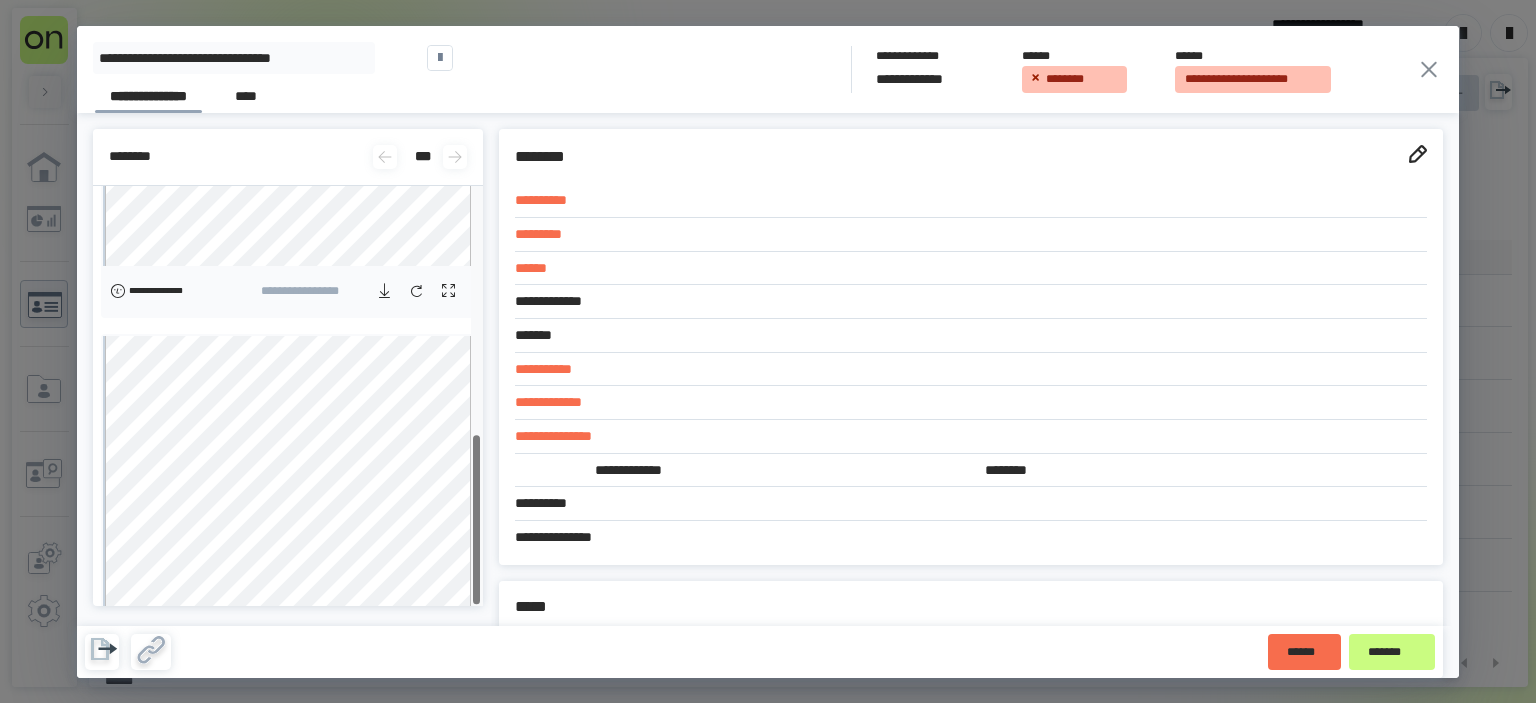 scroll, scrollTop: 615, scrollLeft: 0, axis: vertical 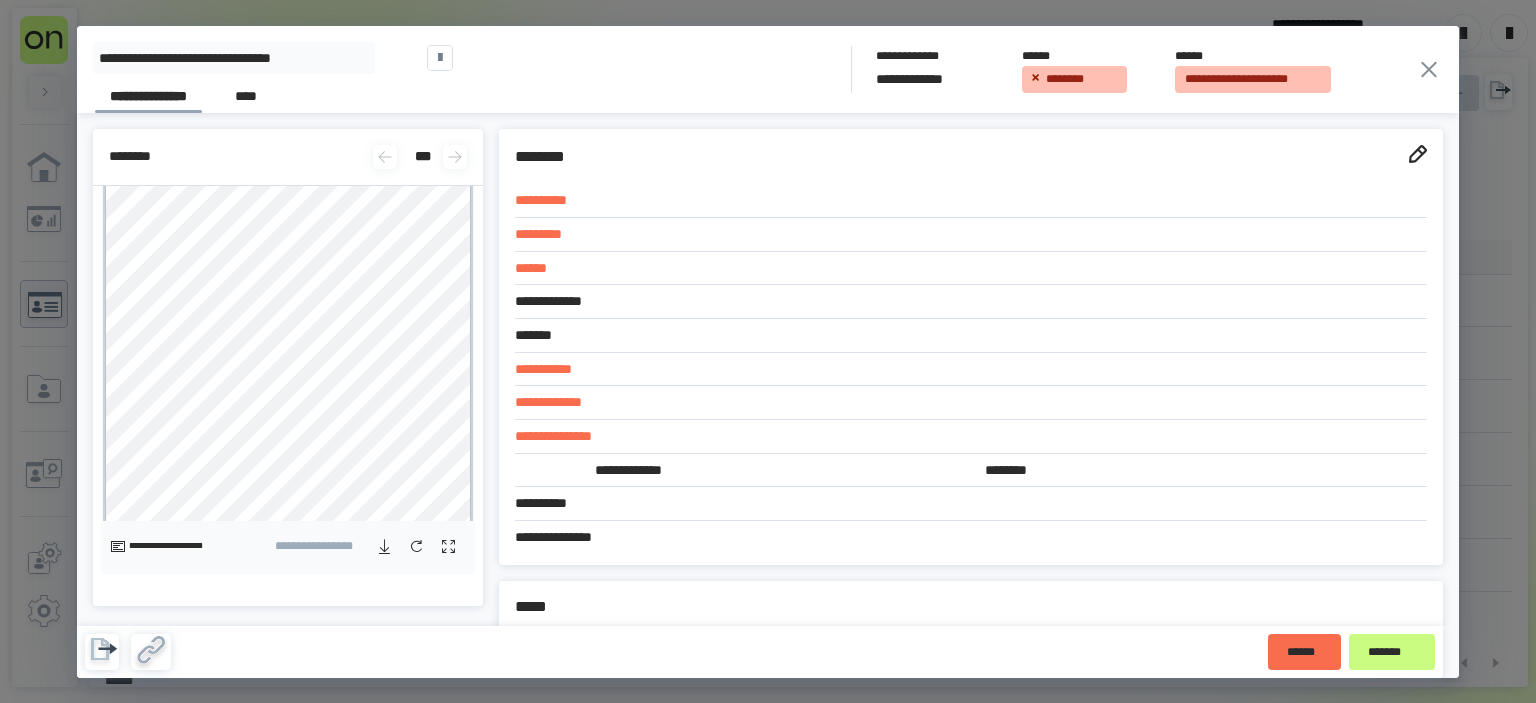 click 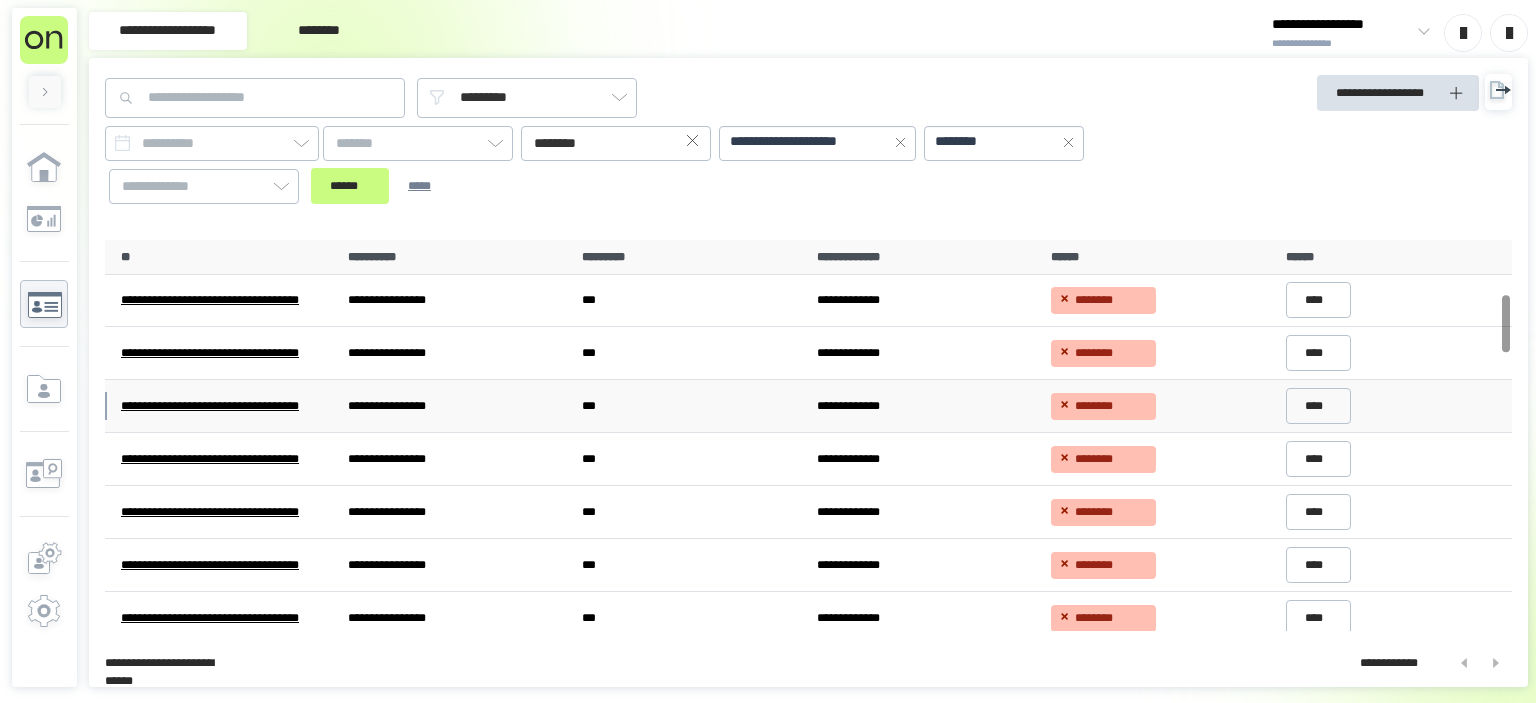 scroll, scrollTop: 0, scrollLeft: 0, axis: both 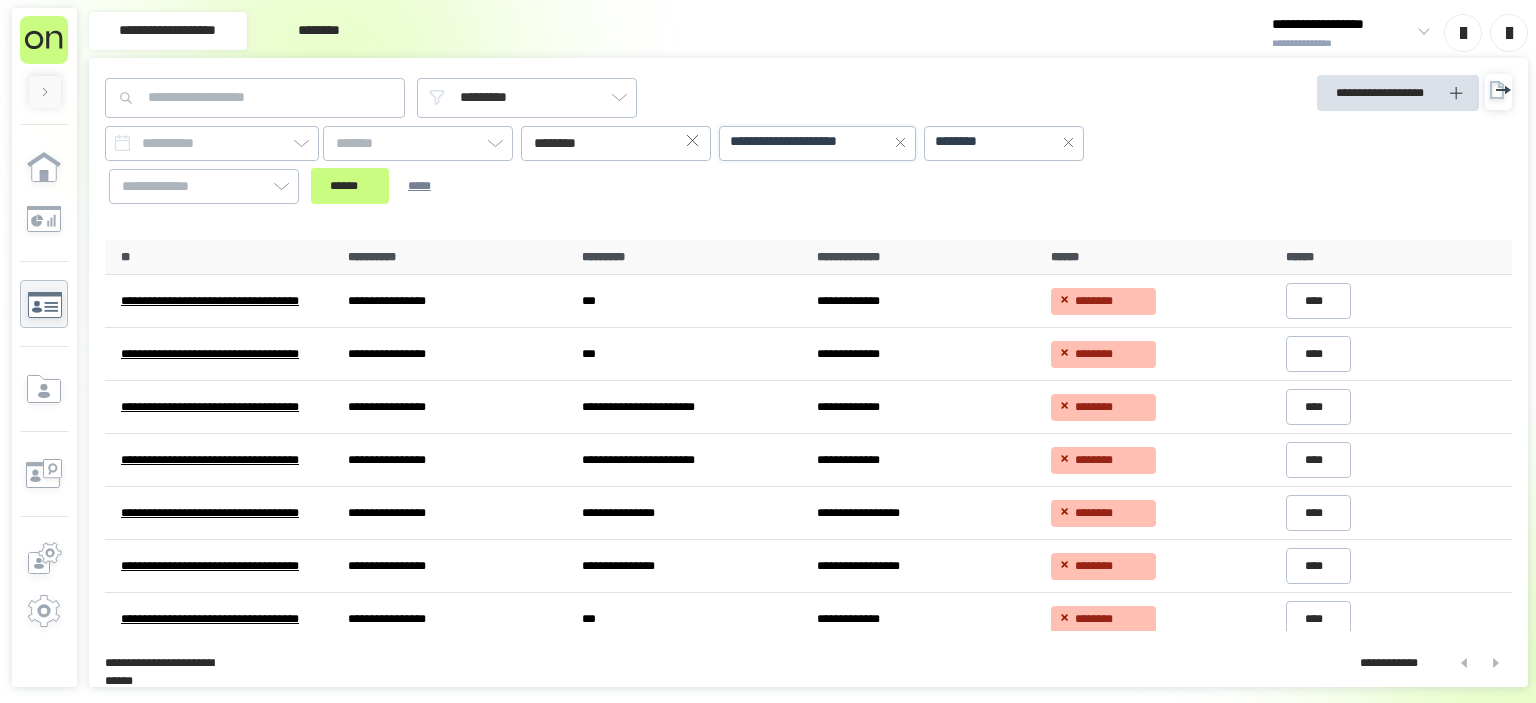 click 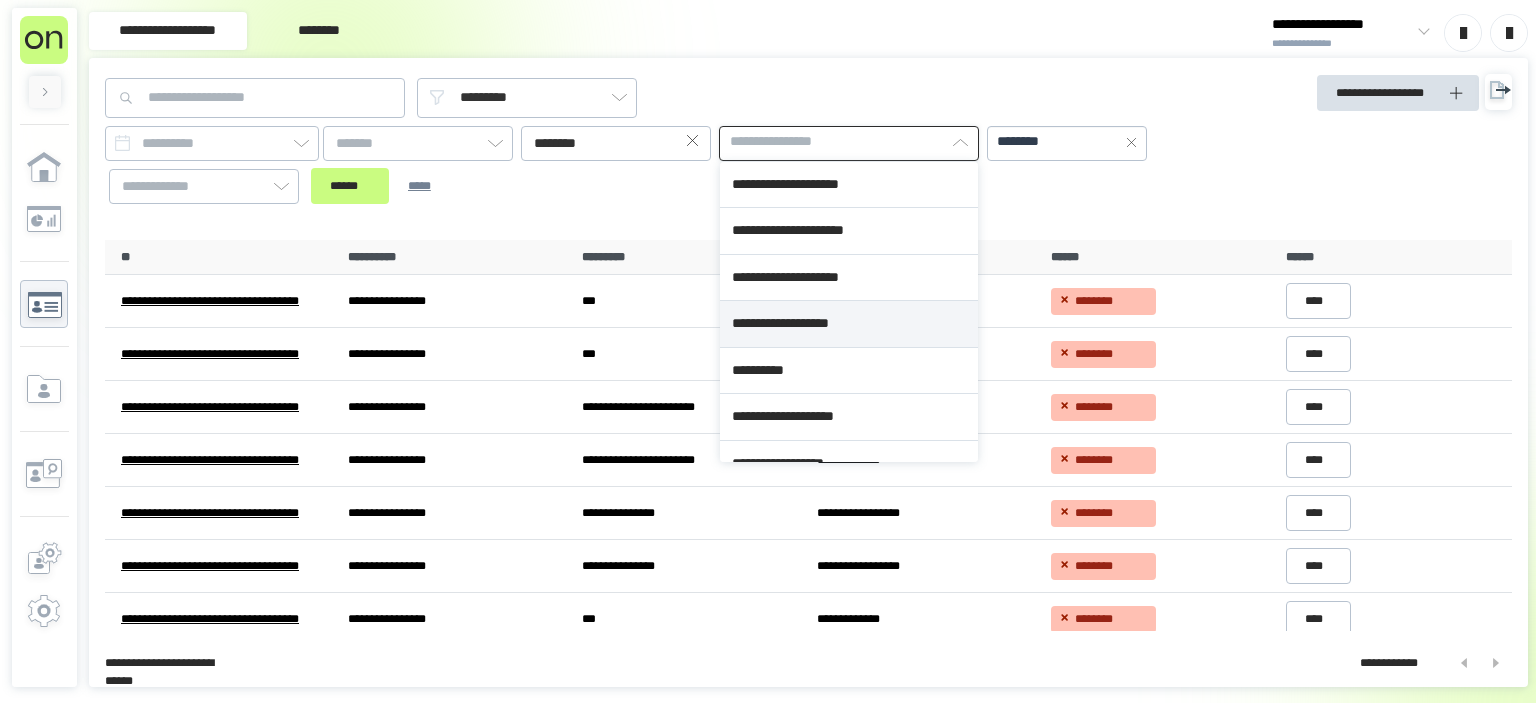 click on "**********" at bounding box center (849, 324) 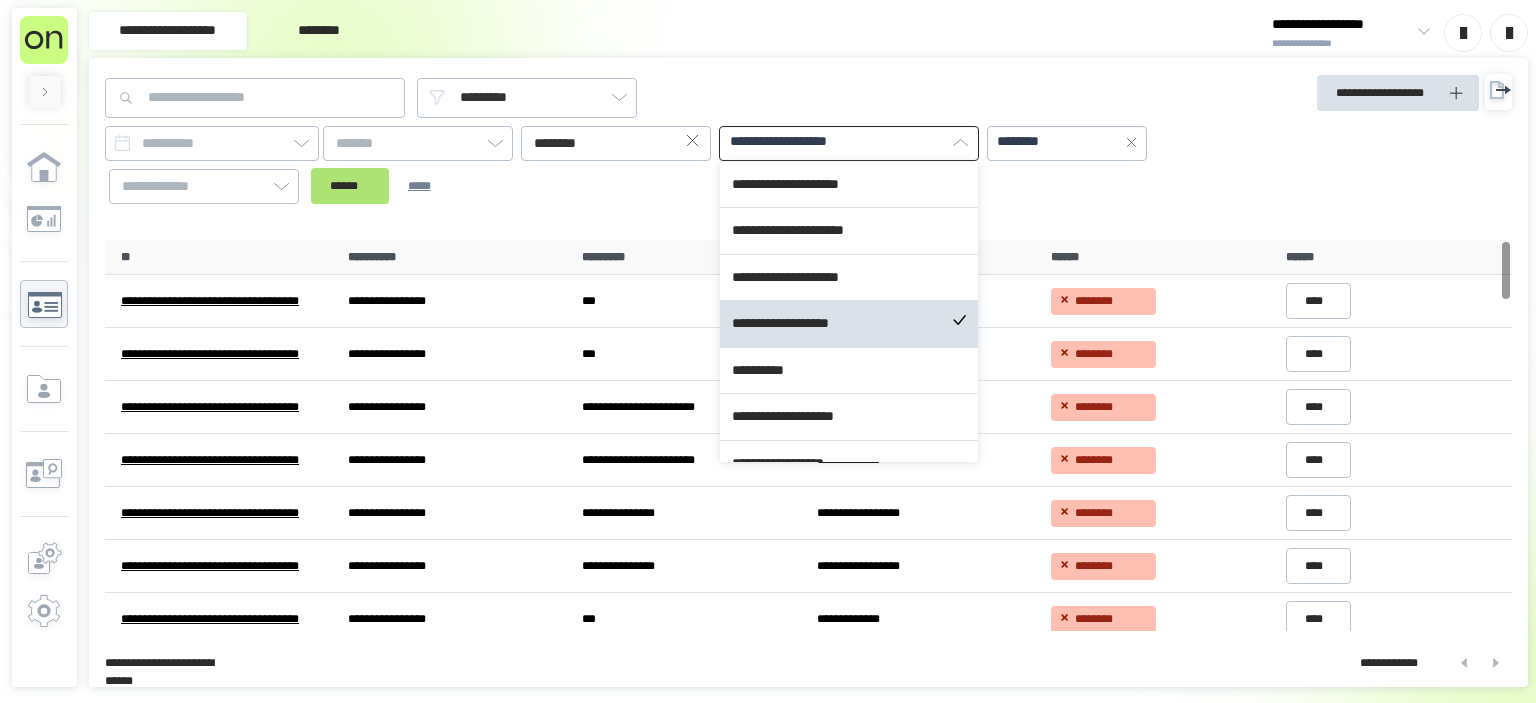 click on "[FIRST] [LAST] [ADDRESS] [CITY], [STATE] [ZIP]" at bounding box center (631, 165) 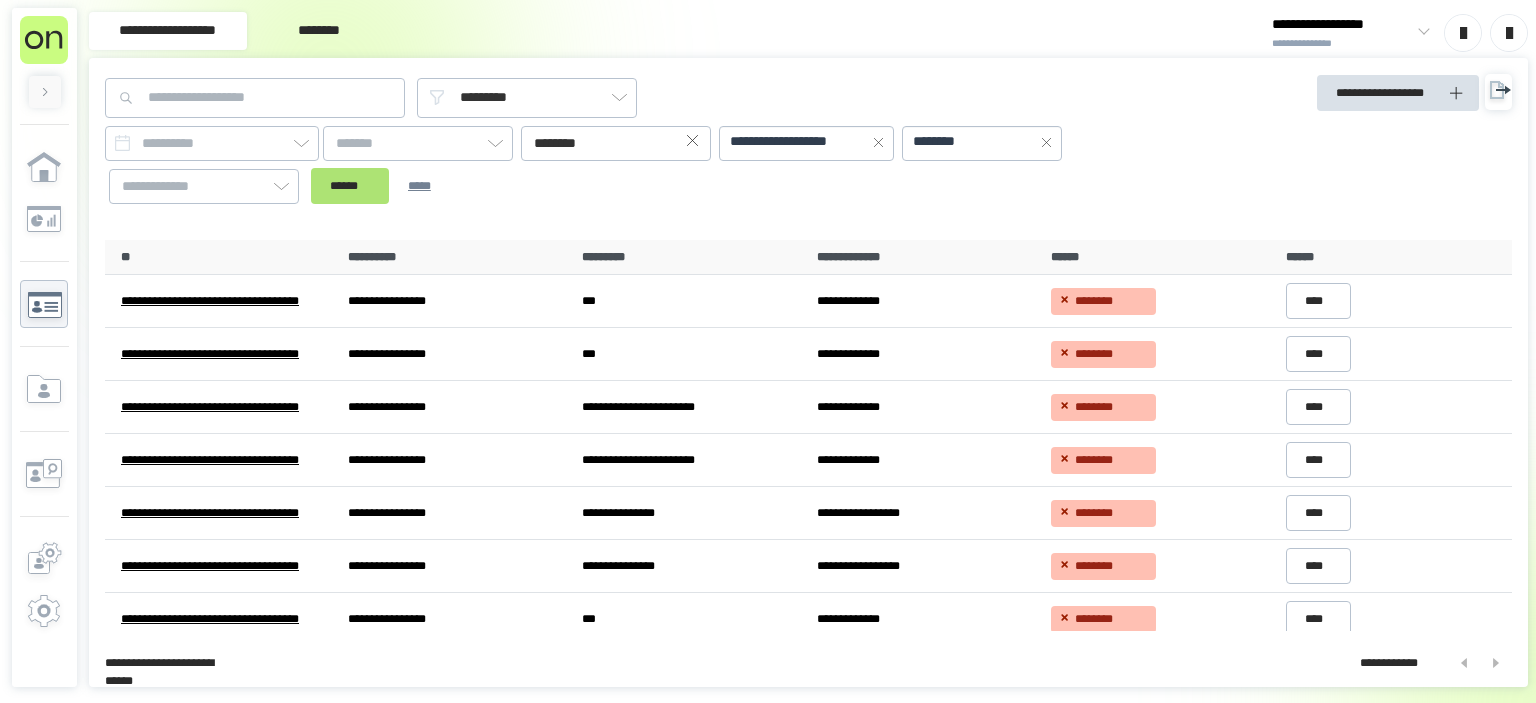 click on "******" at bounding box center [350, 186] 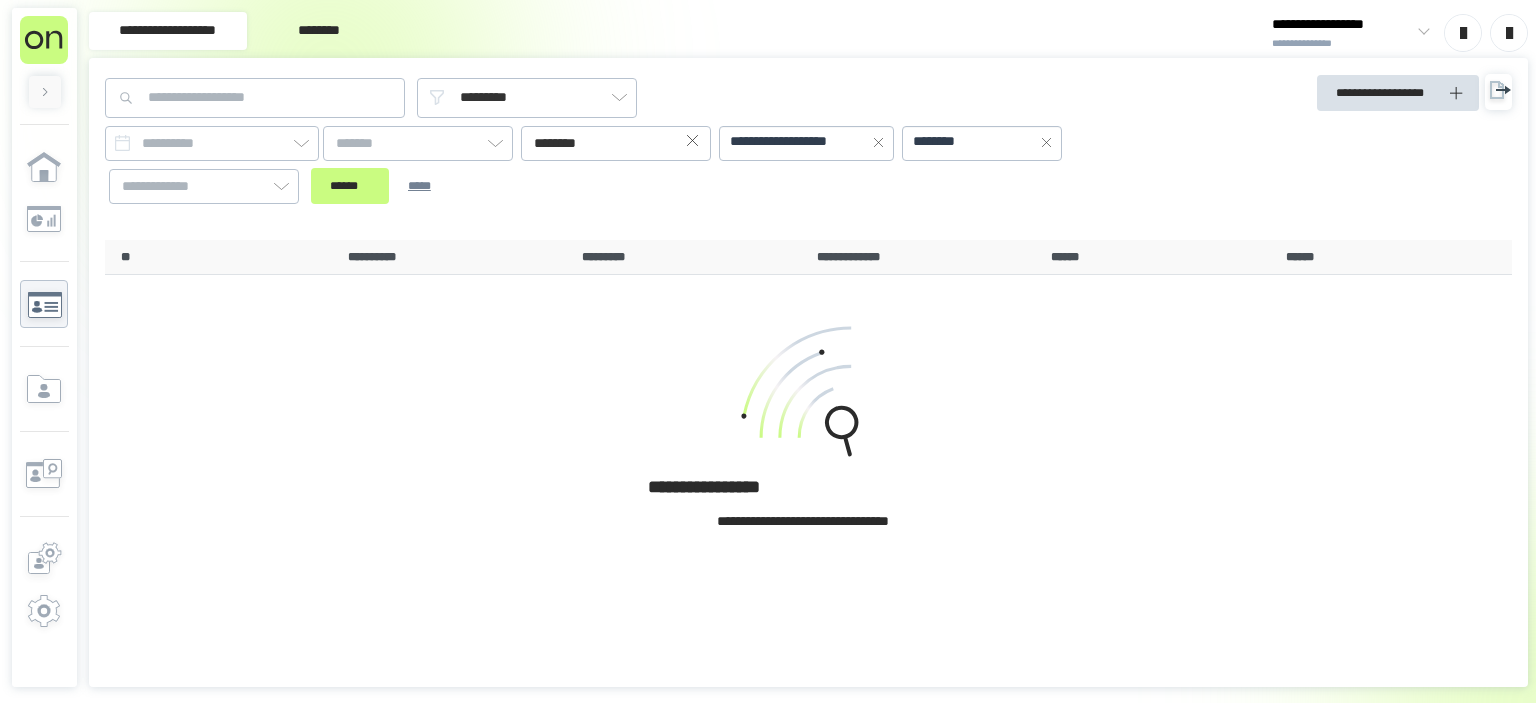click on "**********" at bounding box center [806, 142] 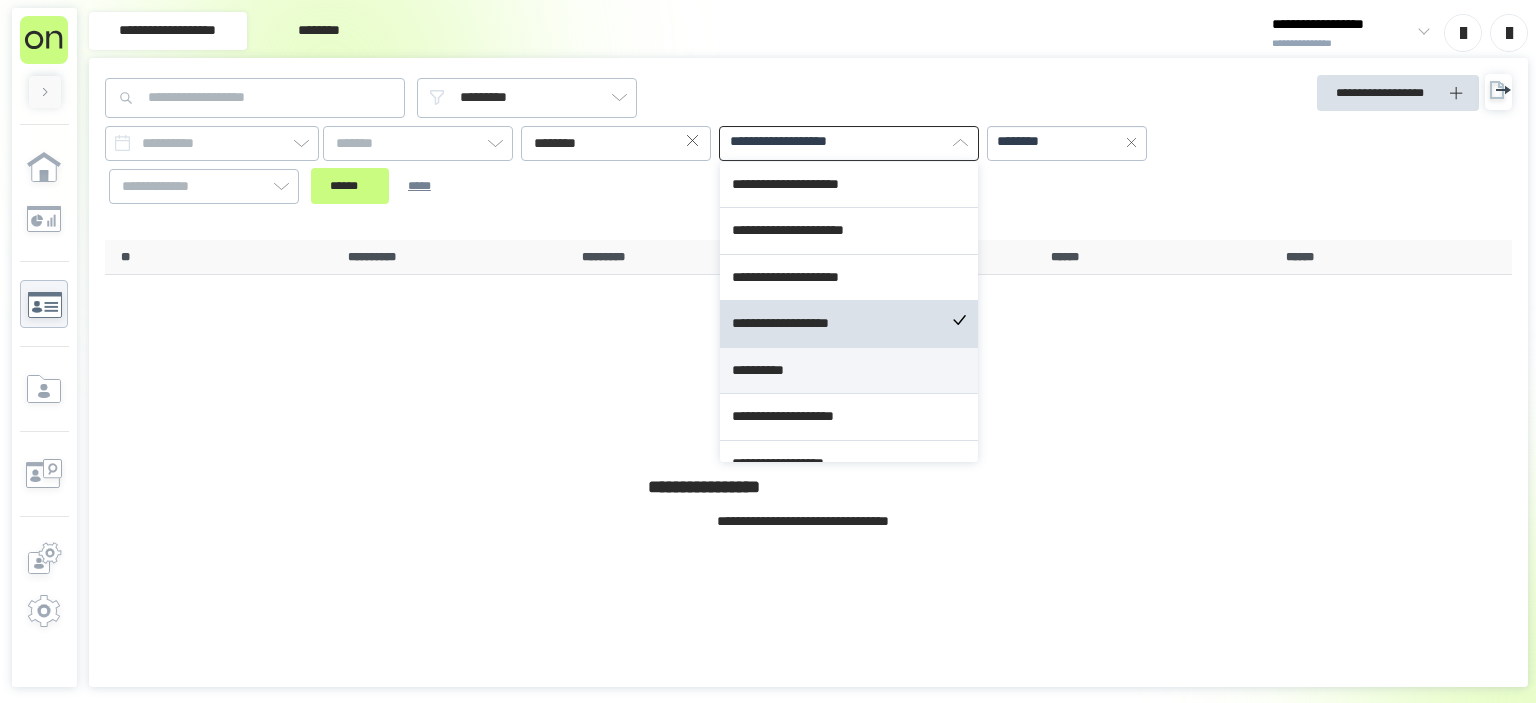 click on "**********" at bounding box center [849, 371] 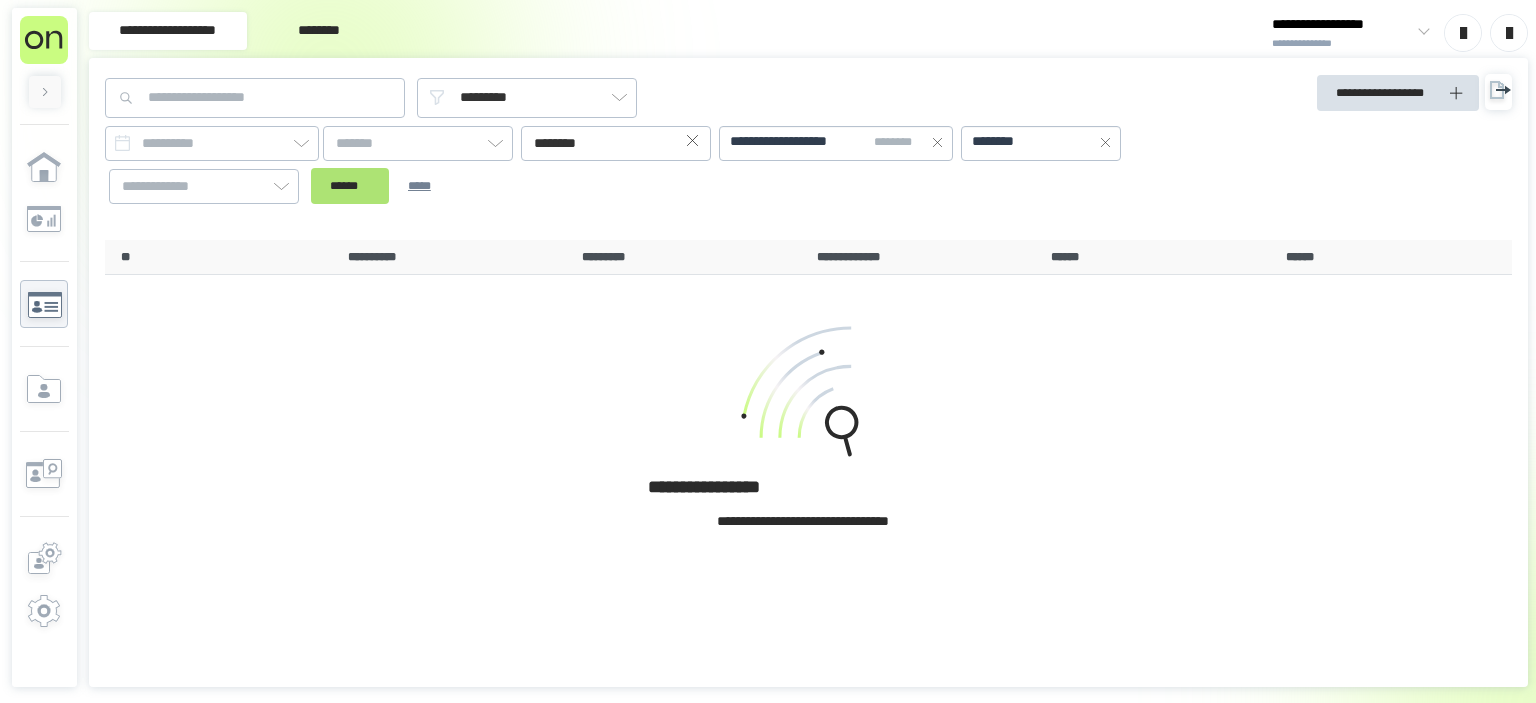 click on "[FIRST] [LAST] [ADDRESS] [CITY], [STATE] [ZIP]" at bounding box center [631, 165] 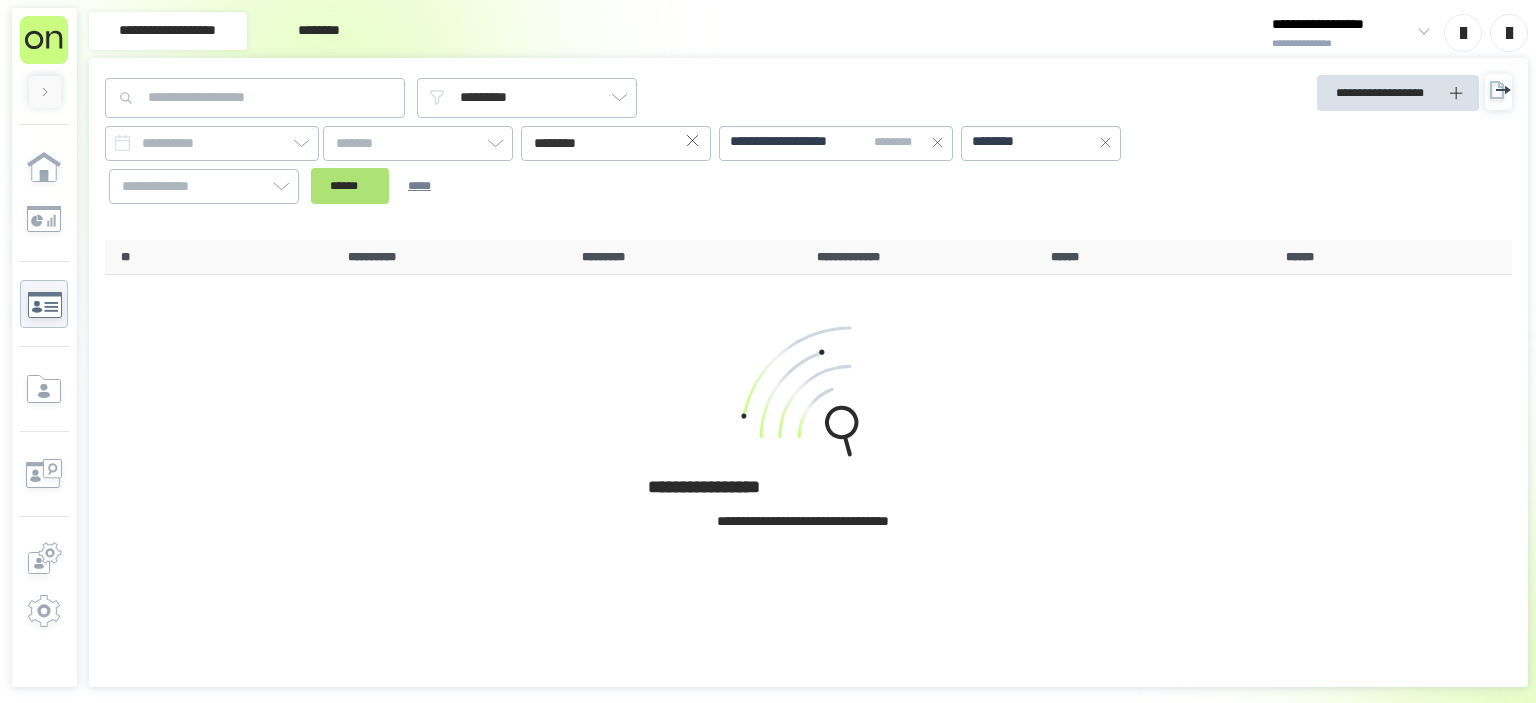 click on "******" at bounding box center (350, 186) 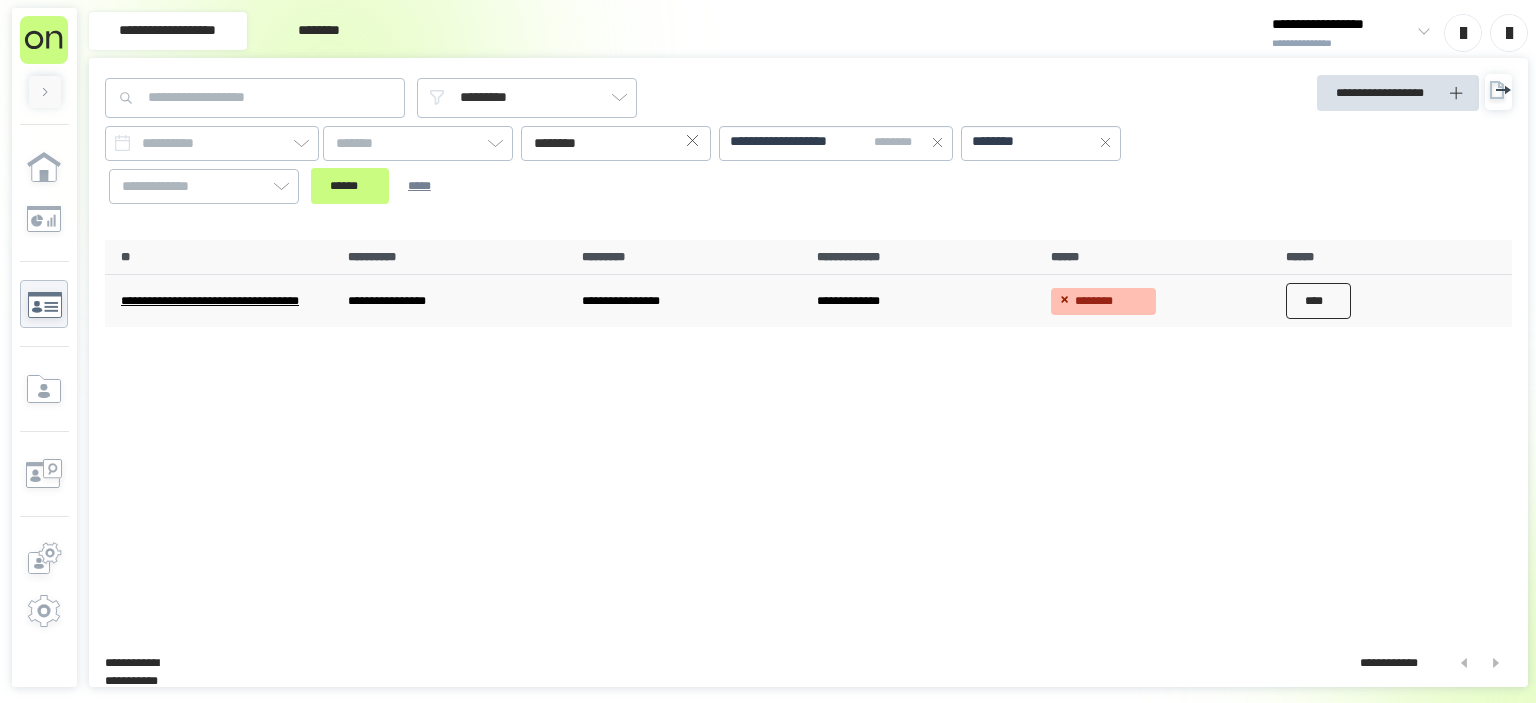 click on "****" at bounding box center (1319, 301) 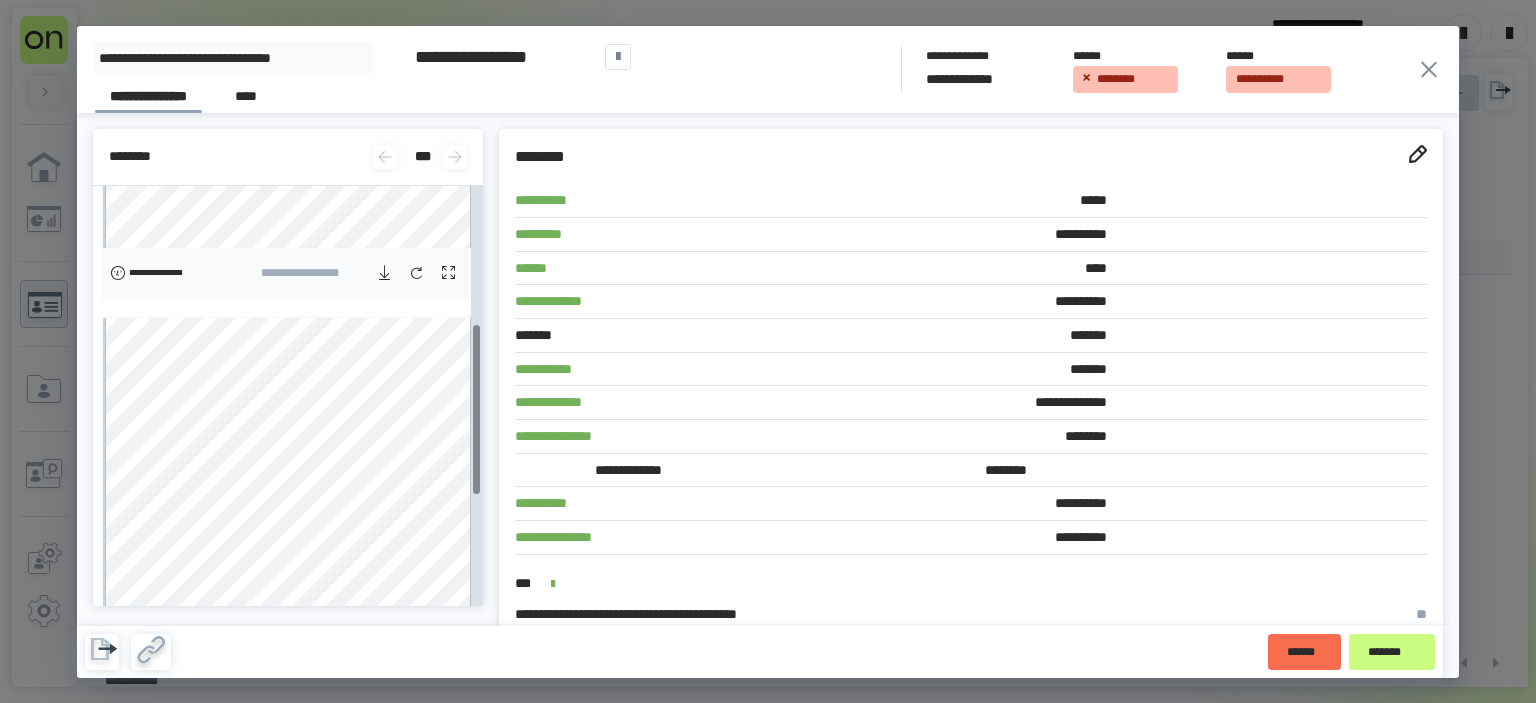 scroll, scrollTop: 340, scrollLeft: 0, axis: vertical 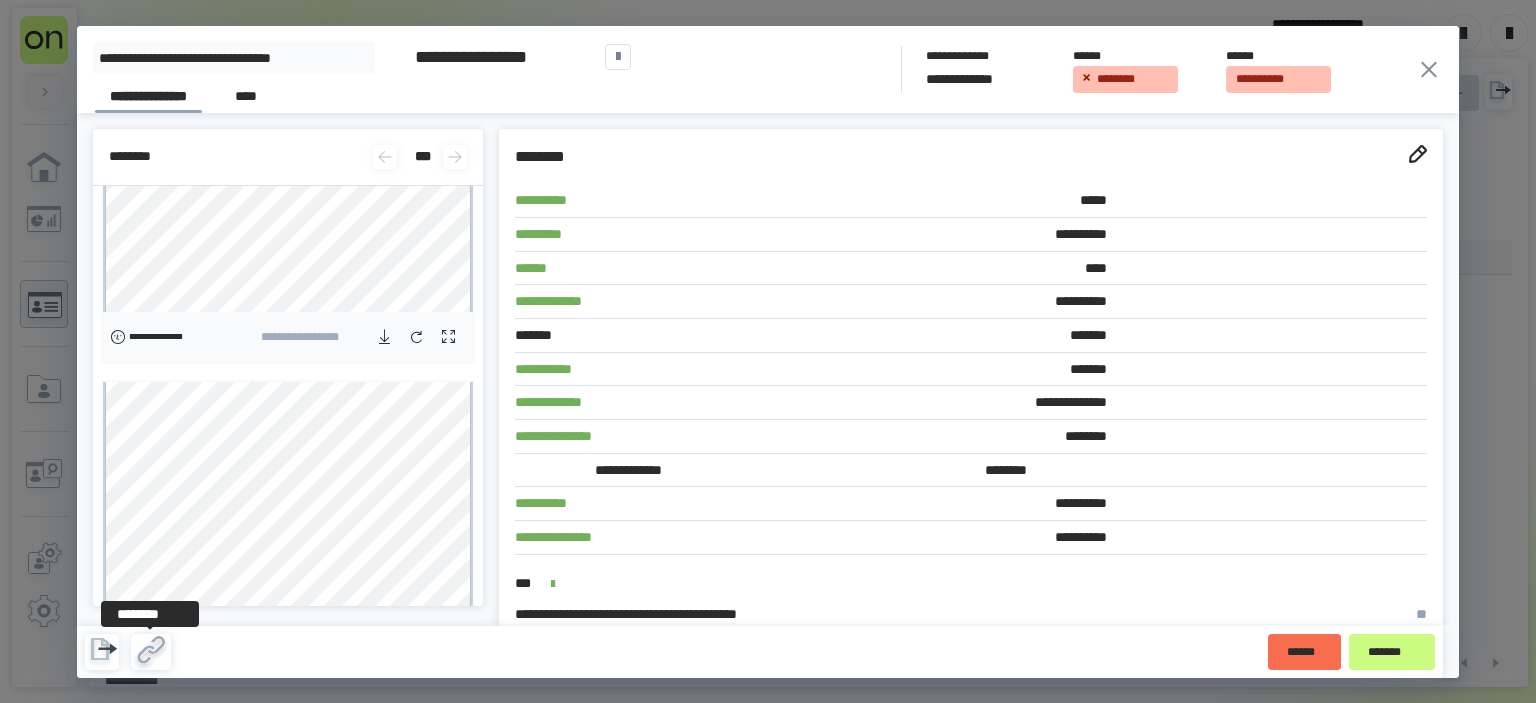 click 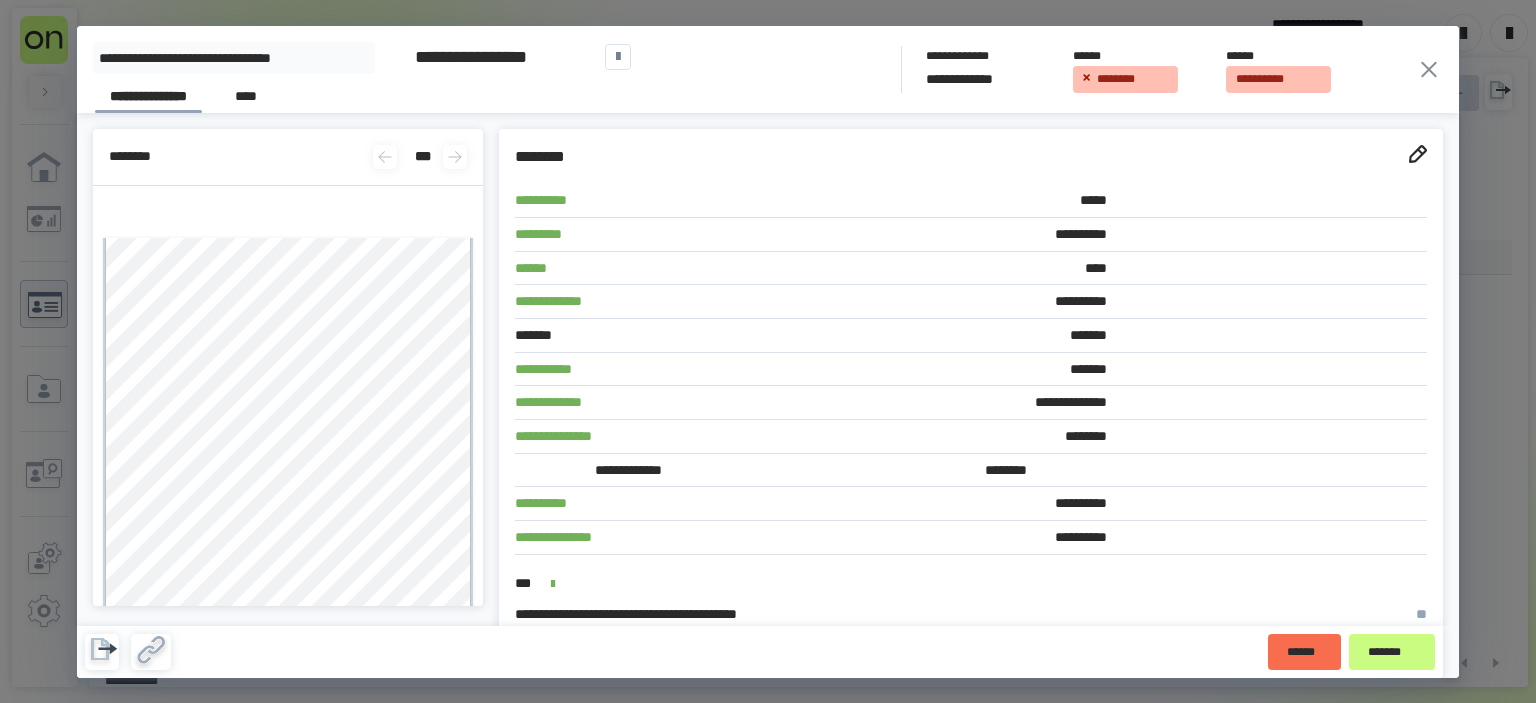 scroll, scrollTop: 0, scrollLeft: 0, axis: both 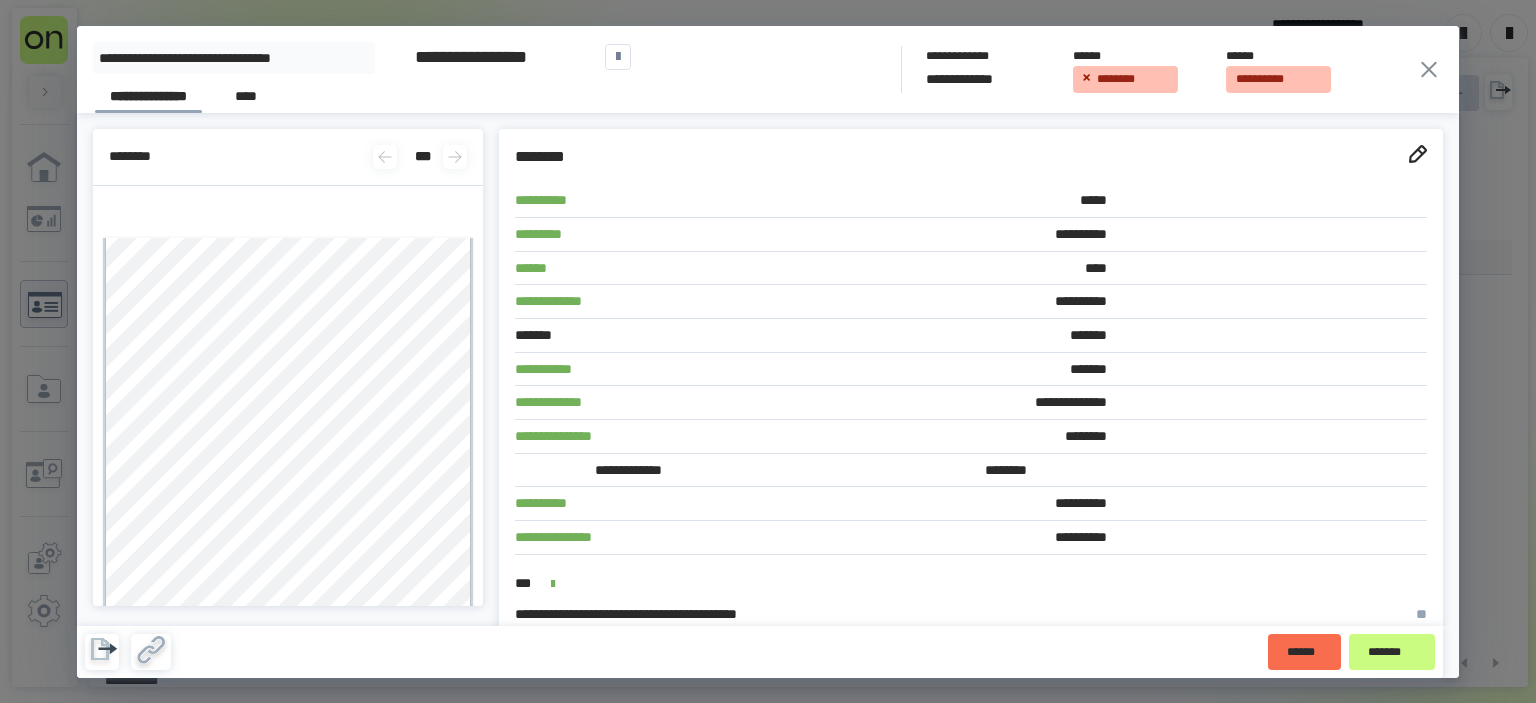 click 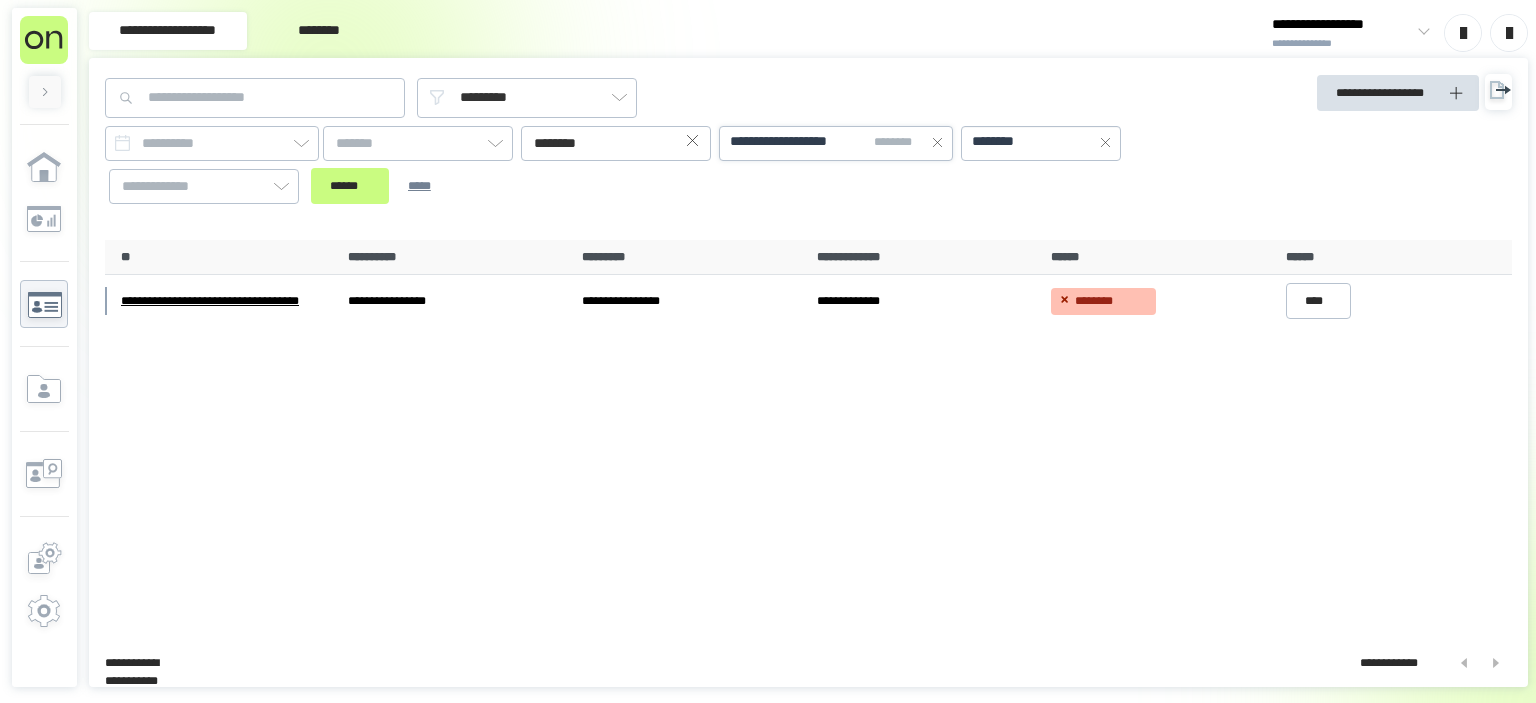 click 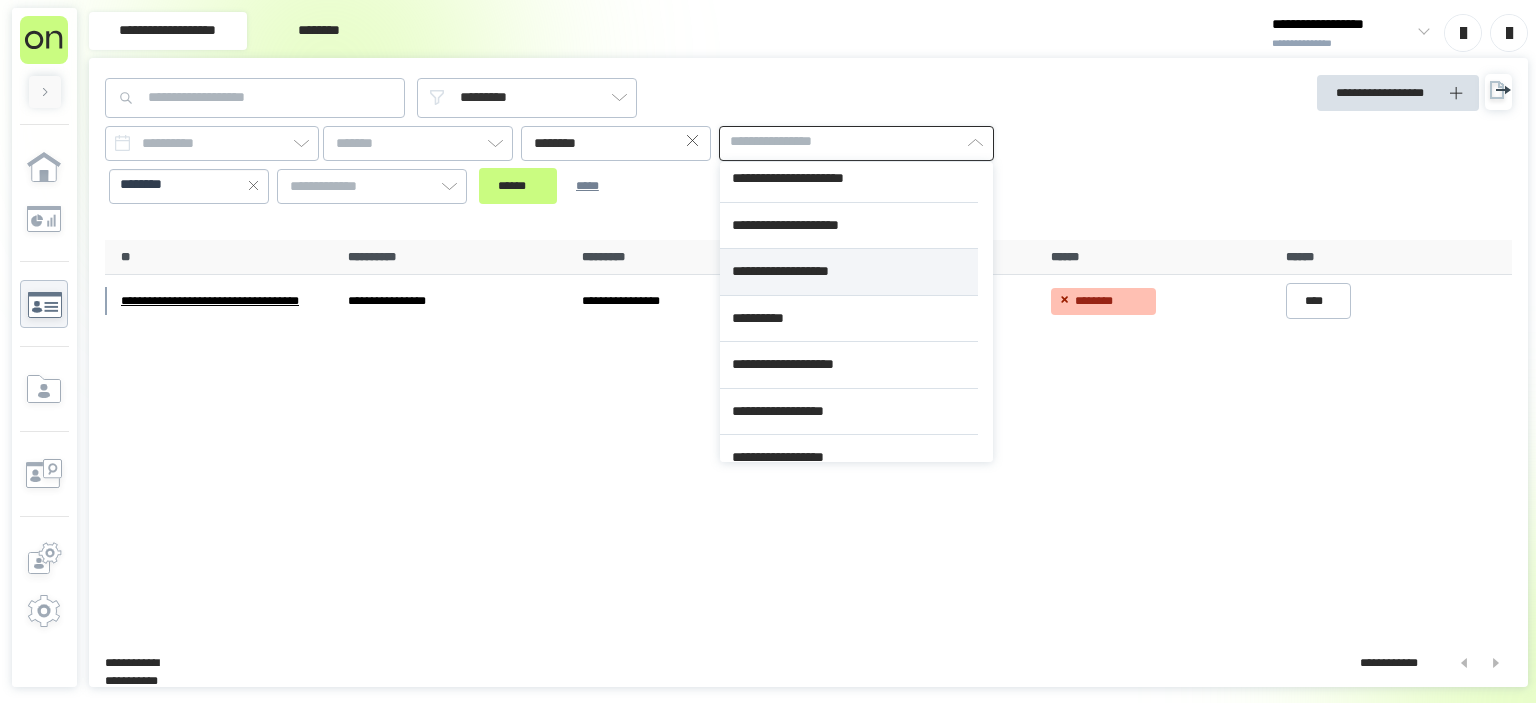 scroll, scrollTop: 0, scrollLeft: 0, axis: both 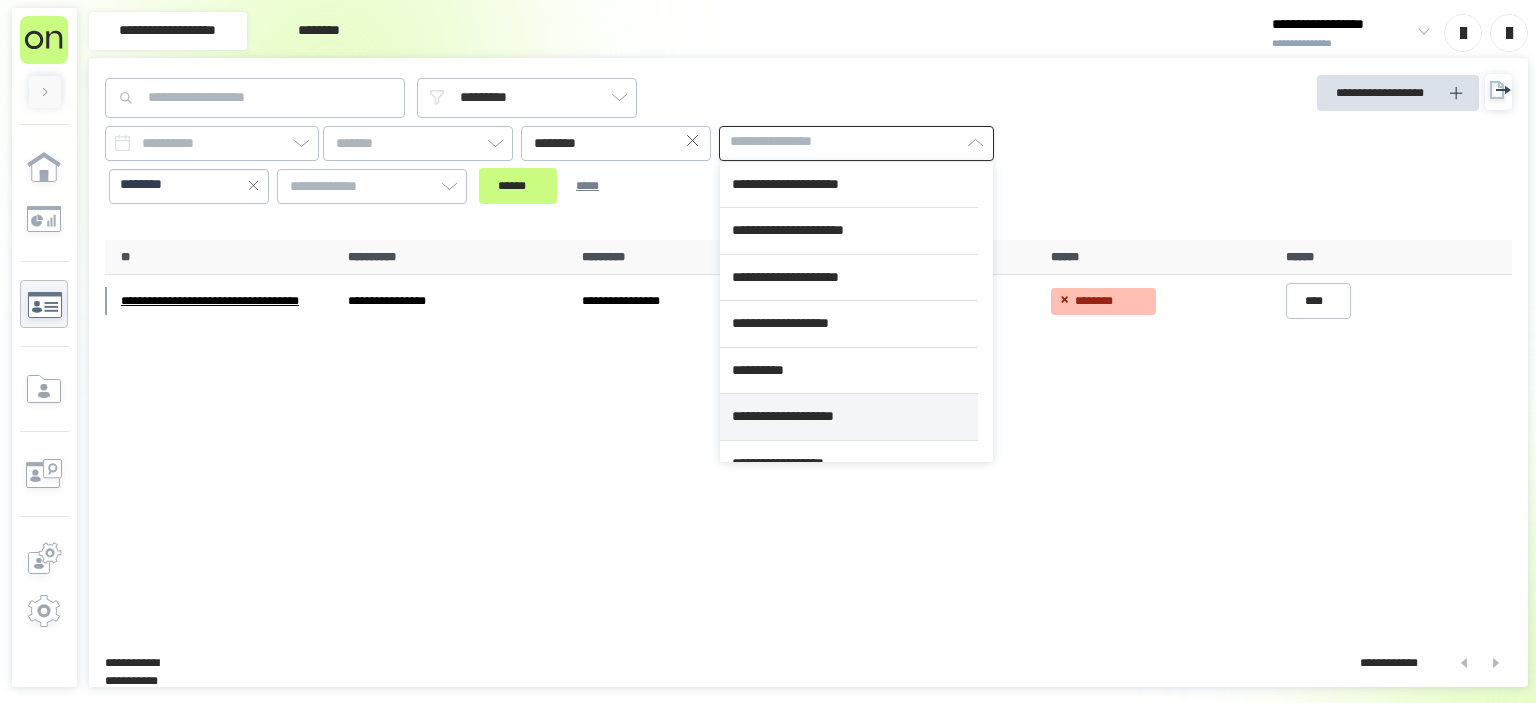 click on "**********" at bounding box center (849, 417) 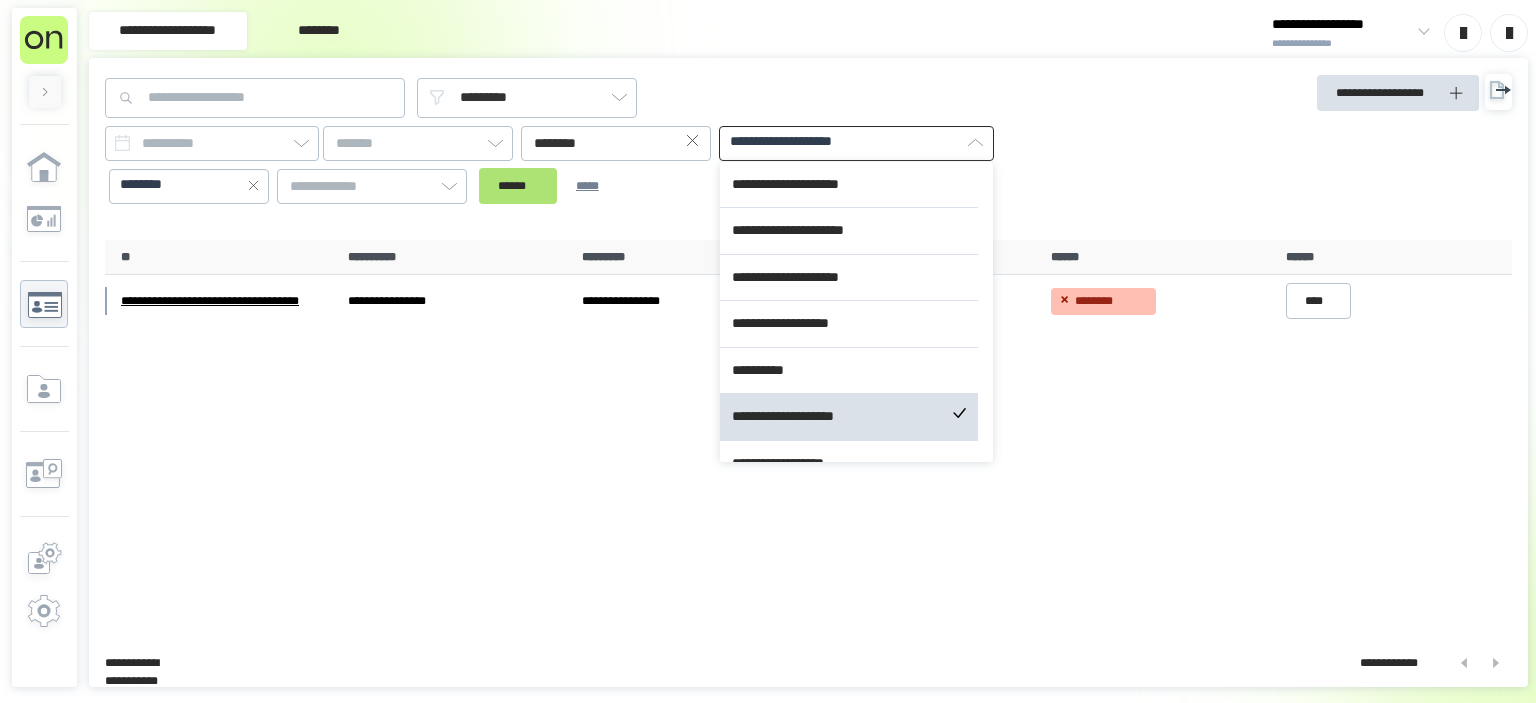 click on "**********" at bounding box center (631, 165) 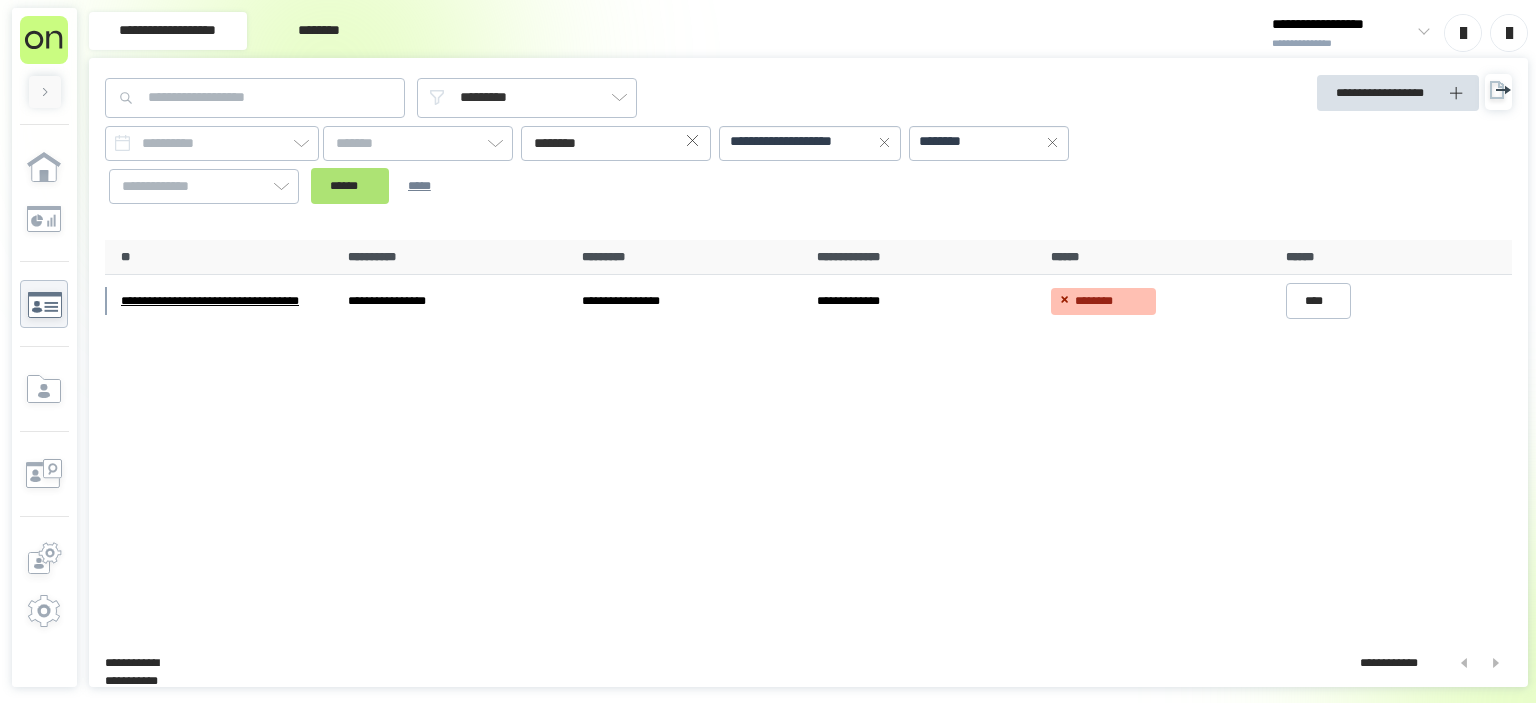 click on "******" at bounding box center (350, 186) 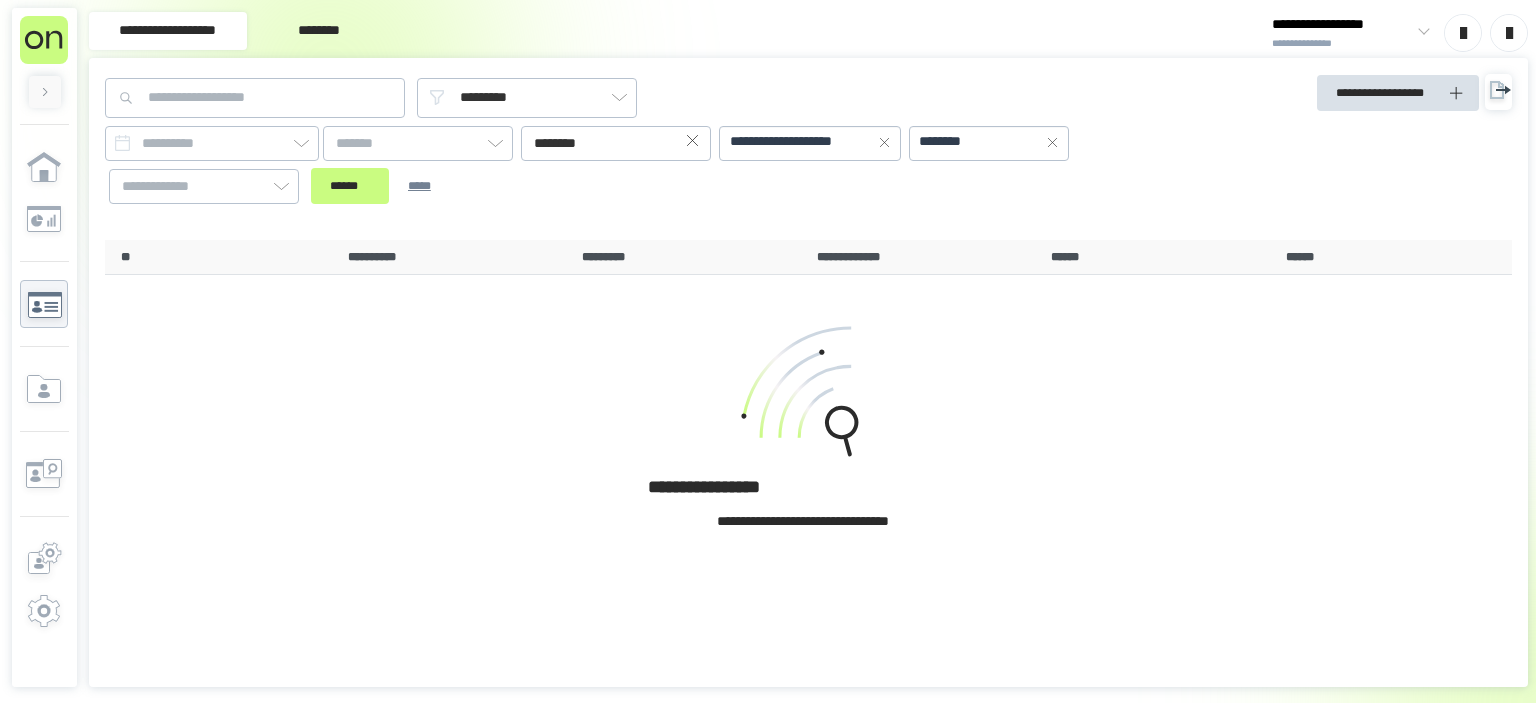 click on "**********" at bounding box center (801, 142) 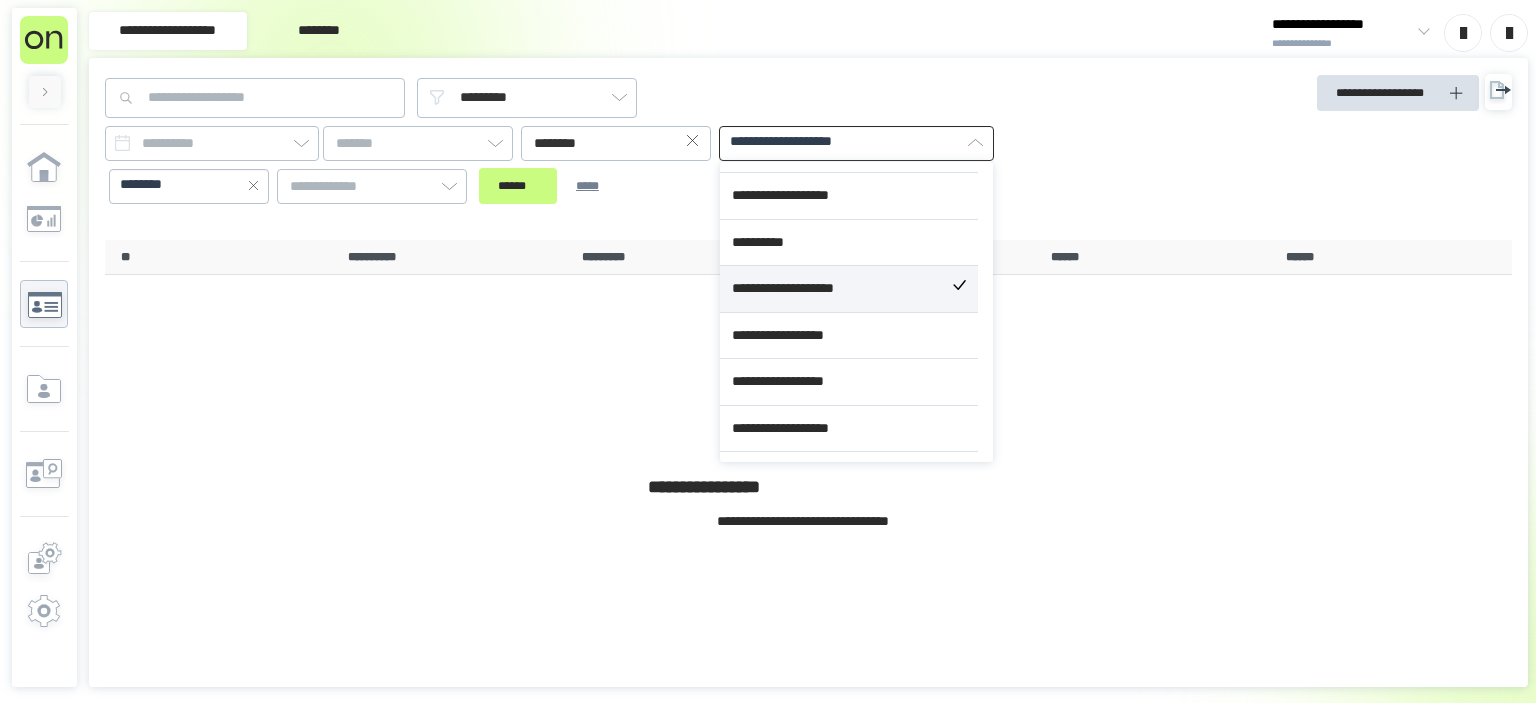 scroll, scrollTop: 128, scrollLeft: 0, axis: vertical 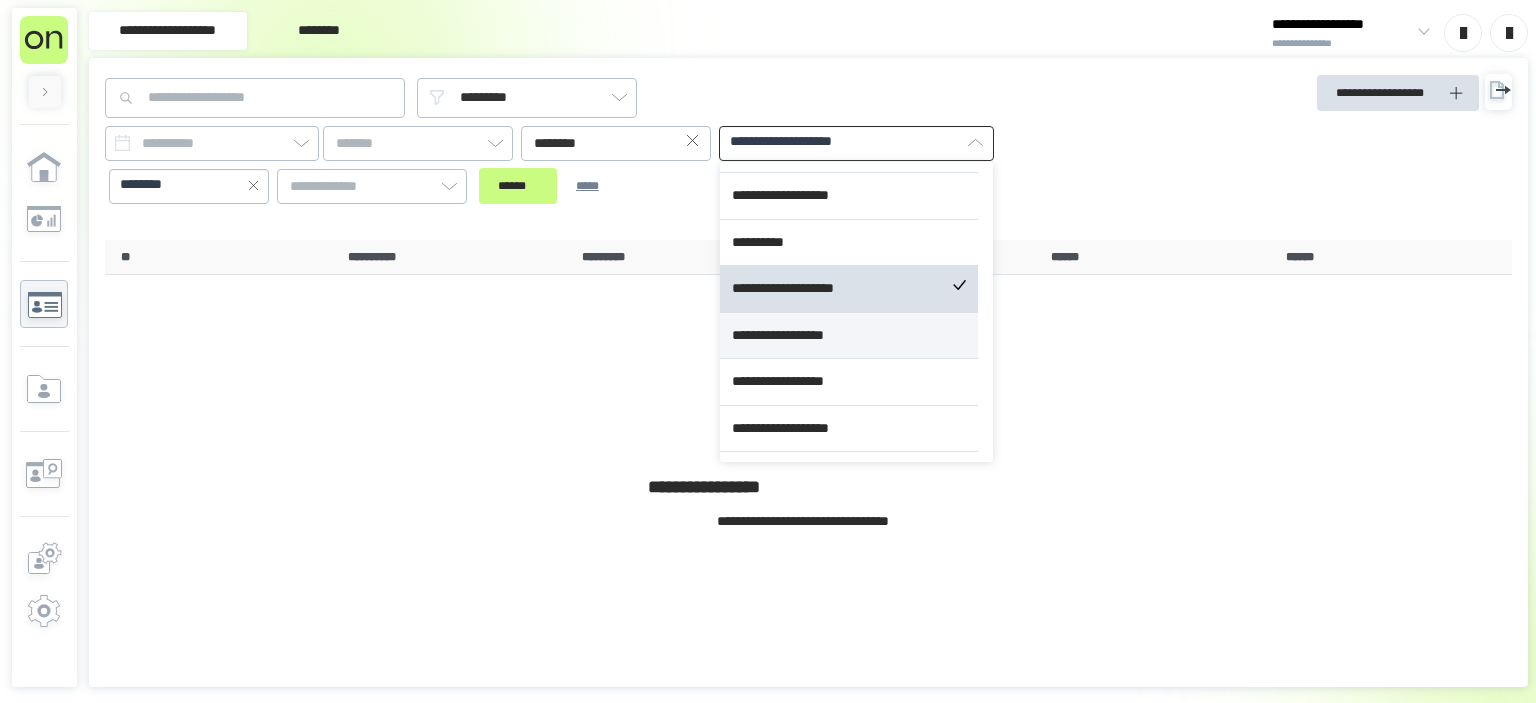 click on "**********" at bounding box center (849, 336) 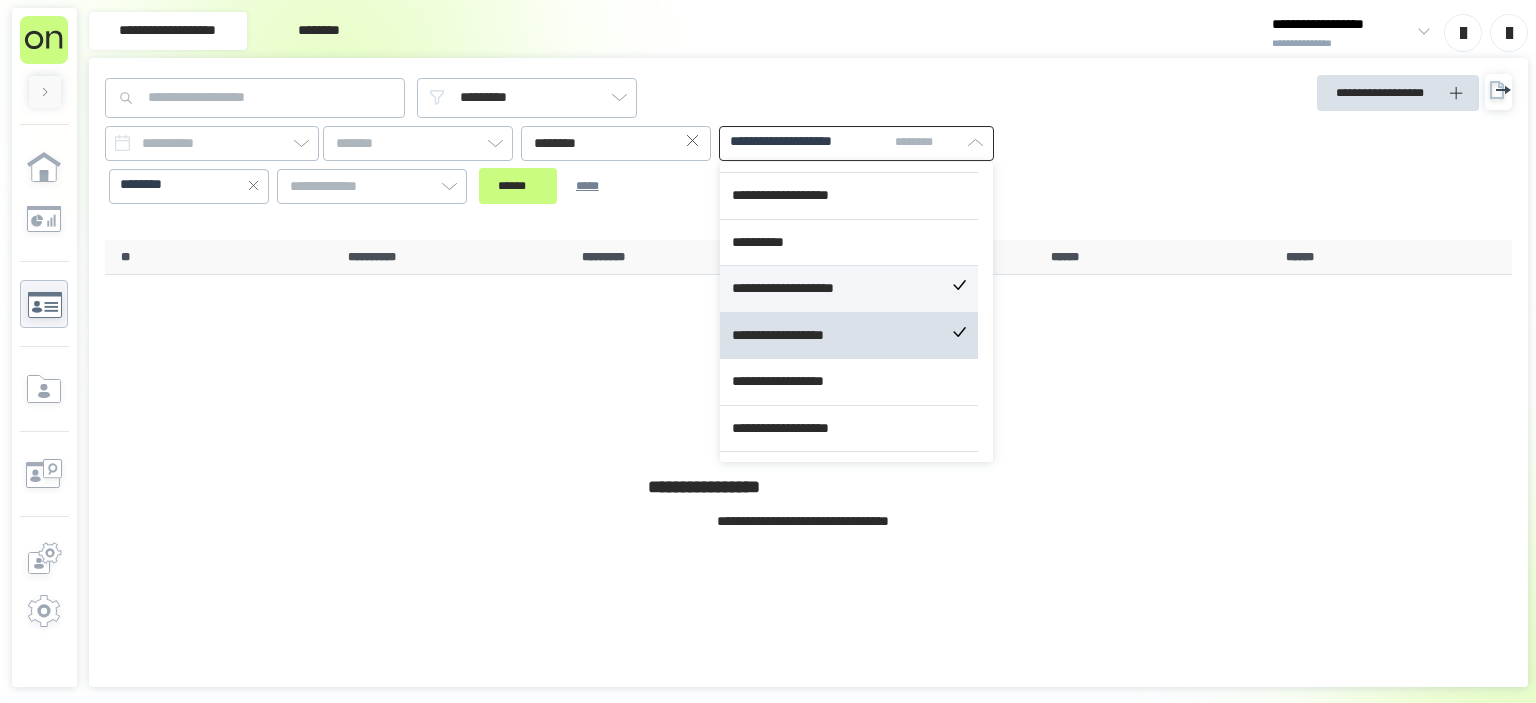click on "**********" at bounding box center (849, 289) 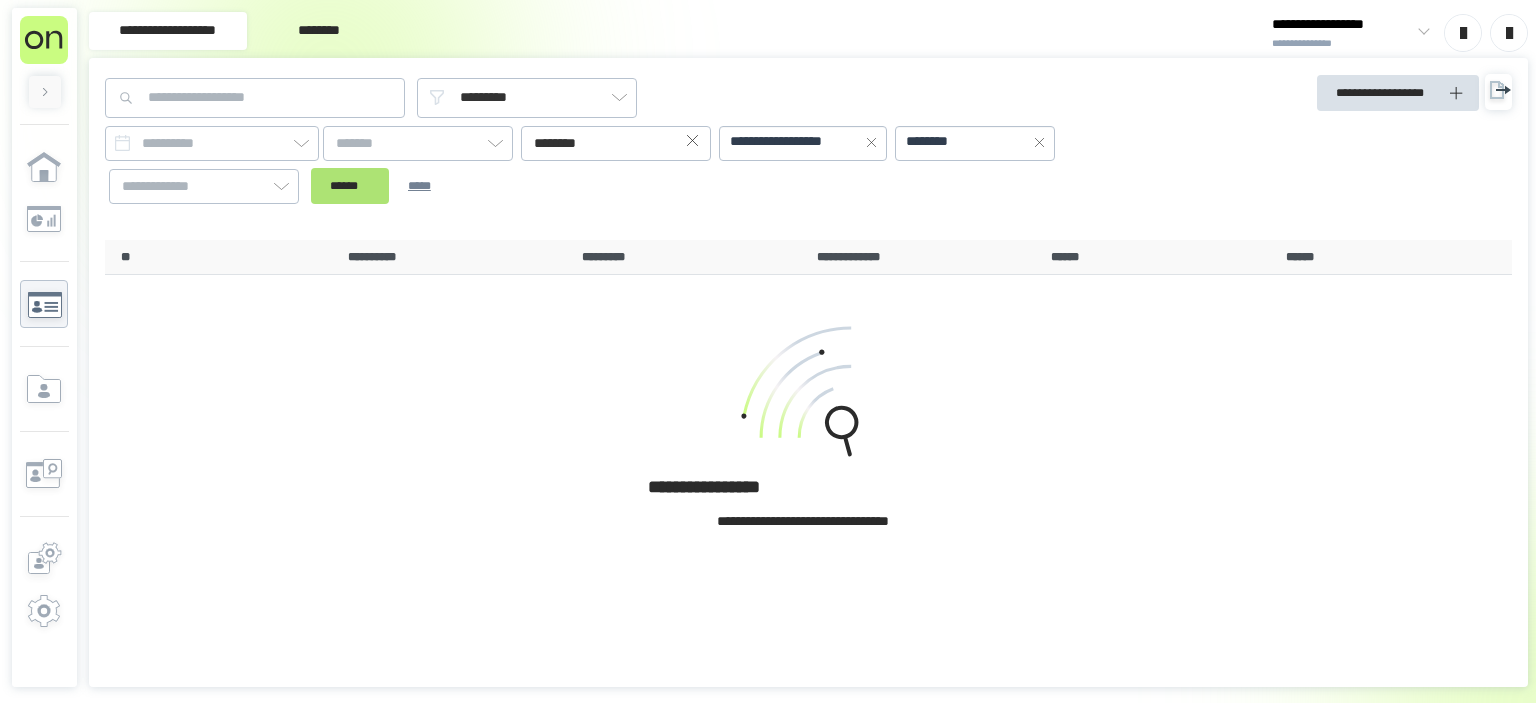 click on "**********" at bounding box center (631, 165) 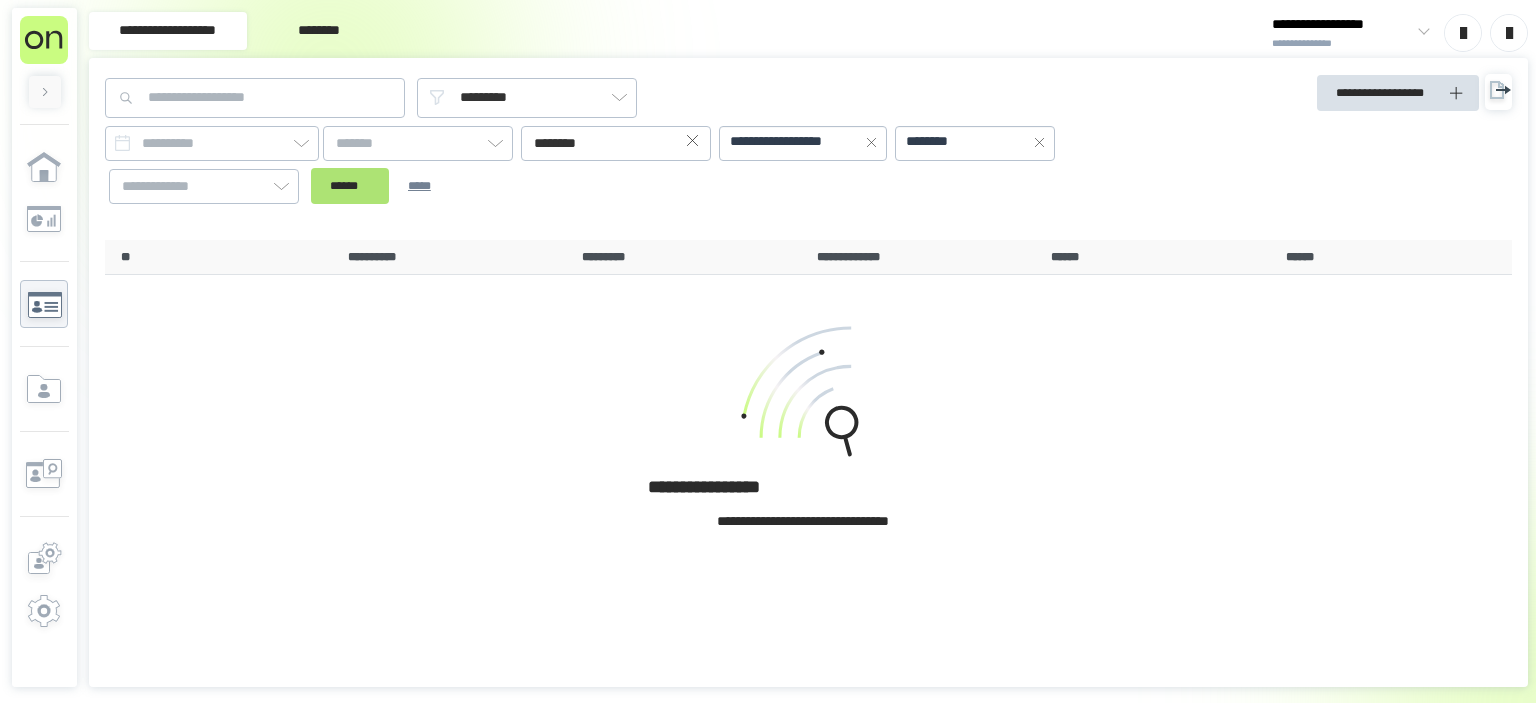 click on "******" at bounding box center (350, 186) 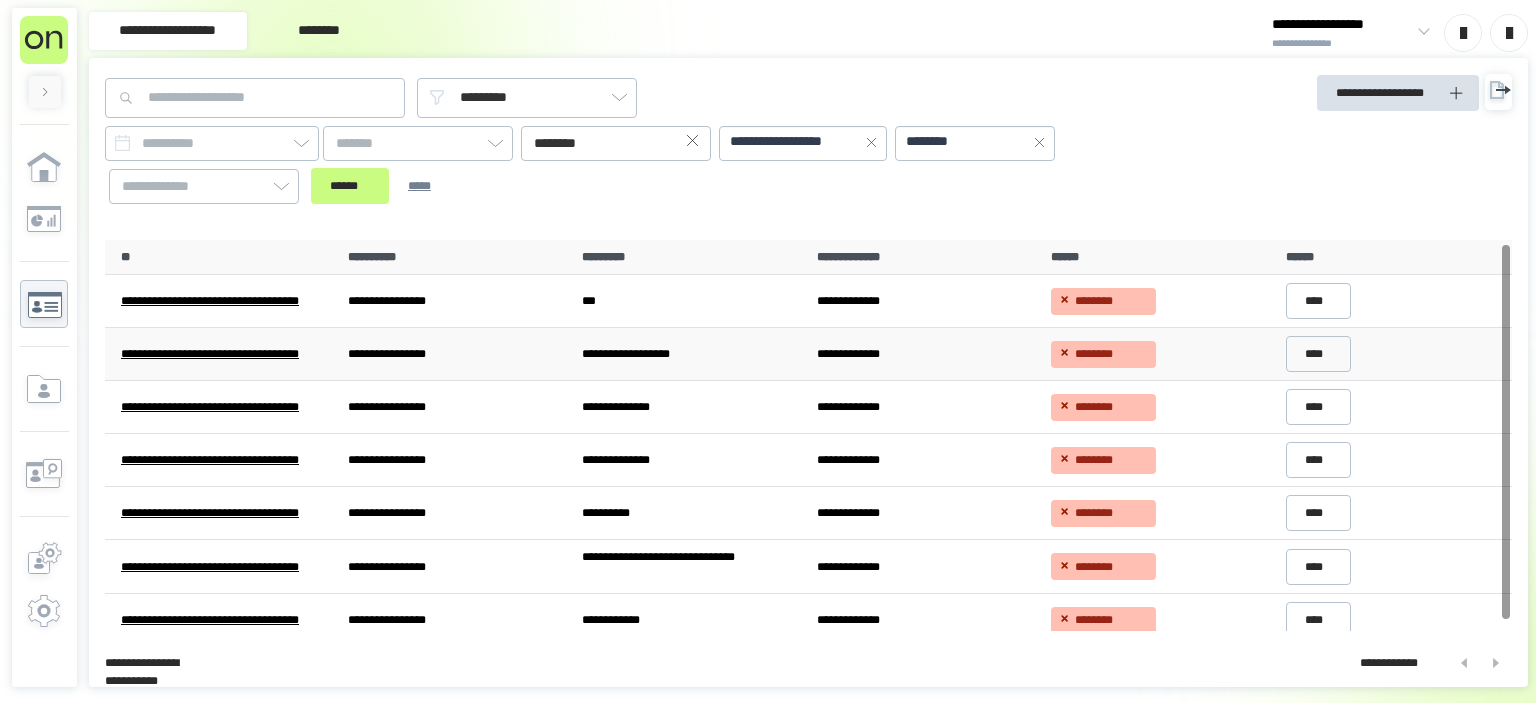 scroll, scrollTop: 13, scrollLeft: 0, axis: vertical 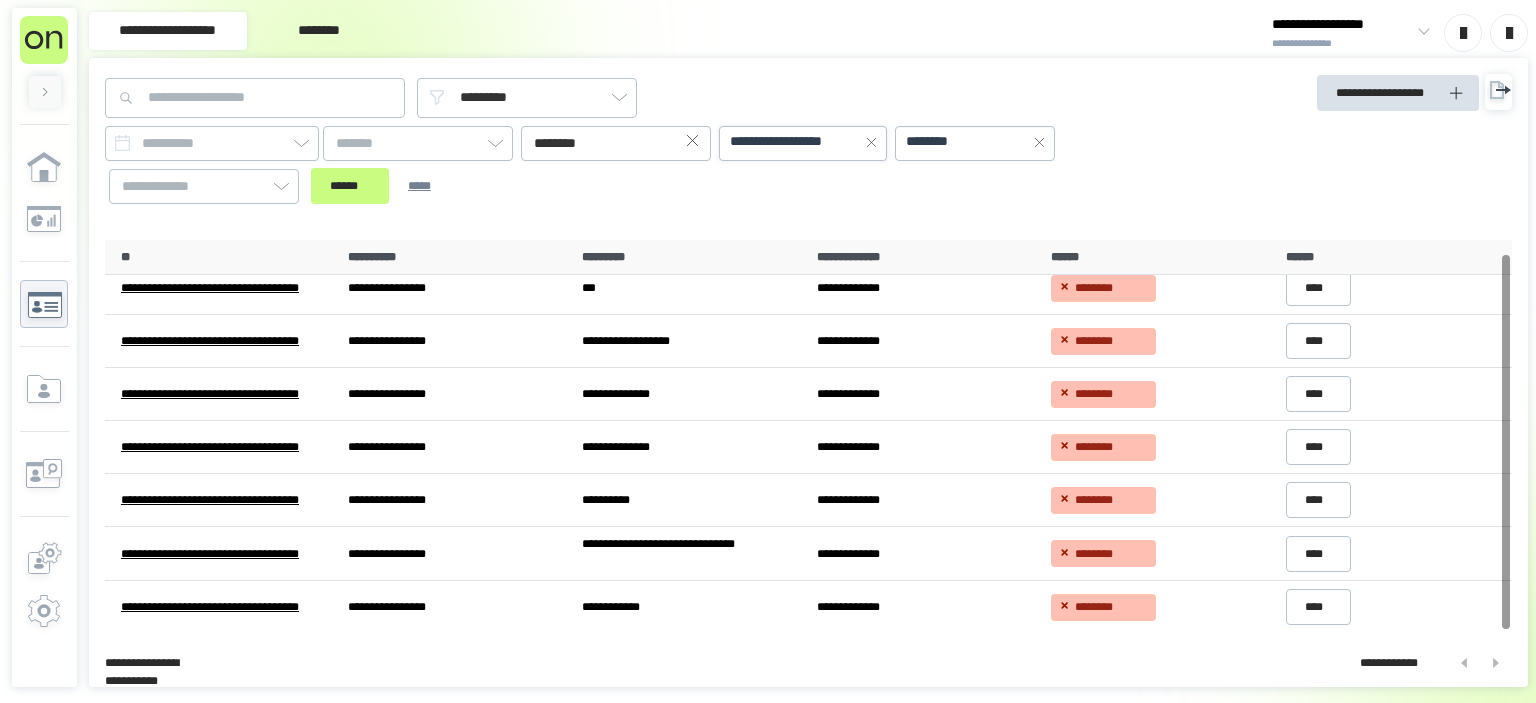 click on "**********" at bounding box center [795, 142] 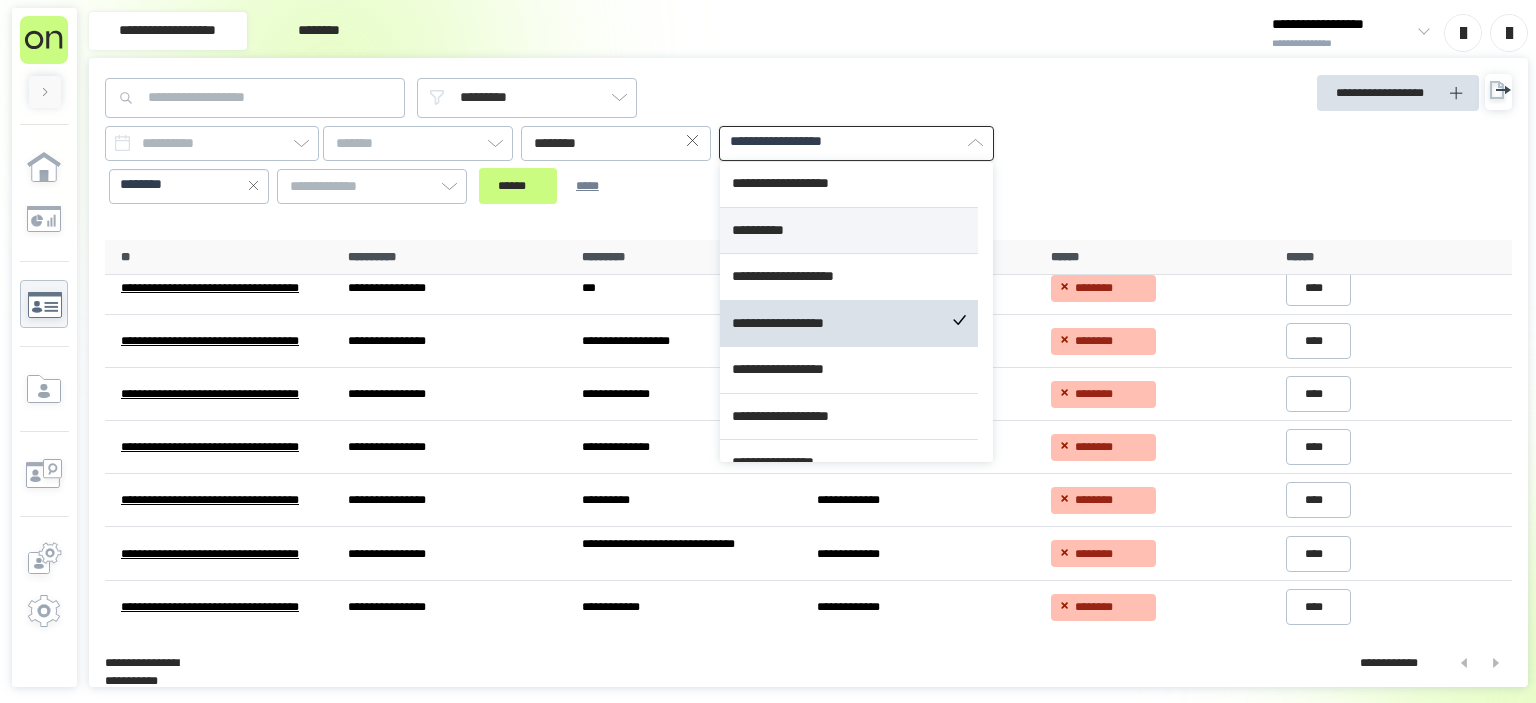 scroll, scrollTop: 142, scrollLeft: 0, axis: vertical 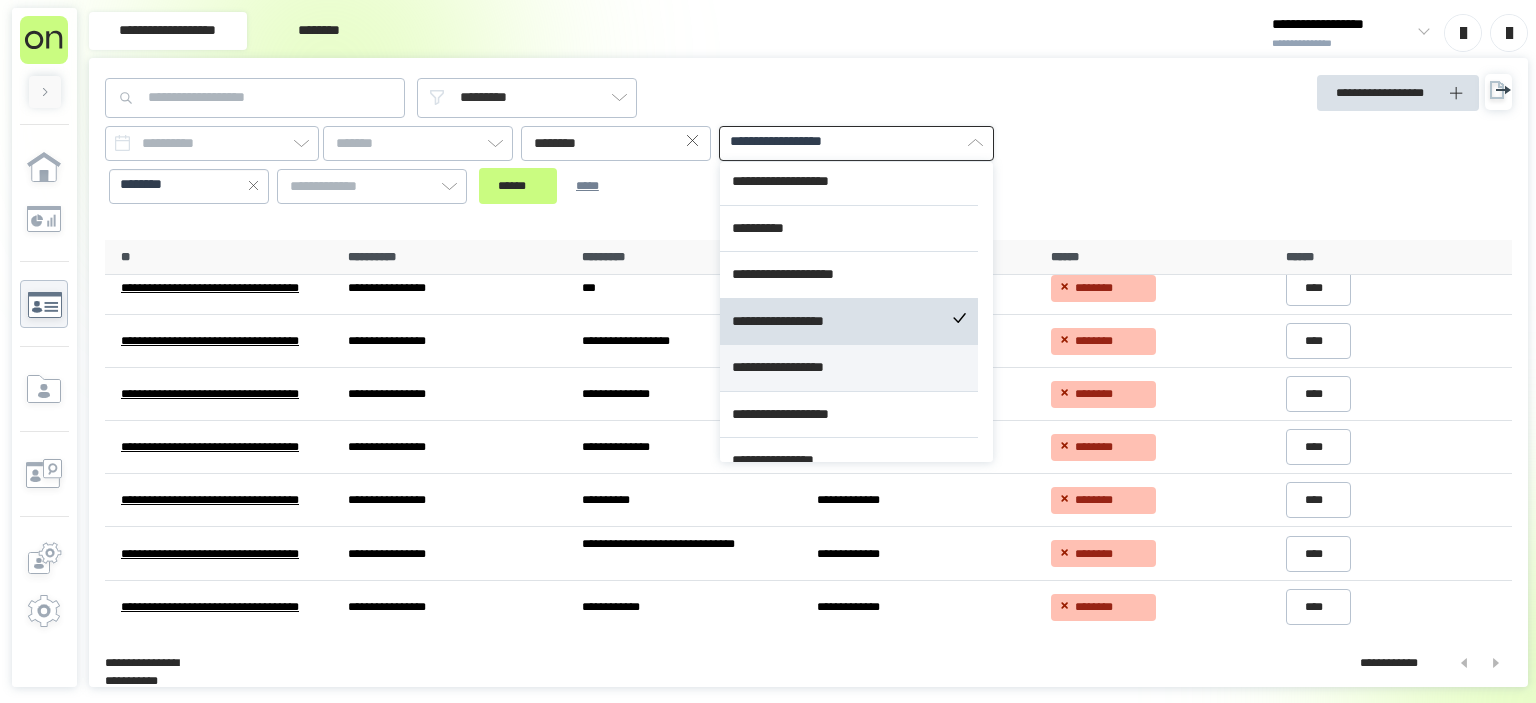 click on "**********" at bounding box center (849, 368) 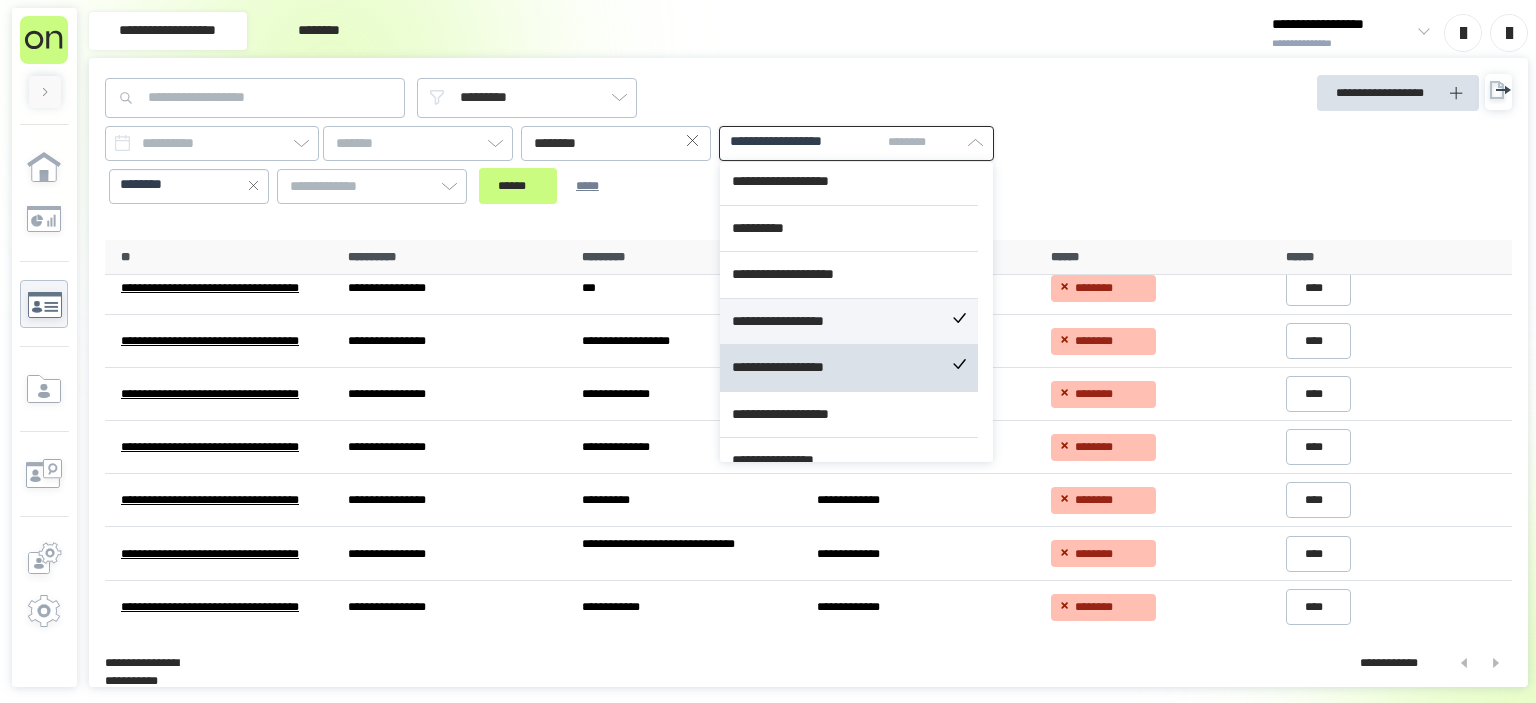 click on "**********" at bounding box center (849, 322) 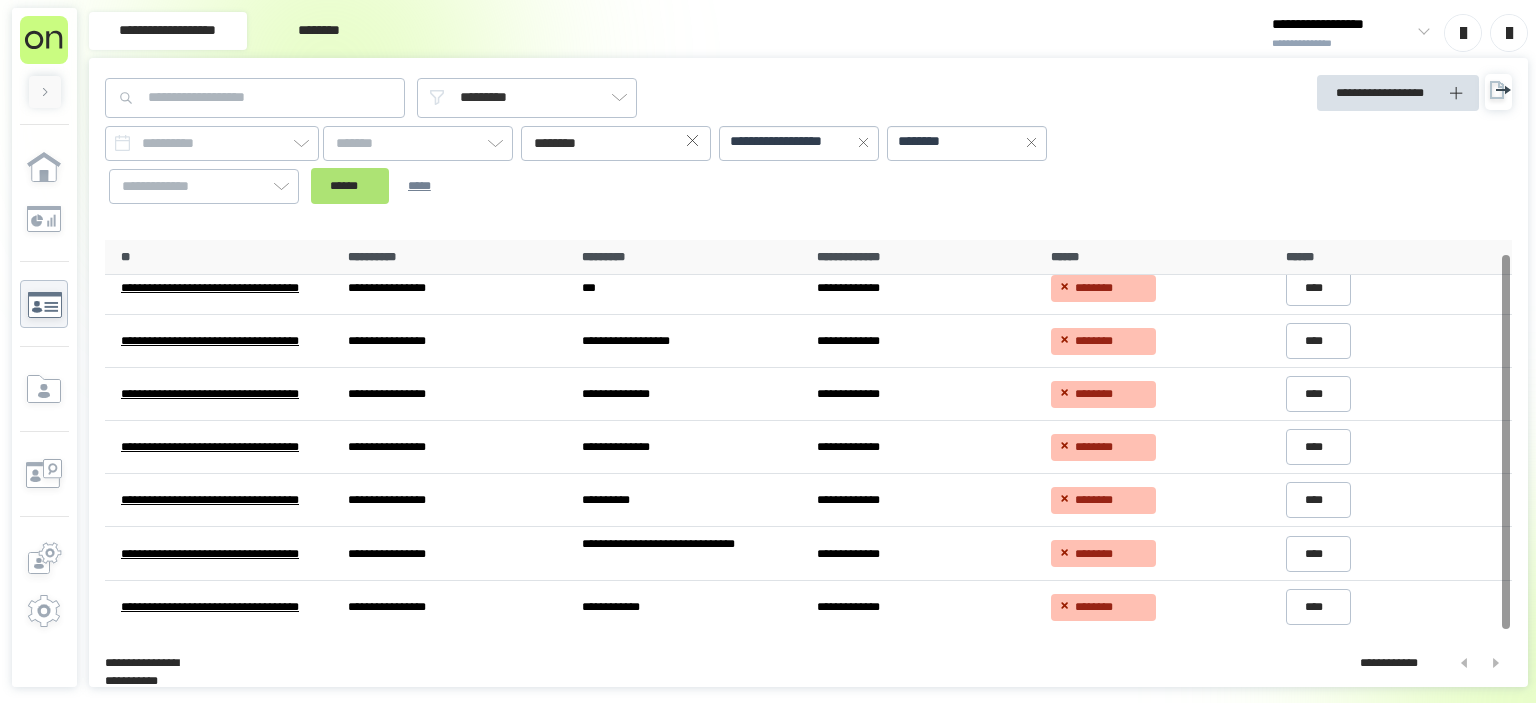 click on "**********" at bounding box center (631, 165) 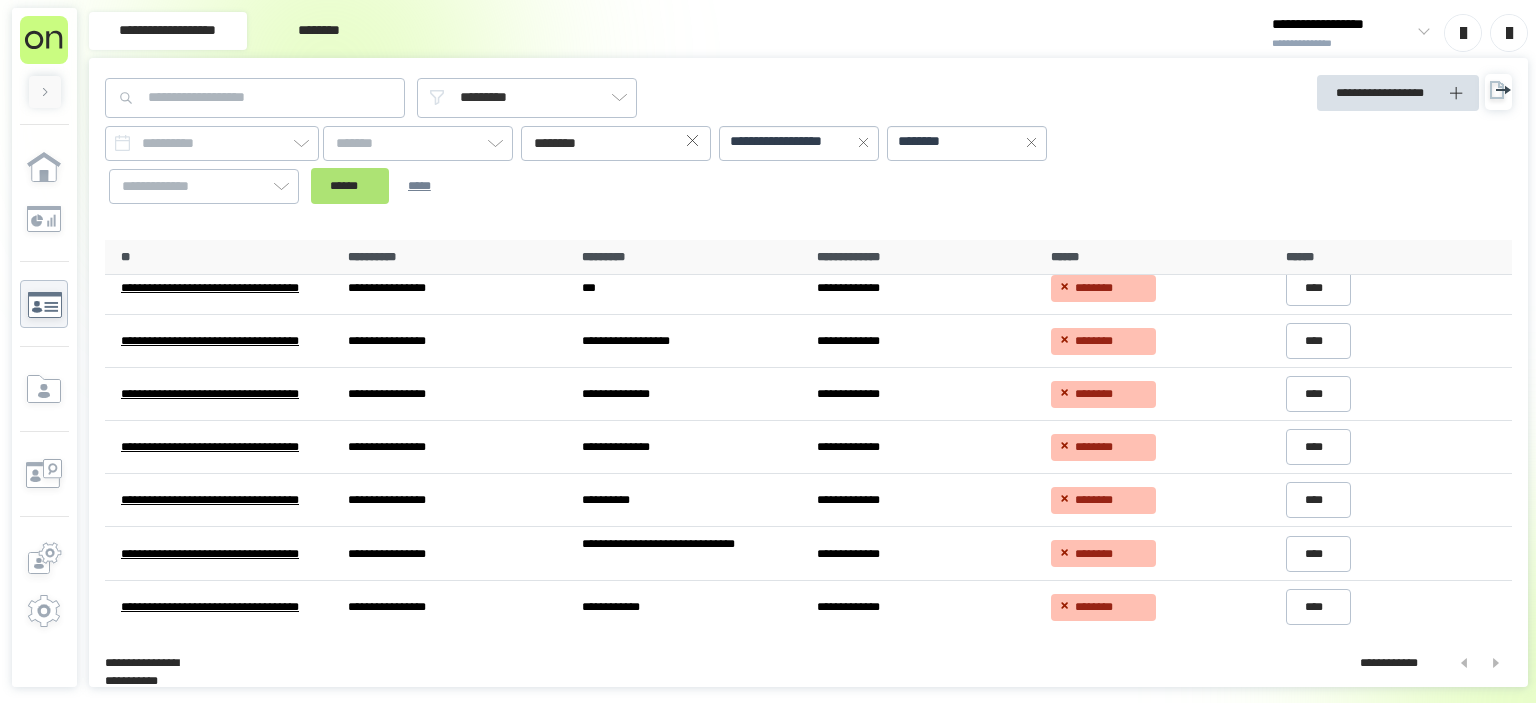 click on "******" at bounding box center (350, 186) 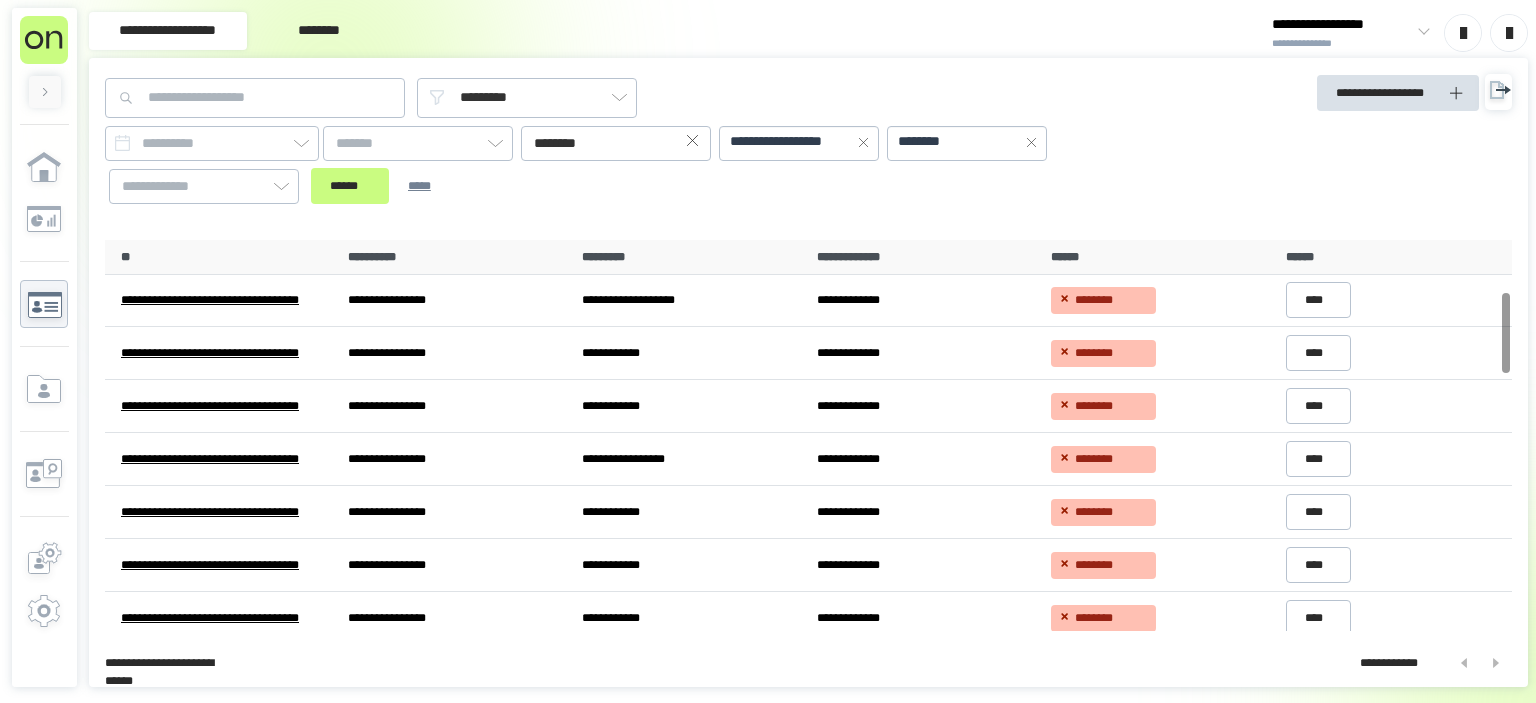 scroll, scrollTop: 0, scrollLeft: 0, axis: both 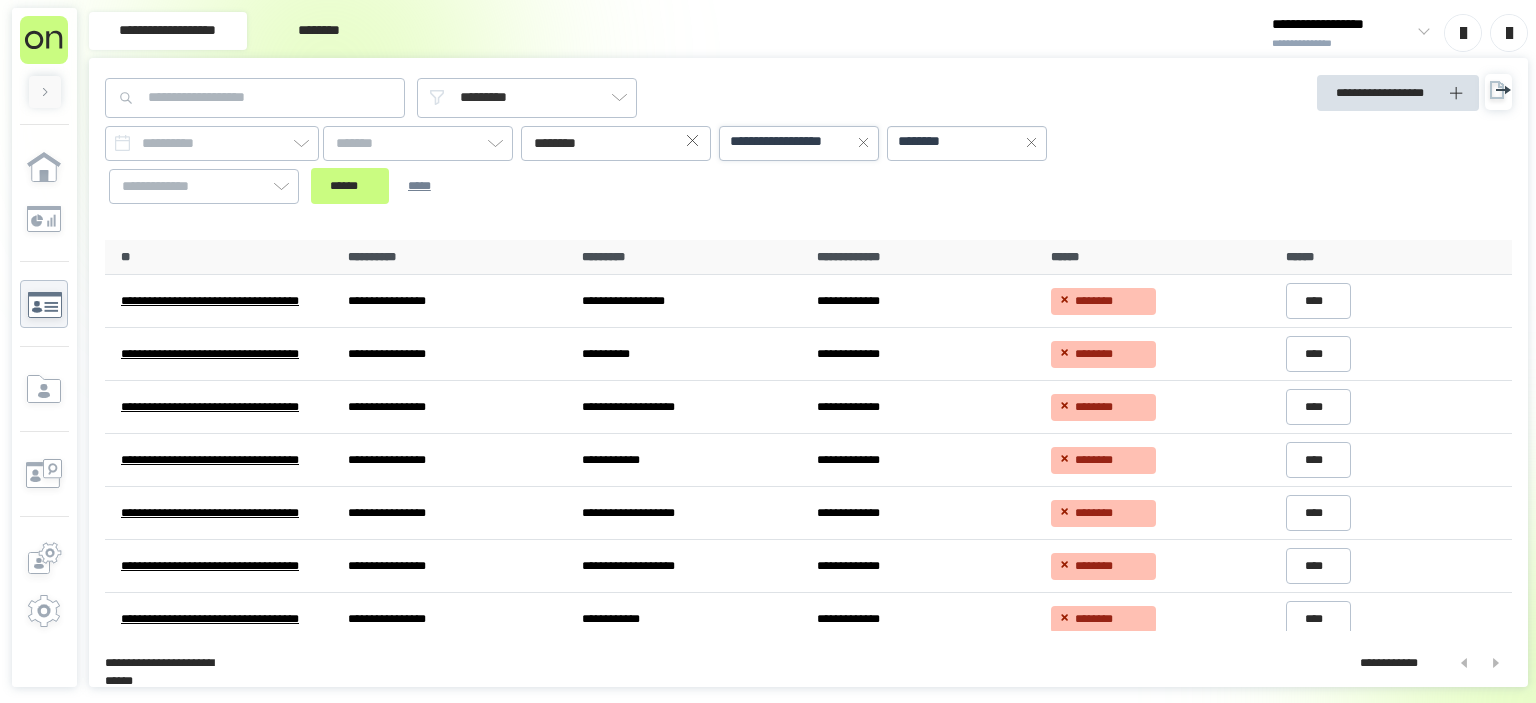 click on "**********" at bounding box center [790, 142] 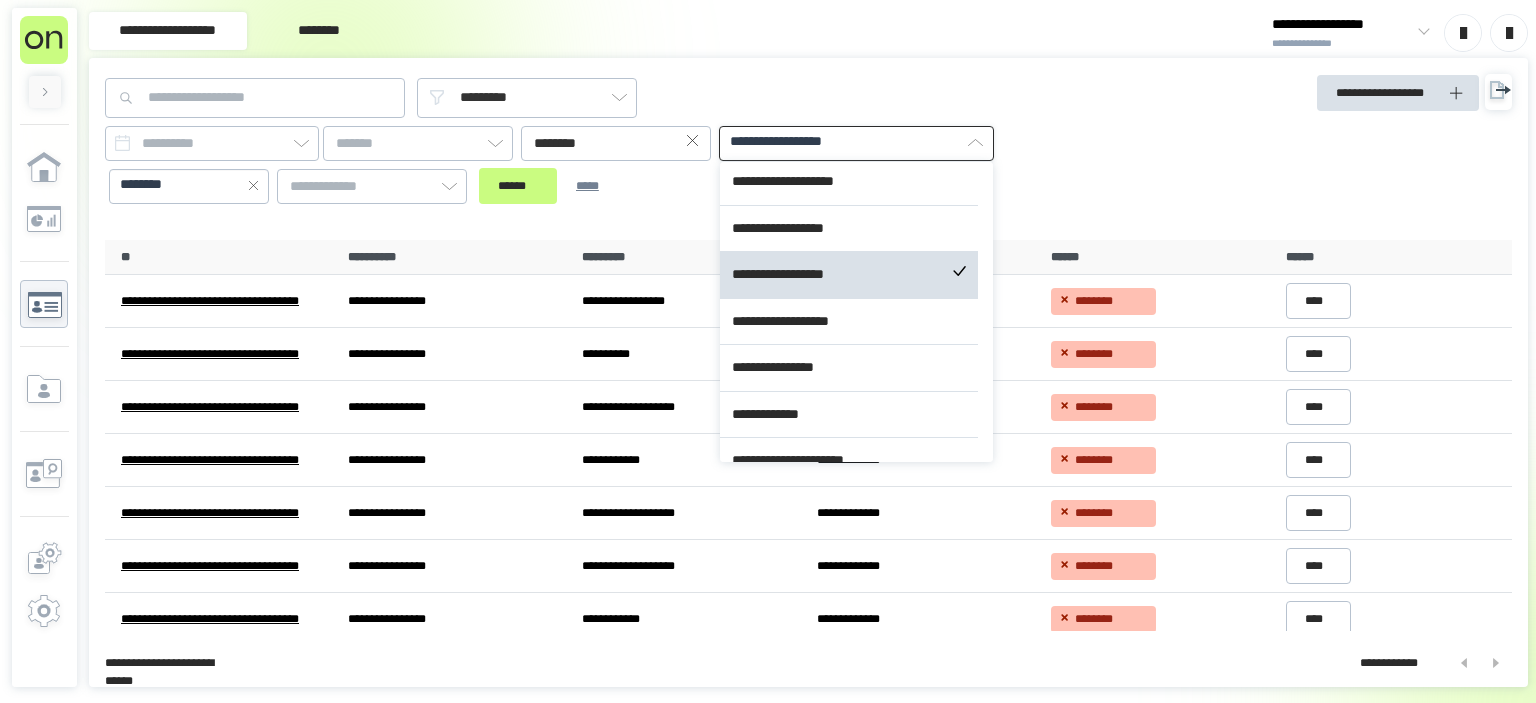 scroll, scrollTop: 231, scrollLeft: 0, axis: vertical 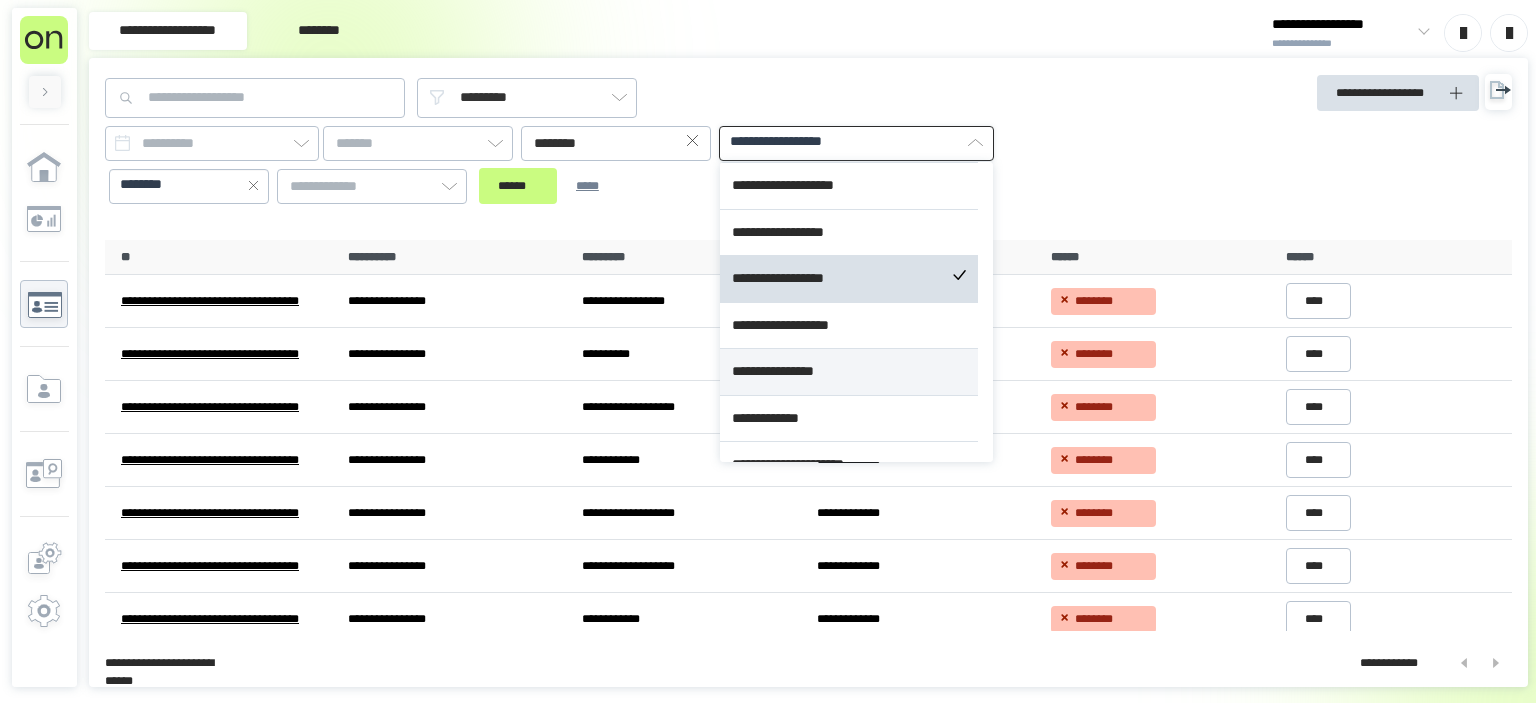click on "**********" at bounding box center (849, 372) 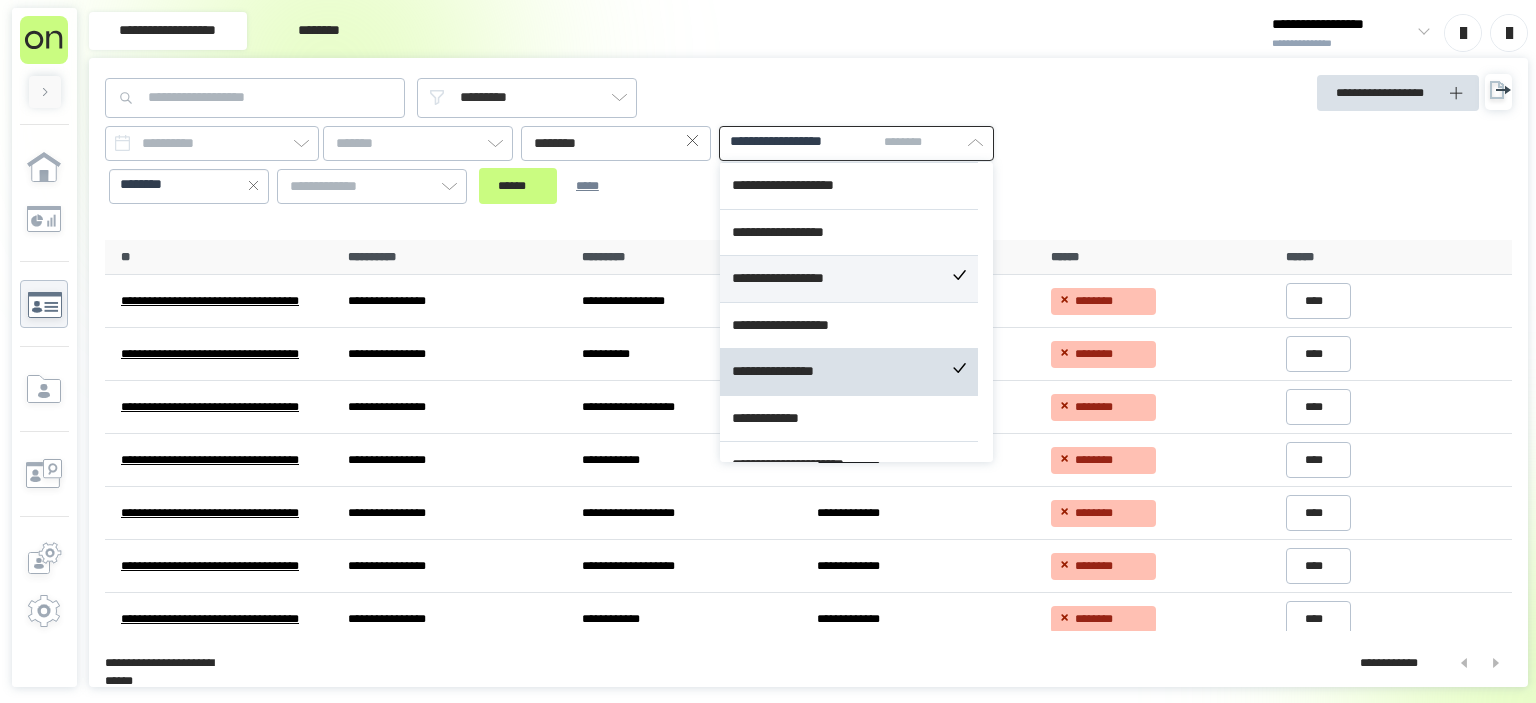click 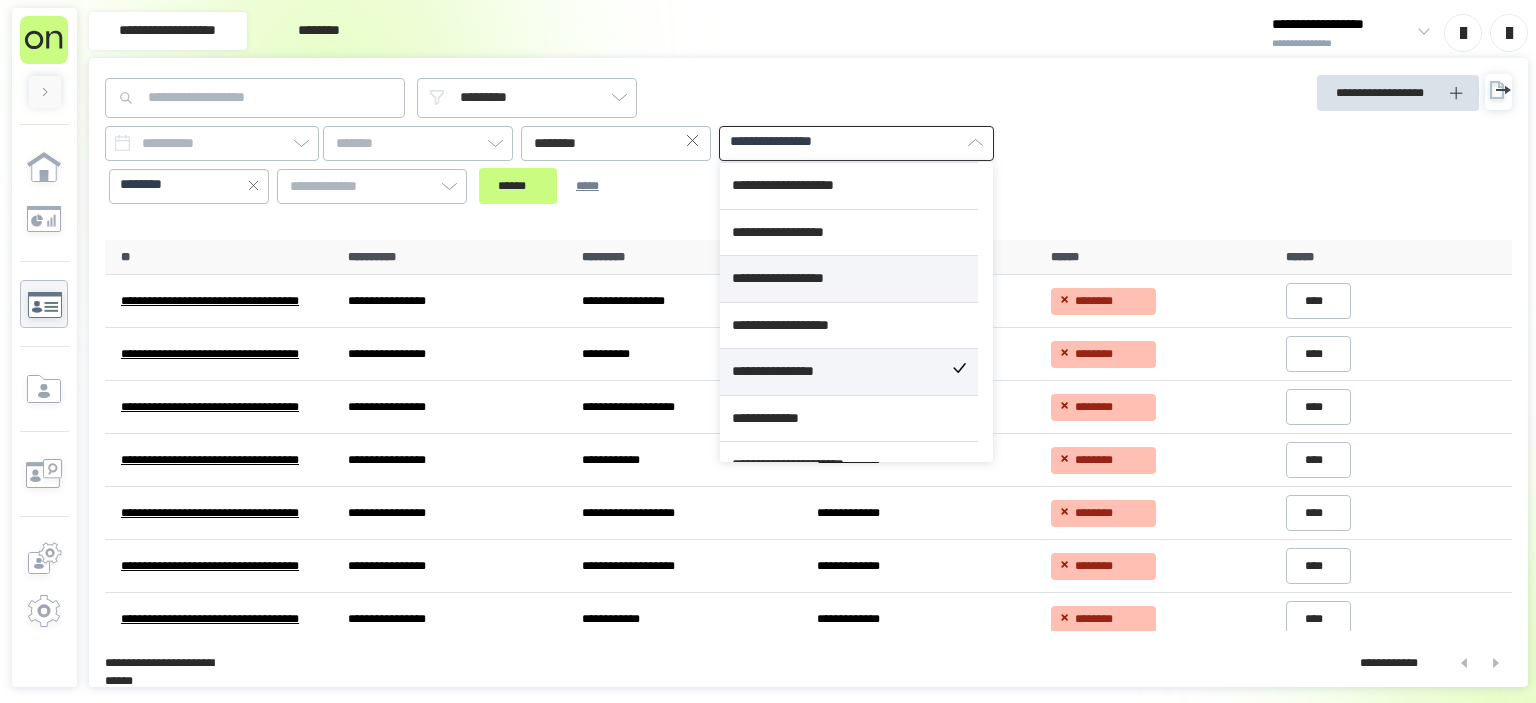 click on "**********" at bounding box center [849, 372] 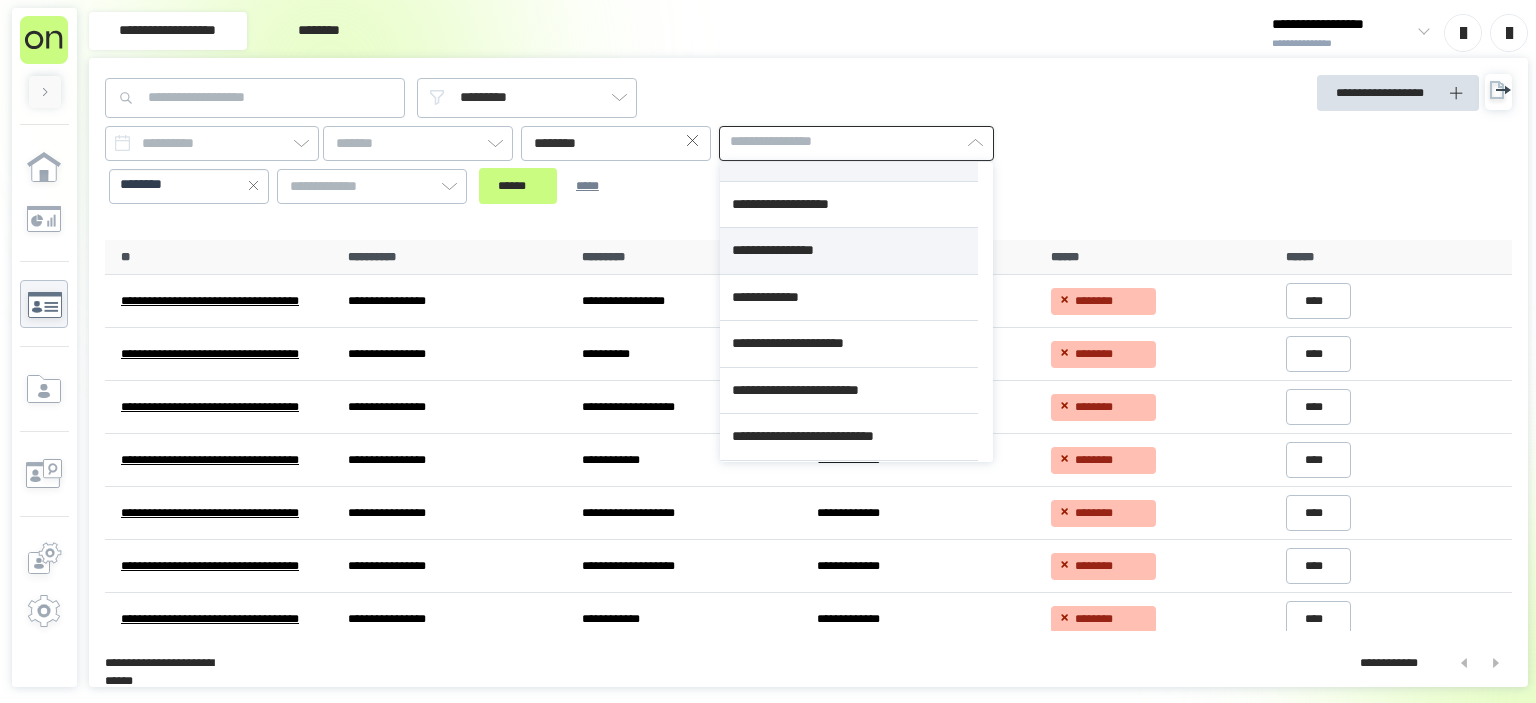 scroll, scrollTop: 351, scrollLeft: 0, axis: vertical 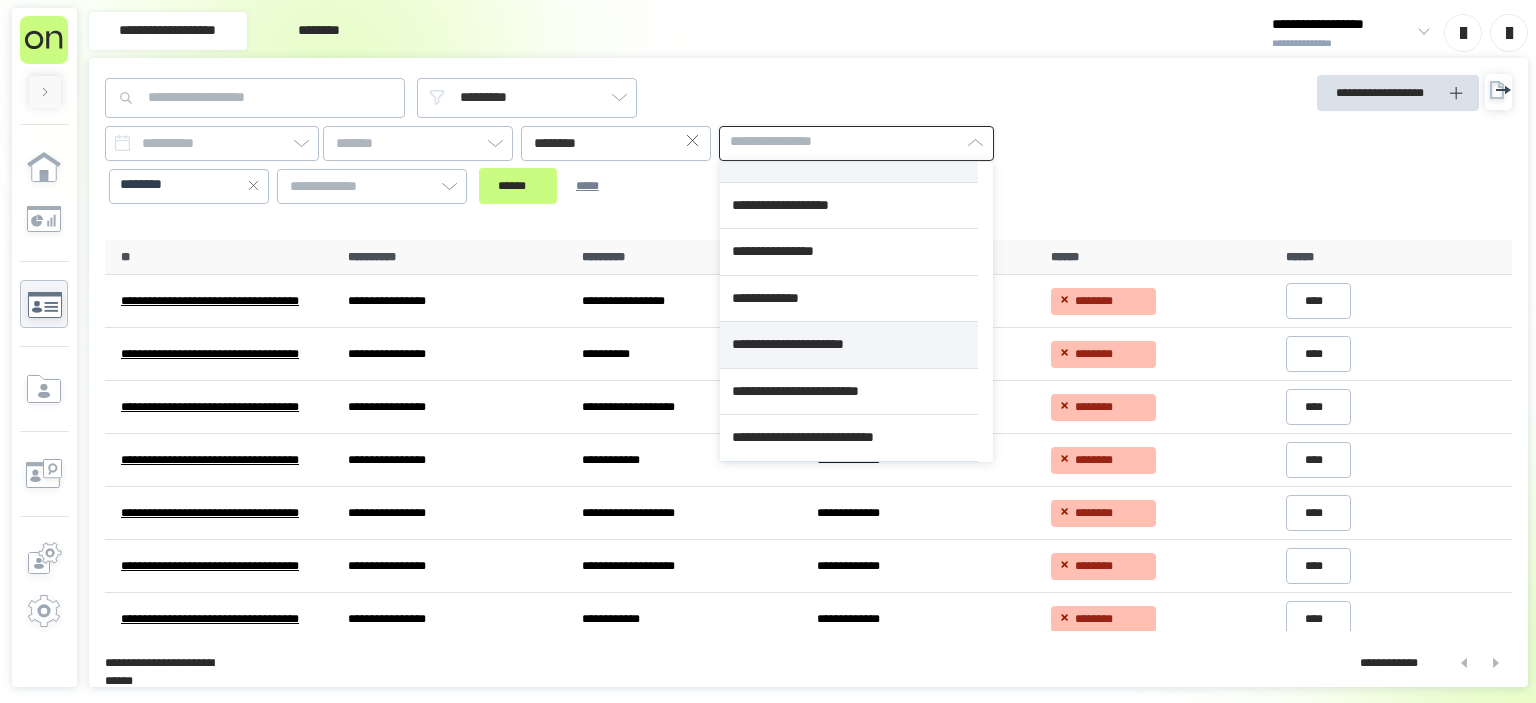 click on "**********" at bounding box center (849, 345) 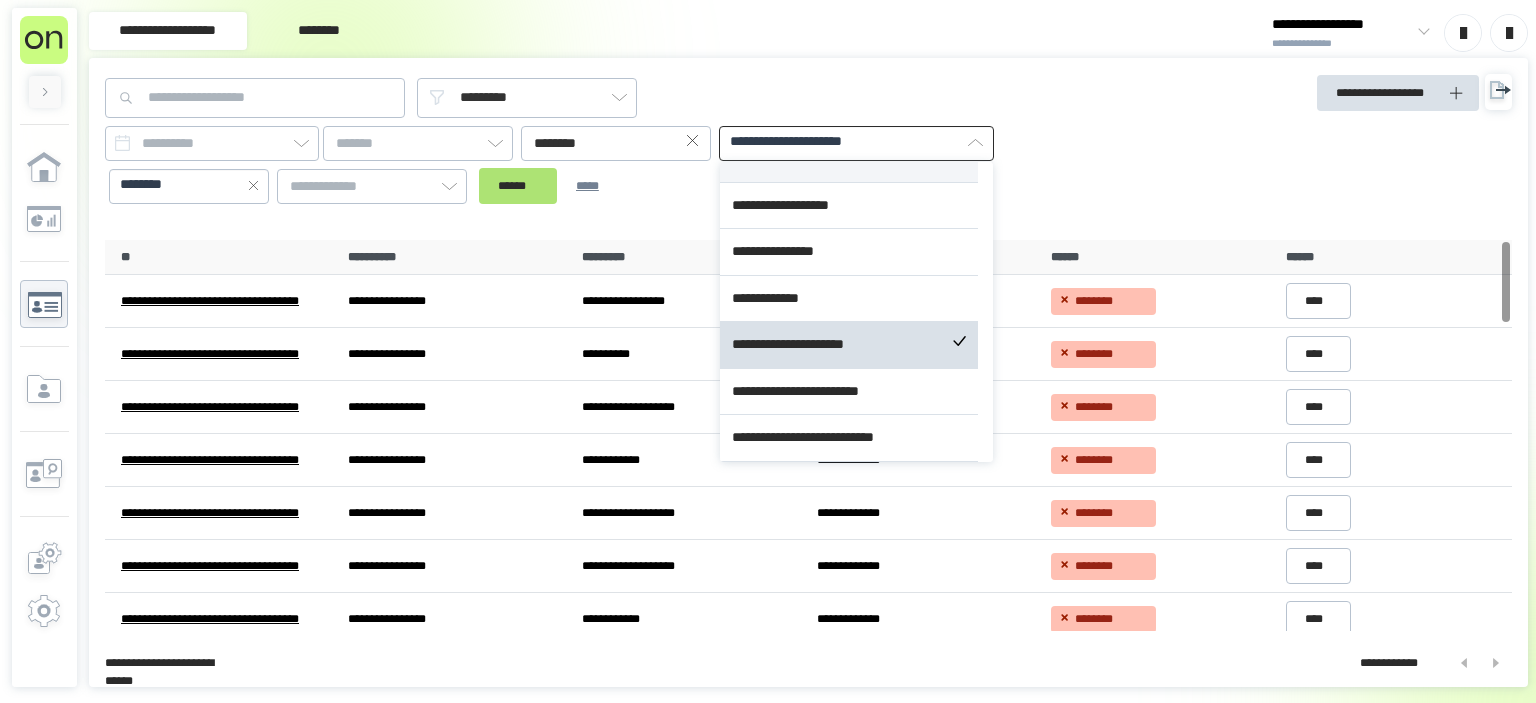 click on "**********" at bounding box center [631, 165] 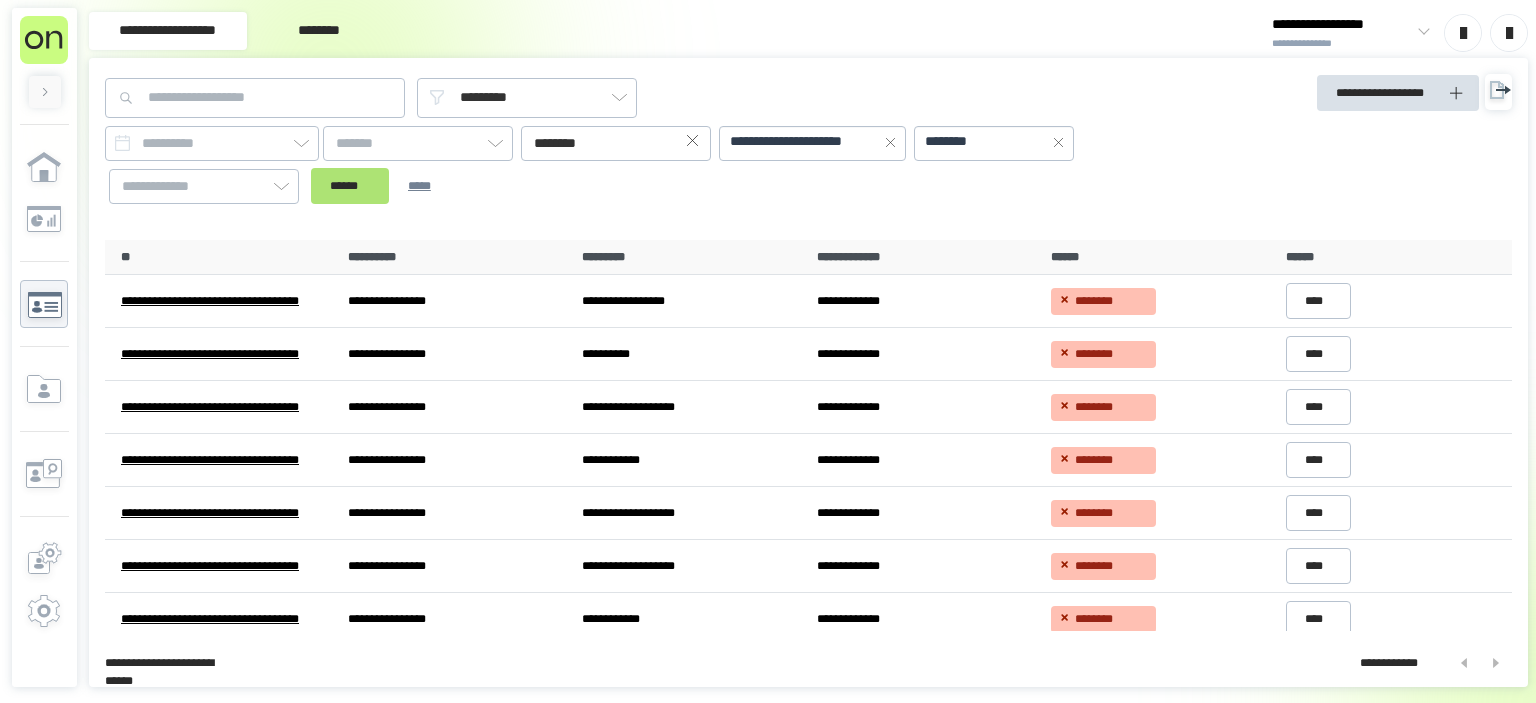 click on "******" at bounding box center (350, 186) 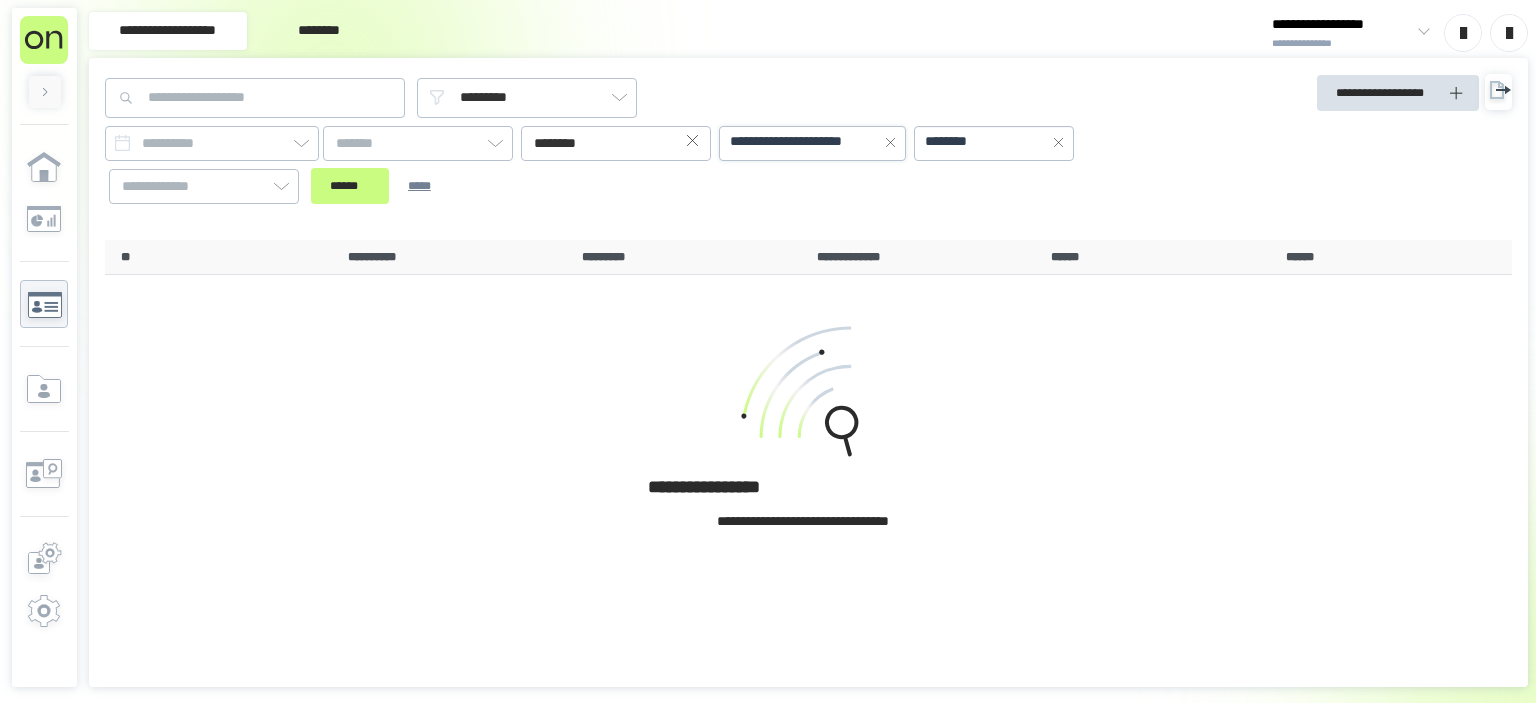 click on "**********" at bounding box center (804, 142) 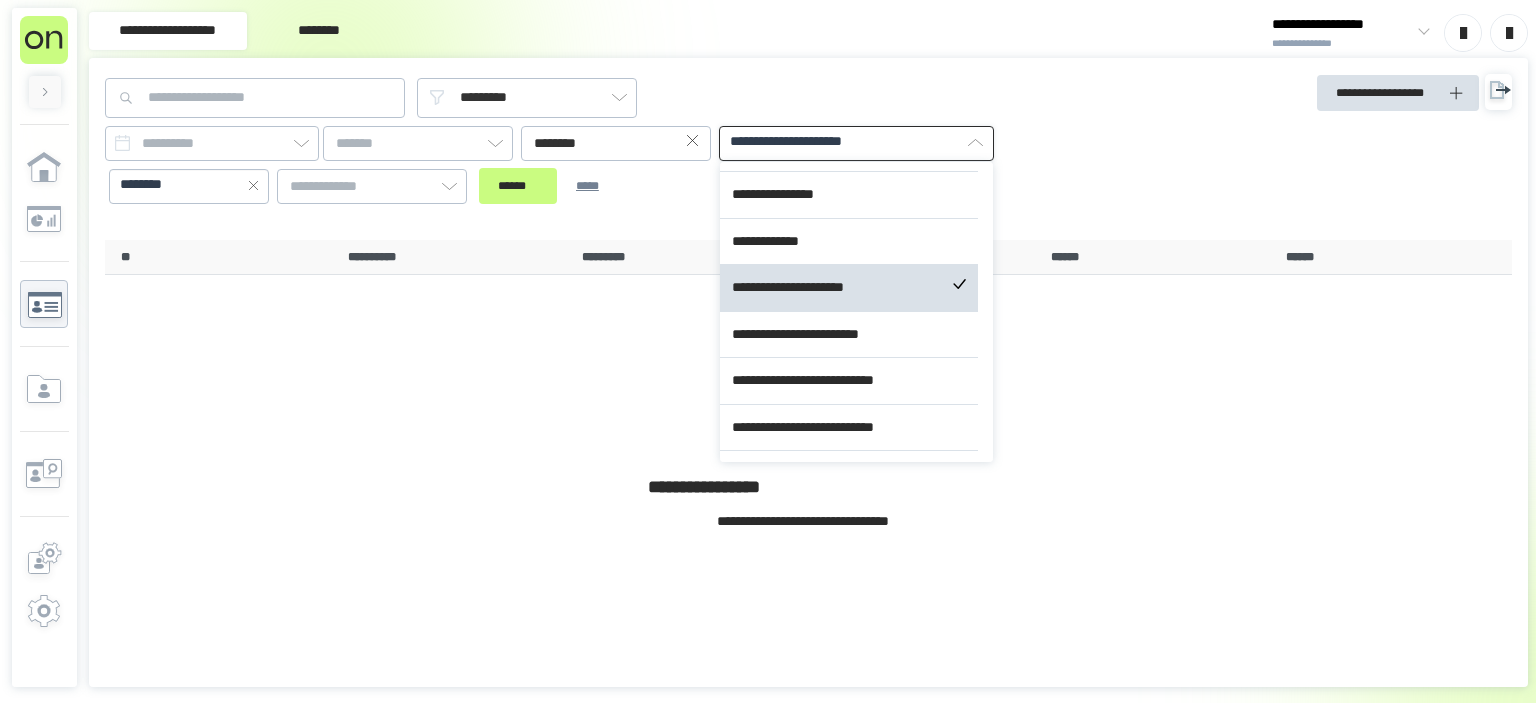 scroll, scrollTop: 411, scrollLeft: 0, axis: vertical 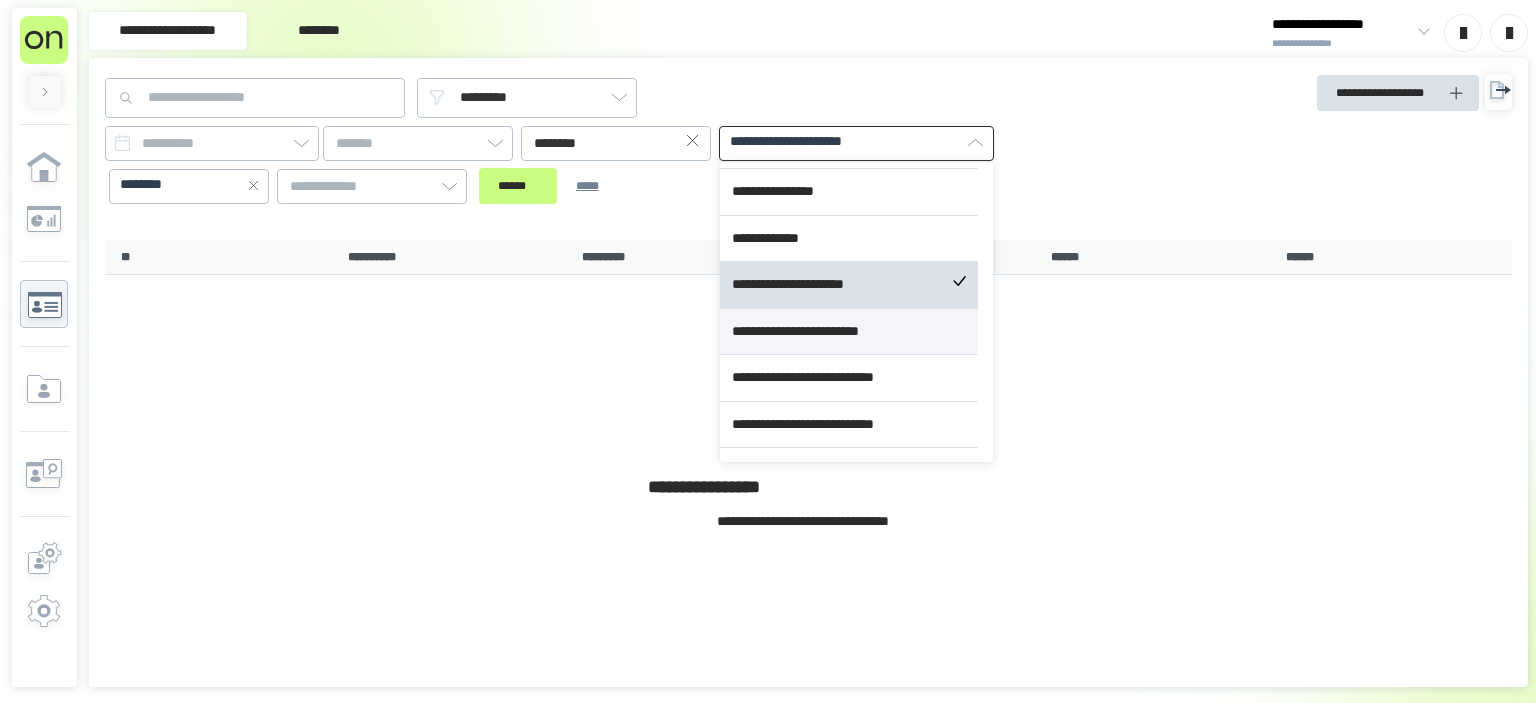 click on "**********" at bounding box center (849, 332) 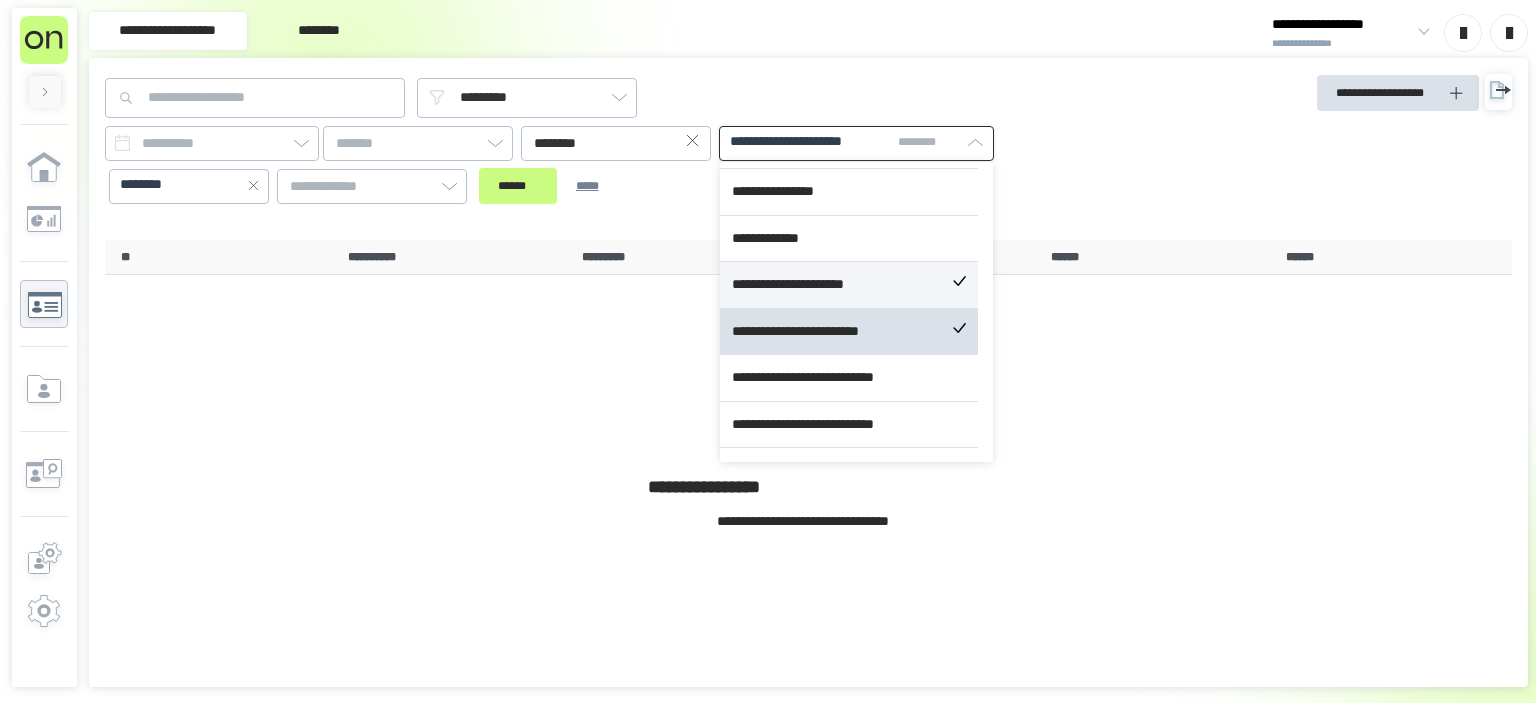 click on "**********" at bounding box center (849, 285) 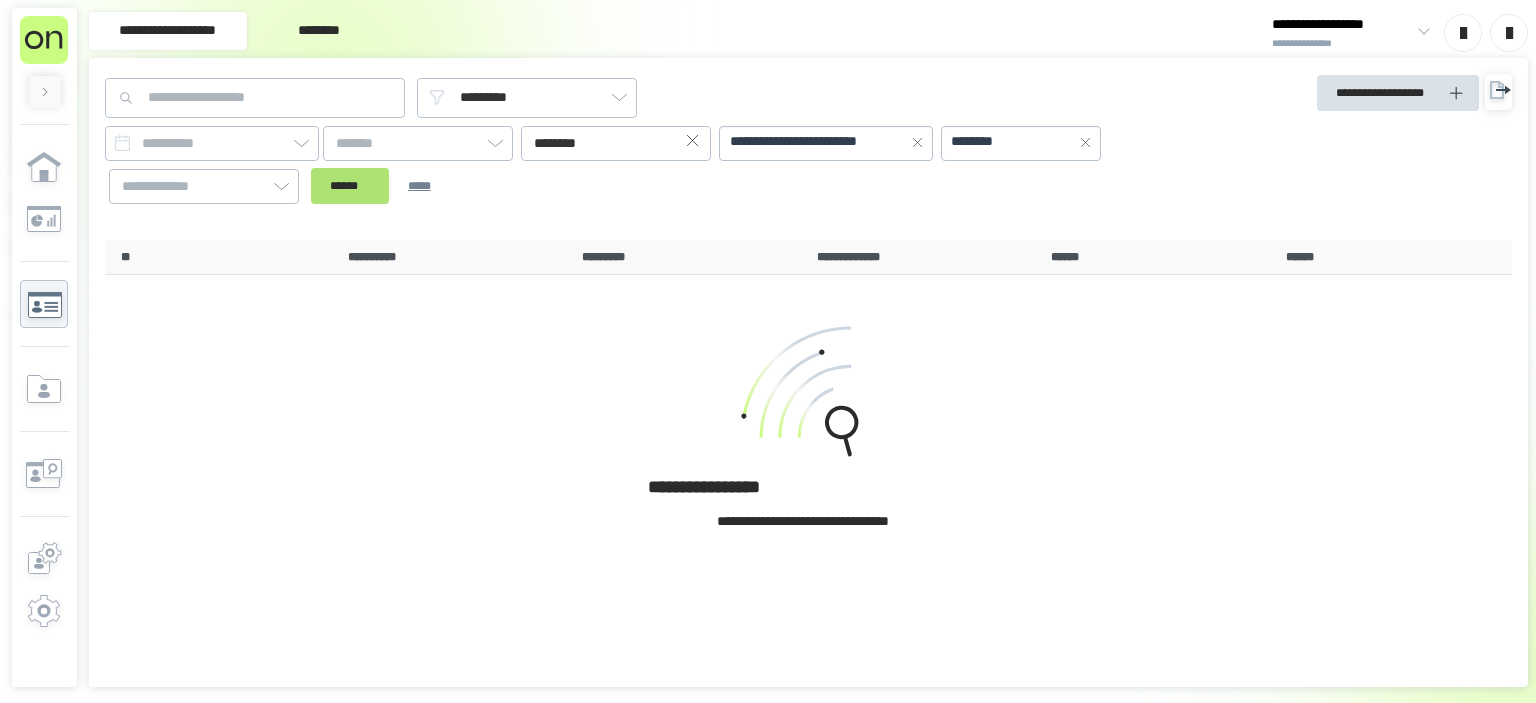 click on "**********" at bounding box center [631, 165] 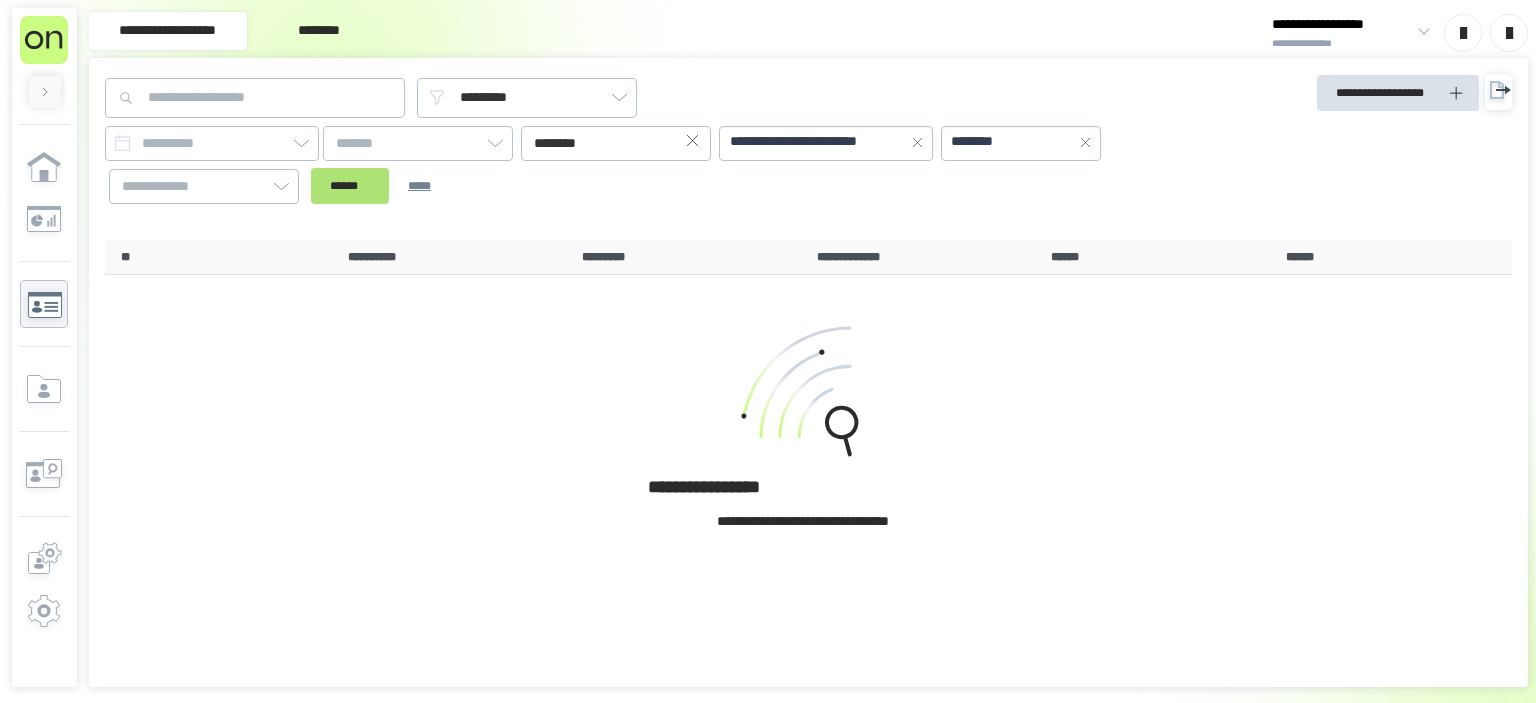 click on "******" at bounding box center [350, 186] 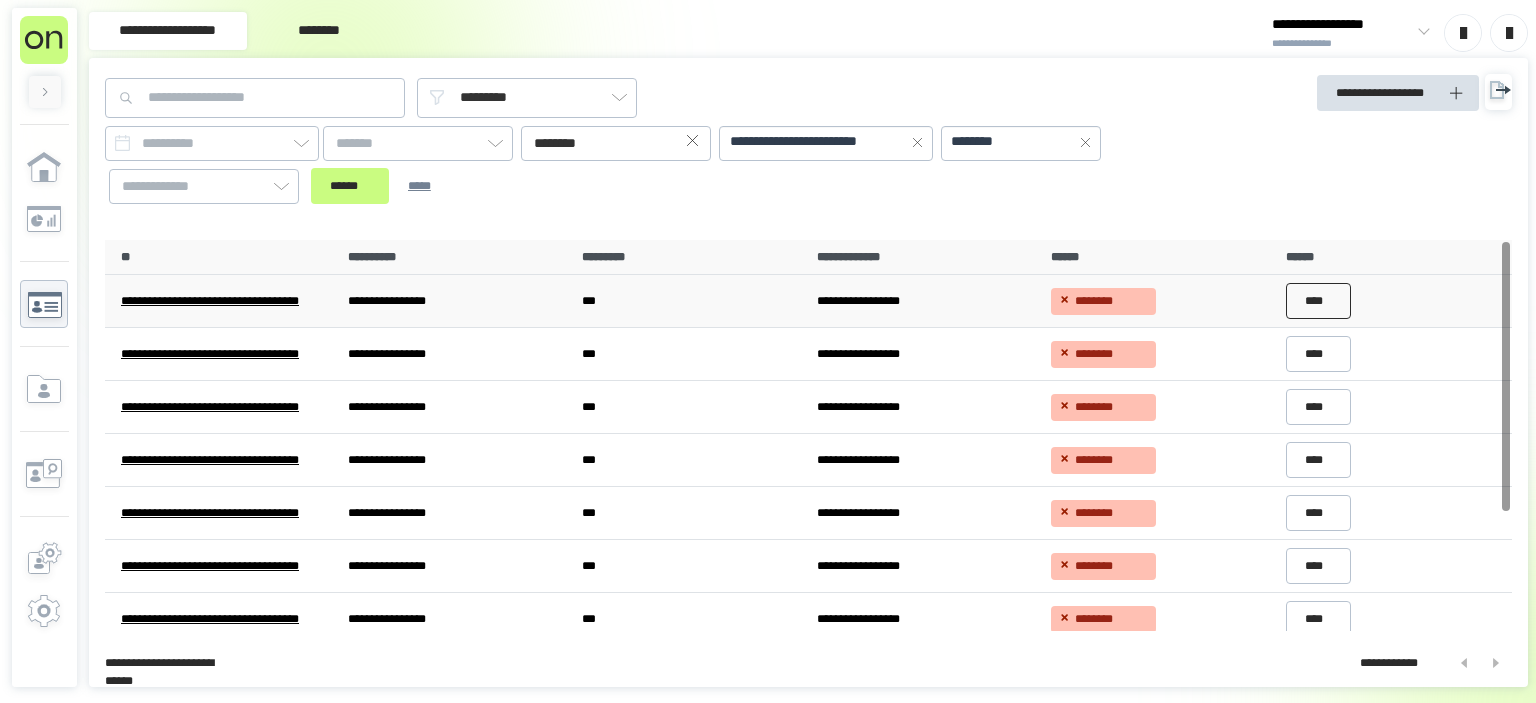 click on "****" at bounding box center [1319, 301] 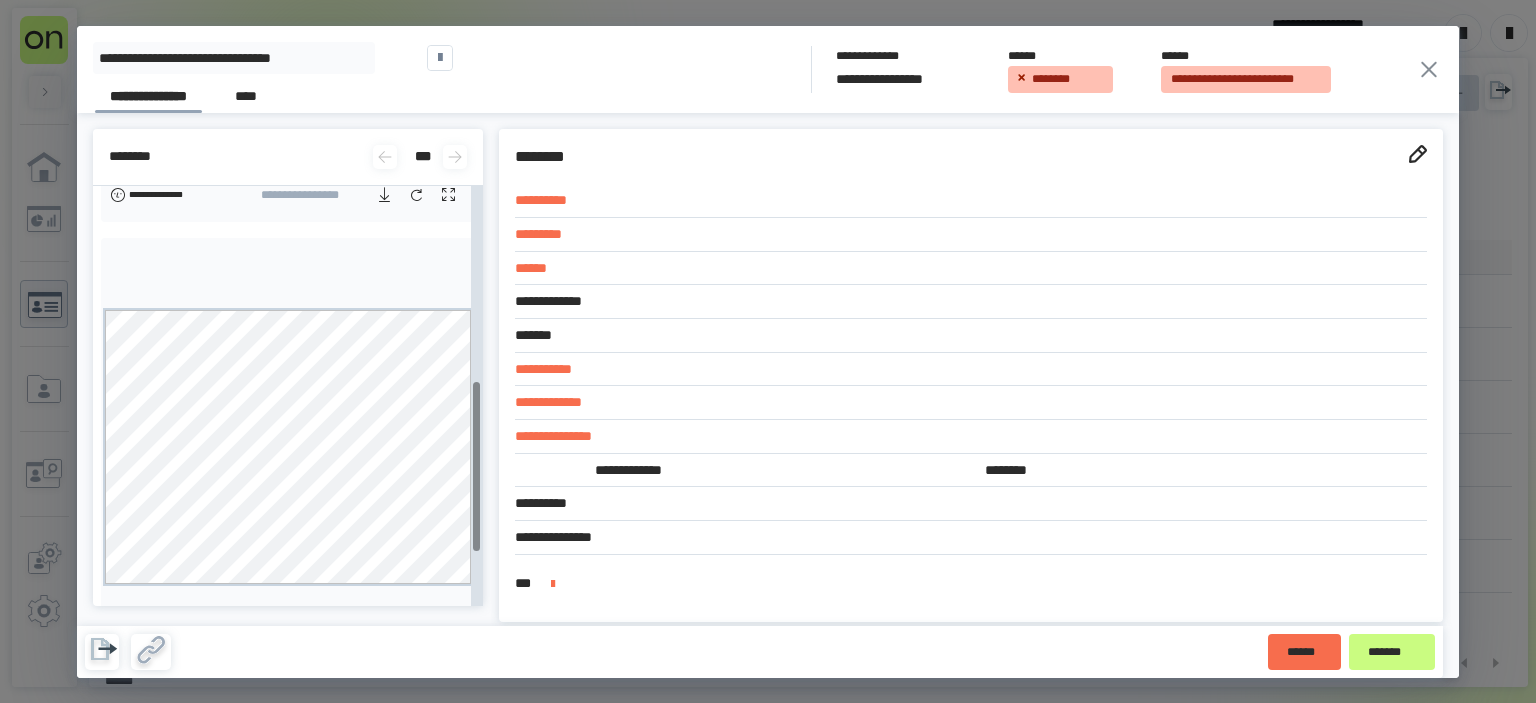 scroll, scrollTop: 480, scrollLeft: 0, axis: vertical 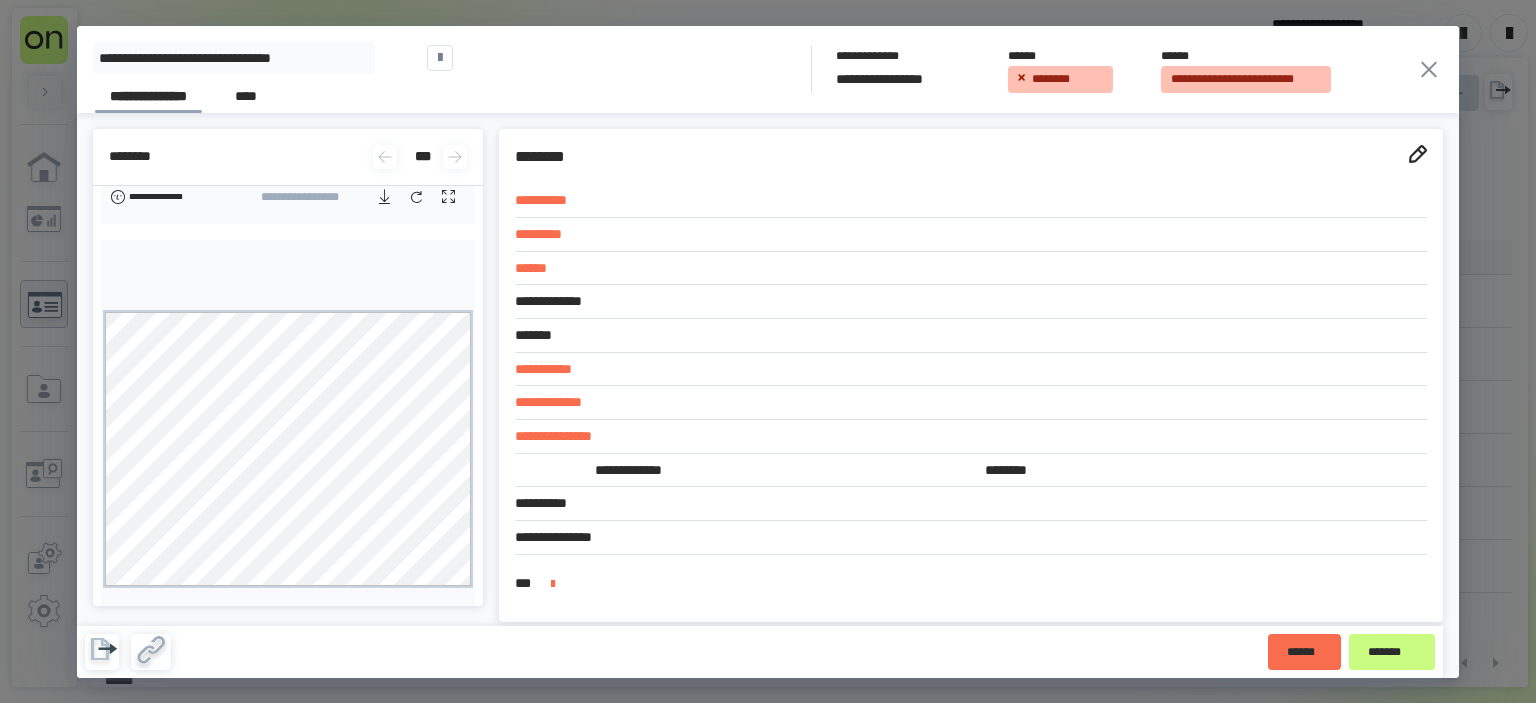 click 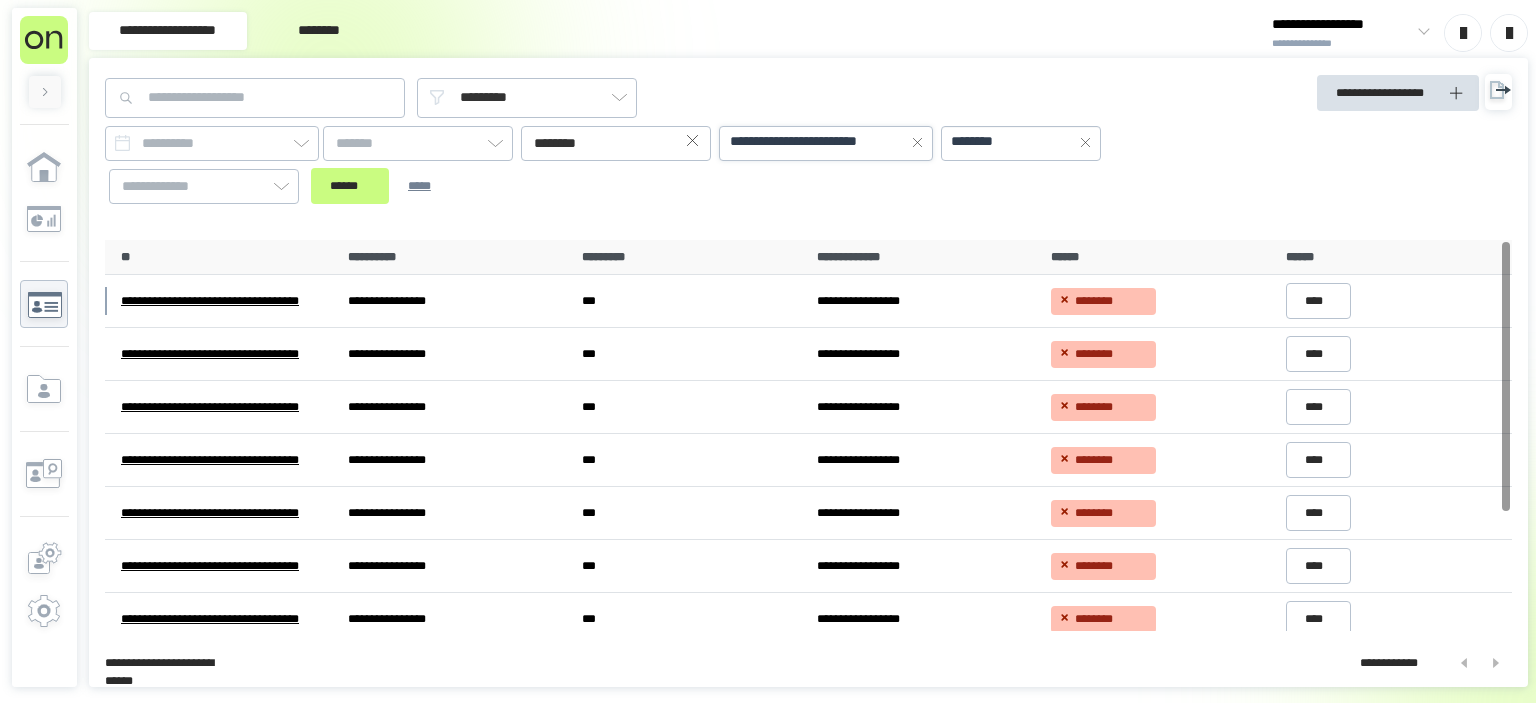 click on "**********" at bounding box center [817, 142] 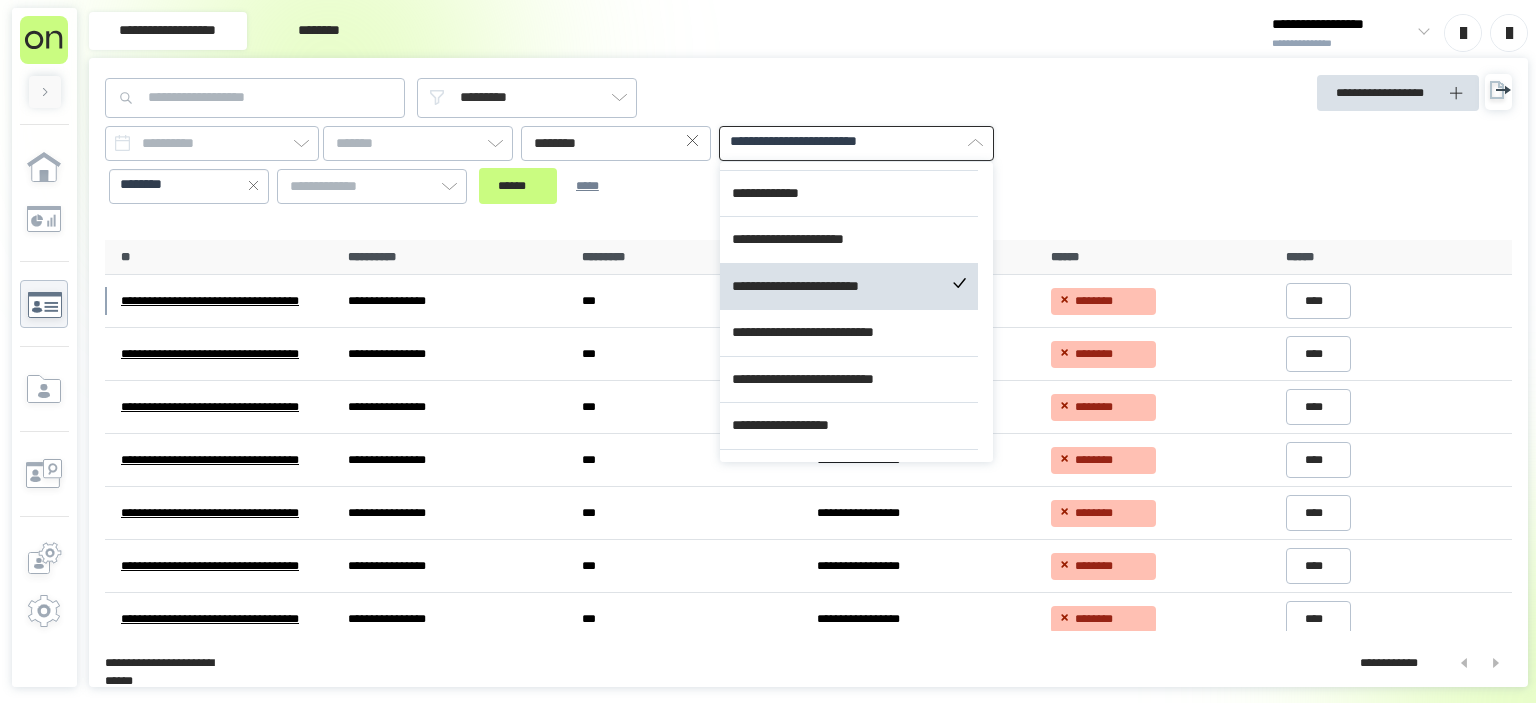 scroll, scrollTop: 456, scrollLeft: 0, axis: vertical 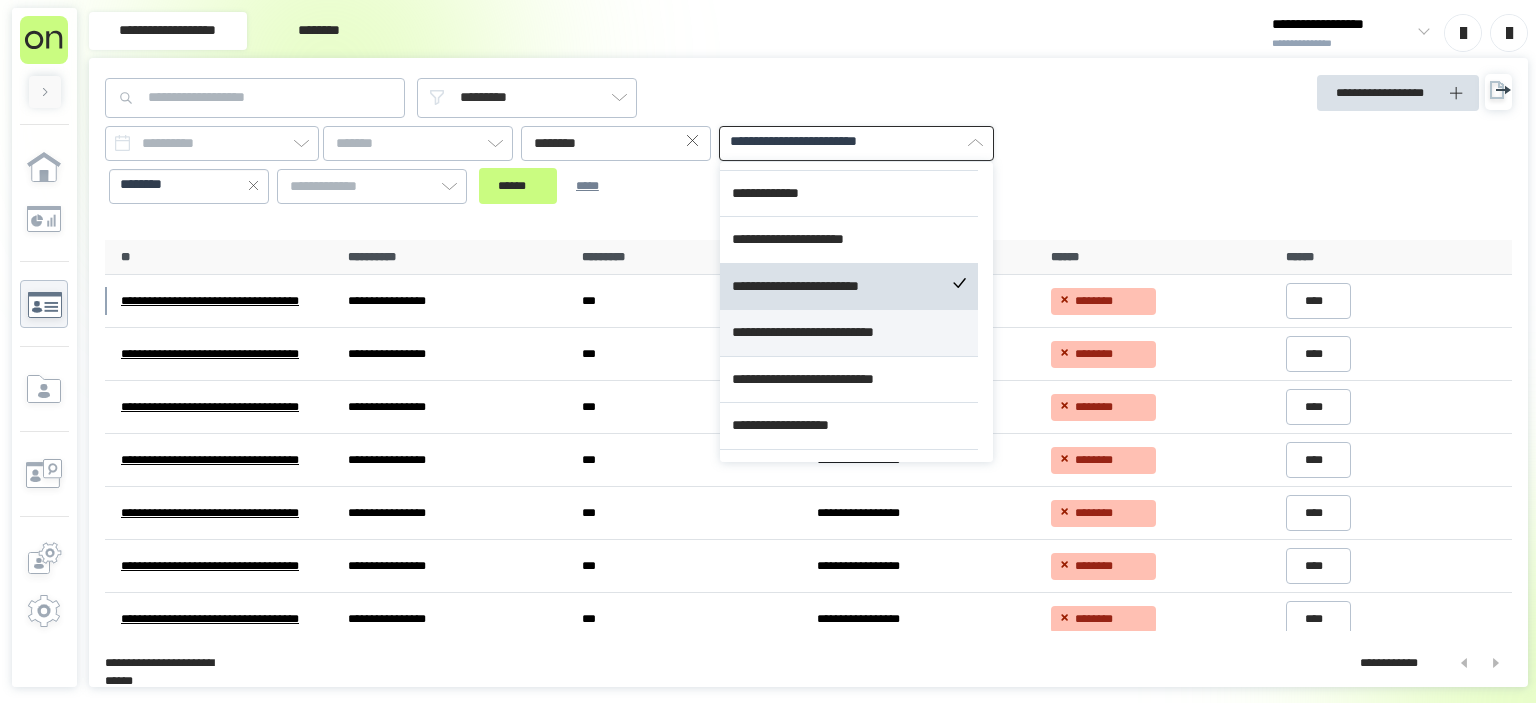 click on "**********" at bounding box center [849, 333] 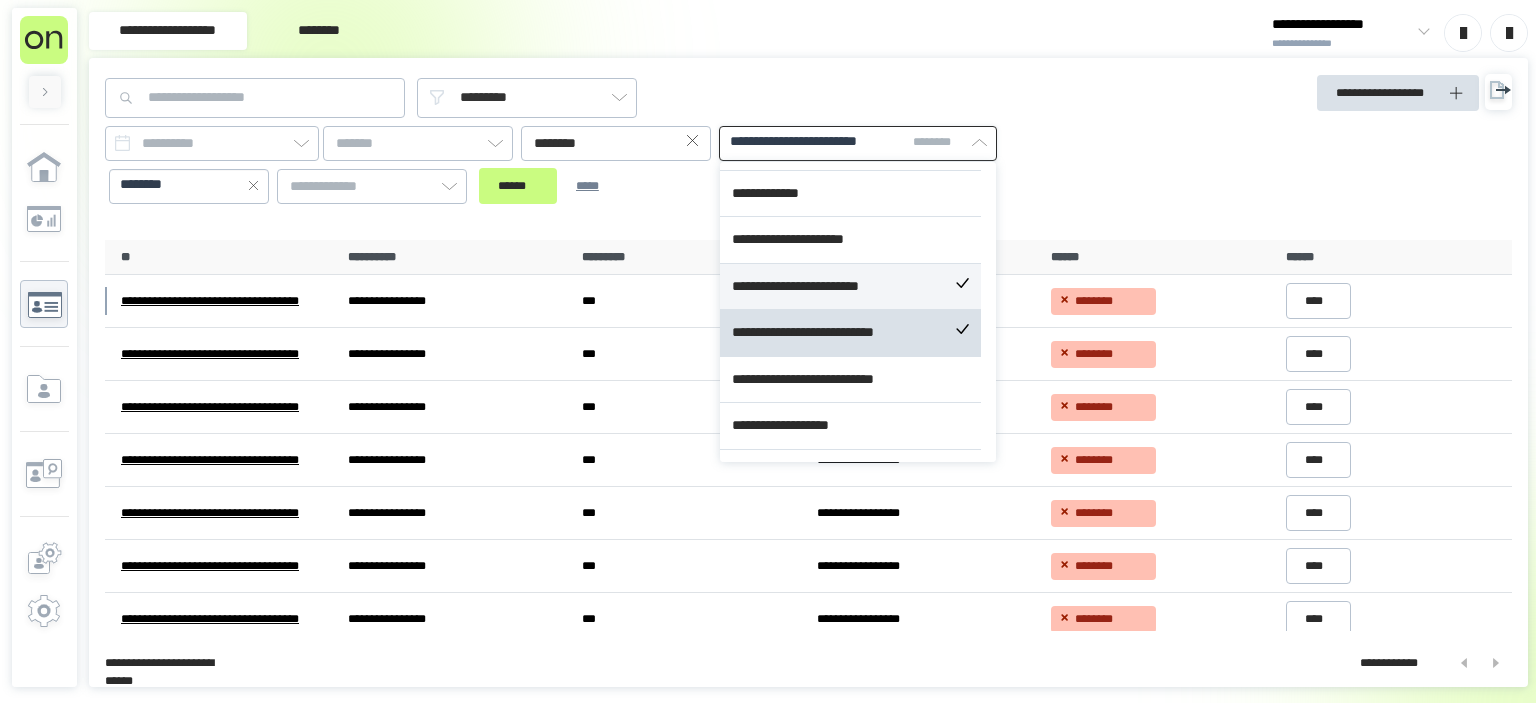 click on "**********" at bounding box center (850, 287) 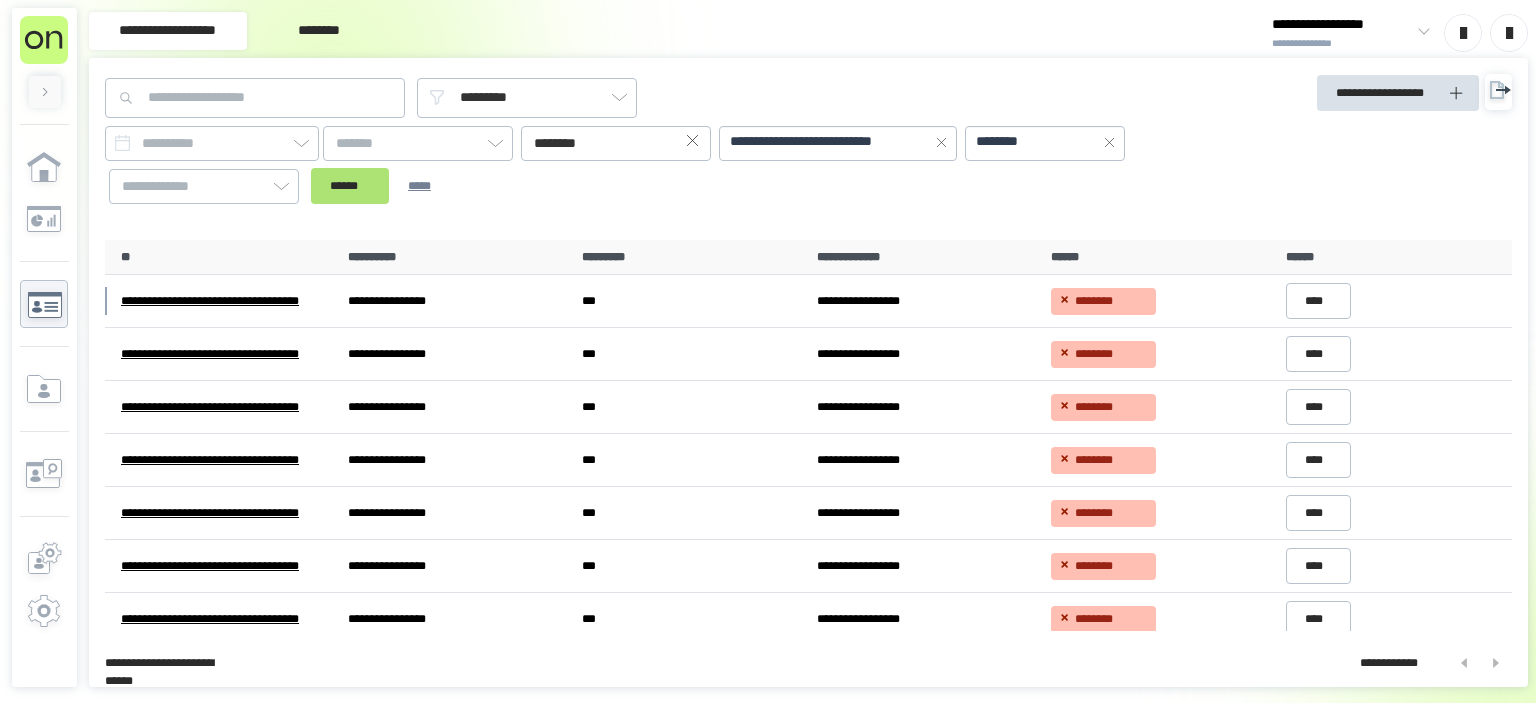 click on "**********" at bounding box center [631, 165] 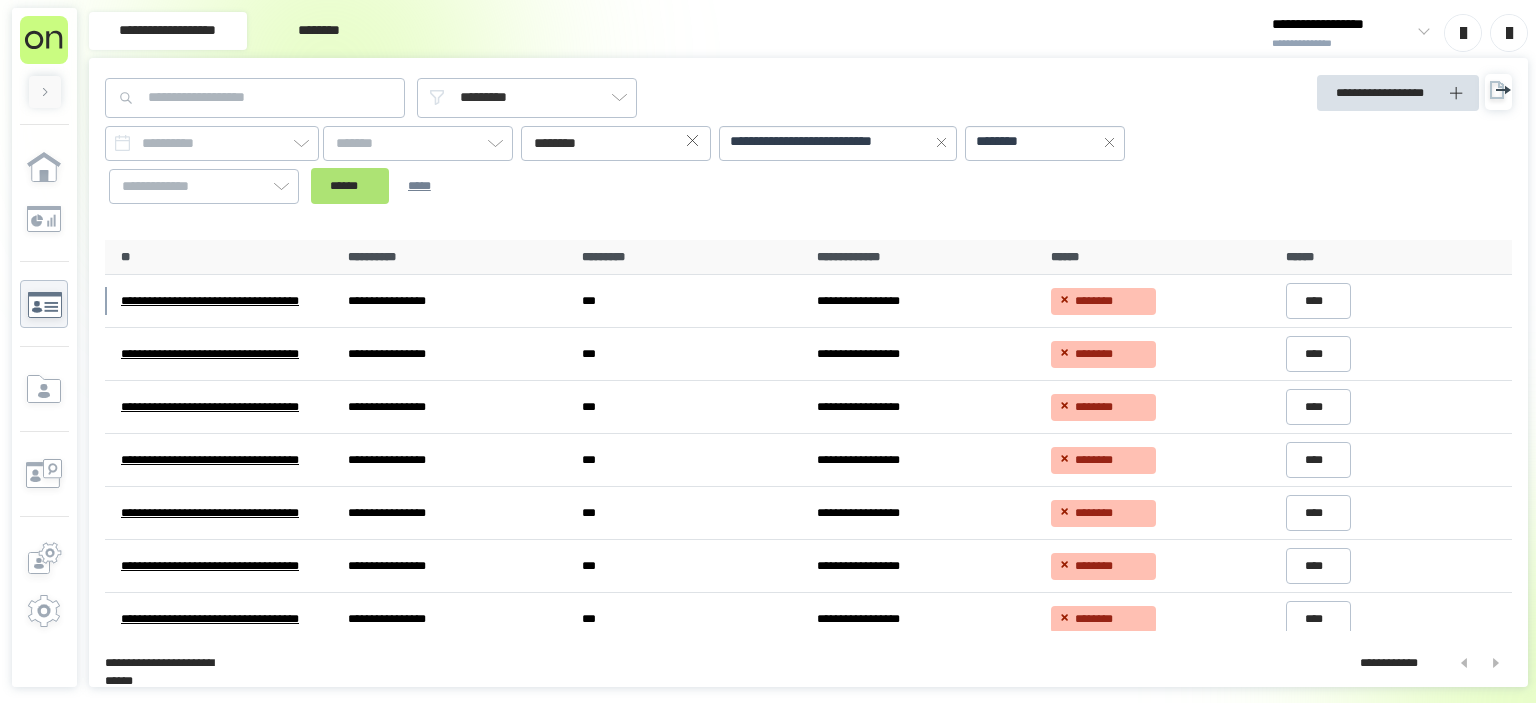 click on "******" at bounding box center (350, 186) 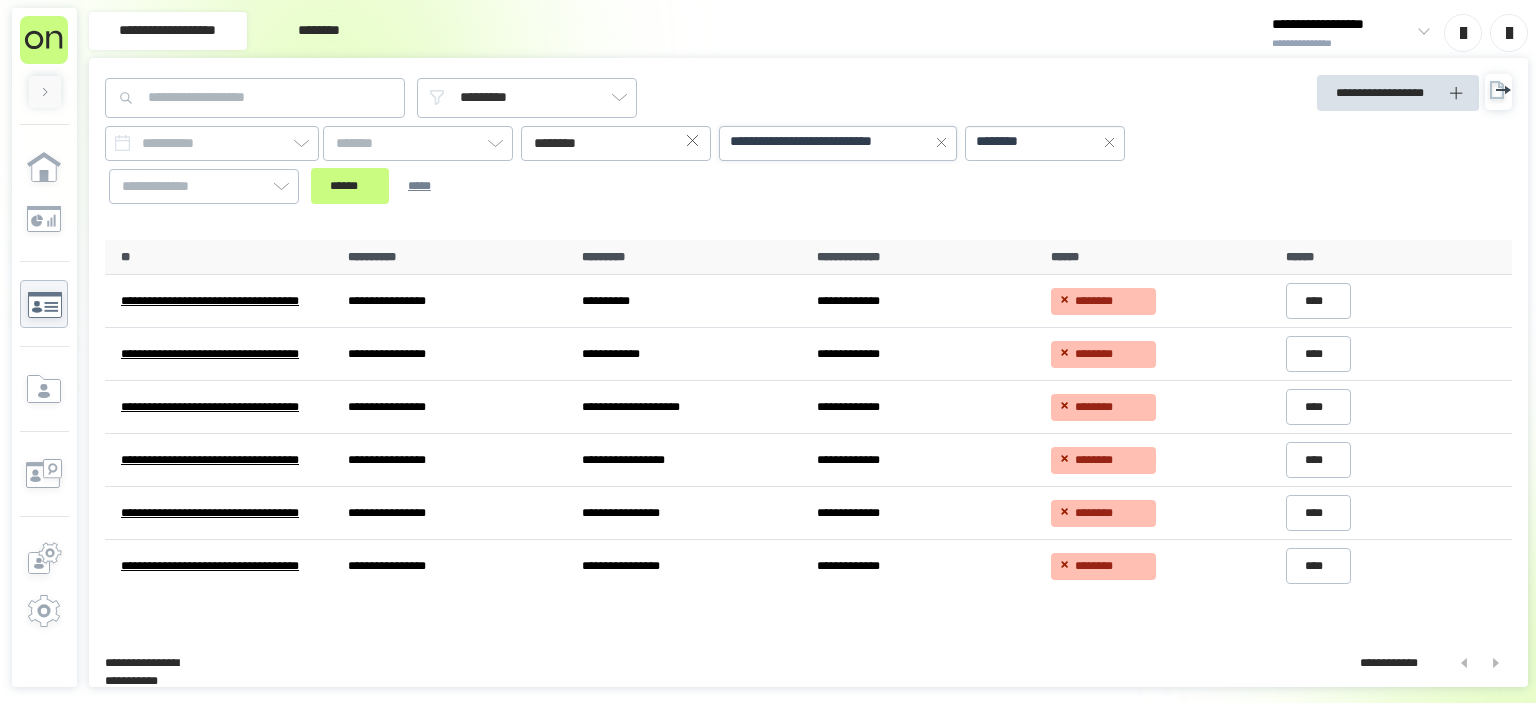 click on "**********" at bounding box center (829, 142) 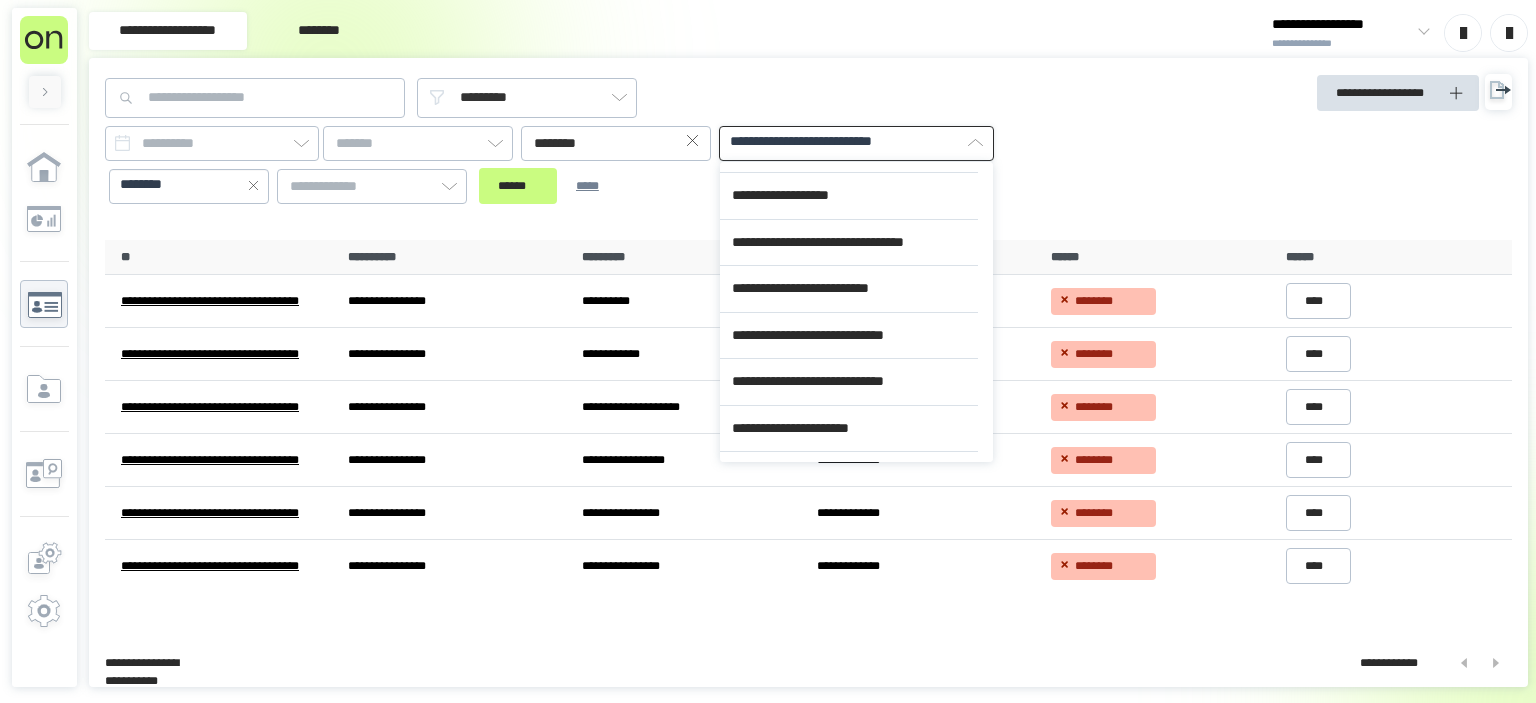 scroll, scrollTop: 676, scrollLeft: 0, axis: vertical 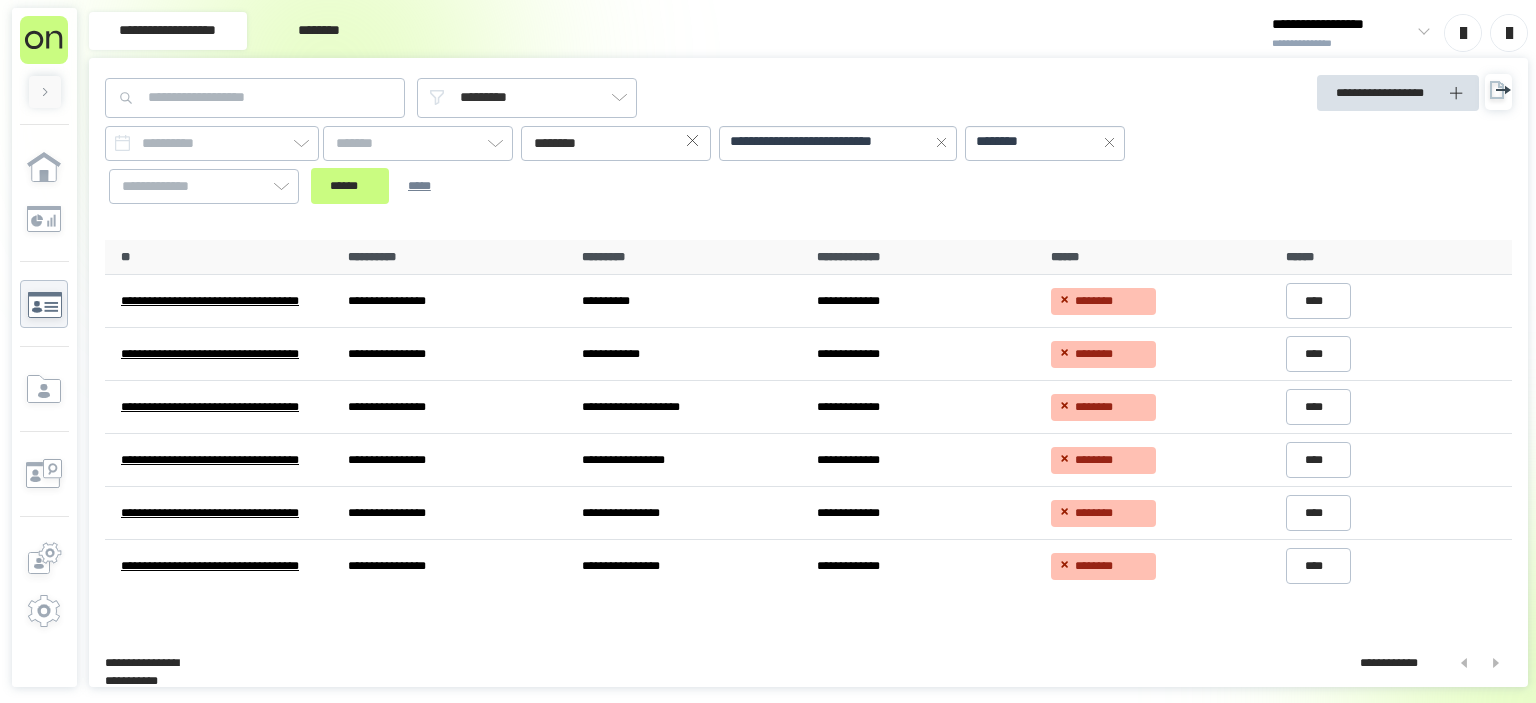 click at bounding box center (44, 343) 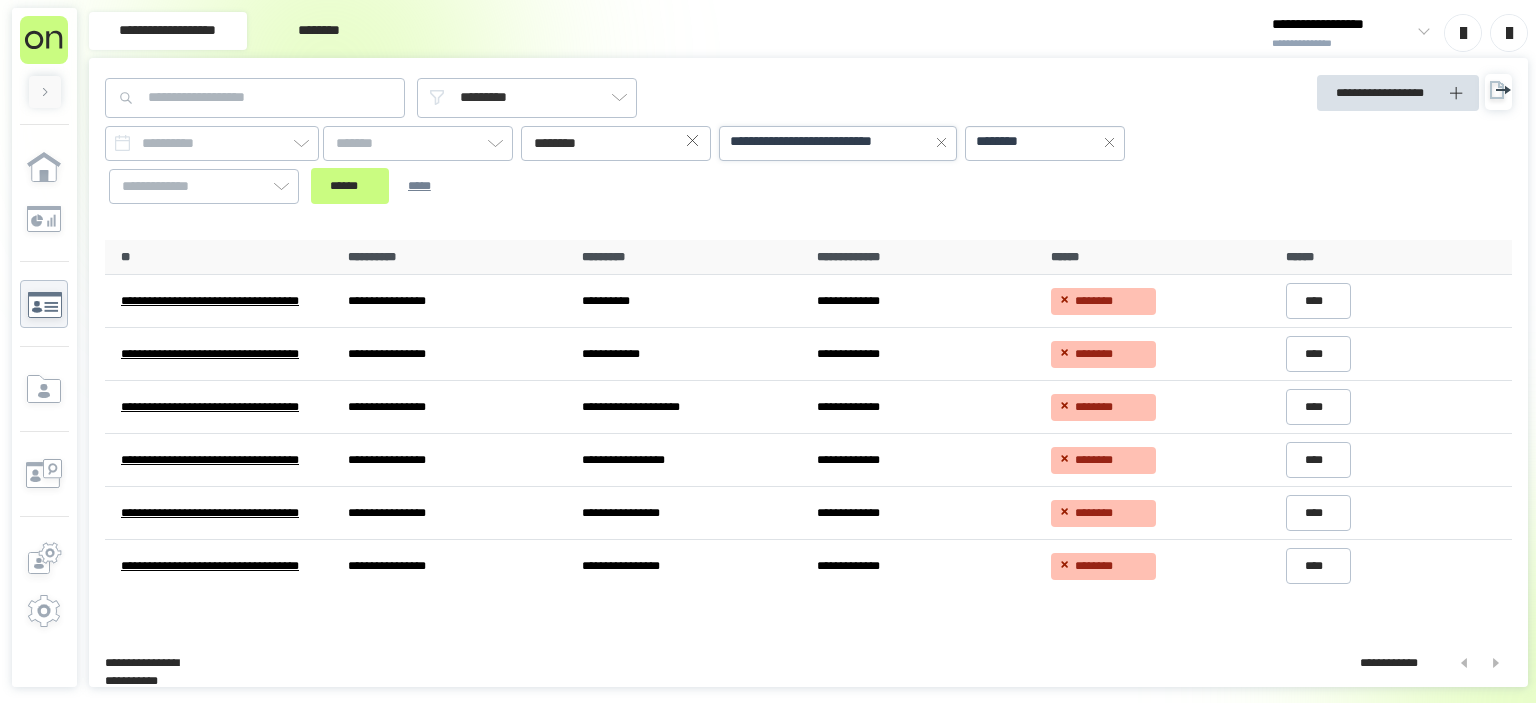 click on "**********" at bounding box center [829, 142] 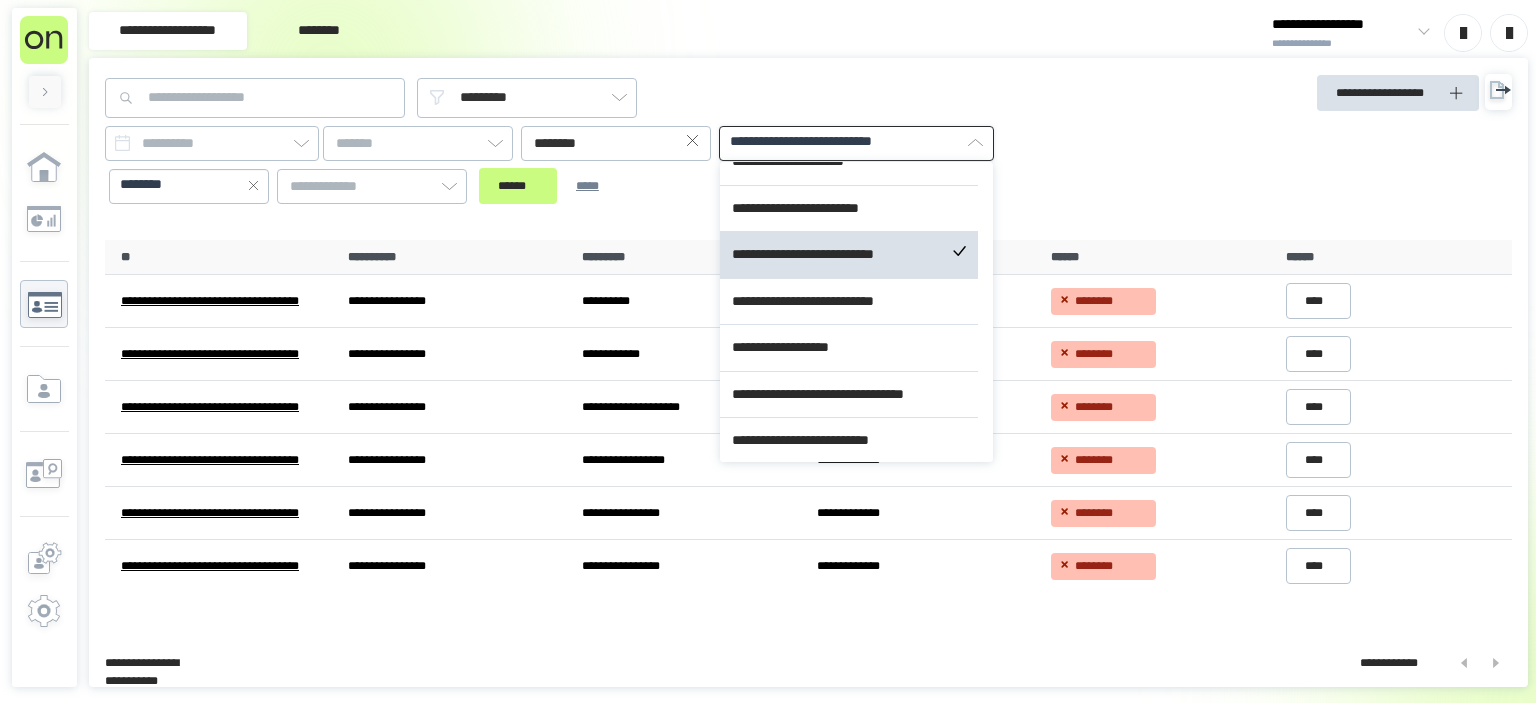 scroll, scrollTop: 535, scrollLeft: 0, axis: vertical 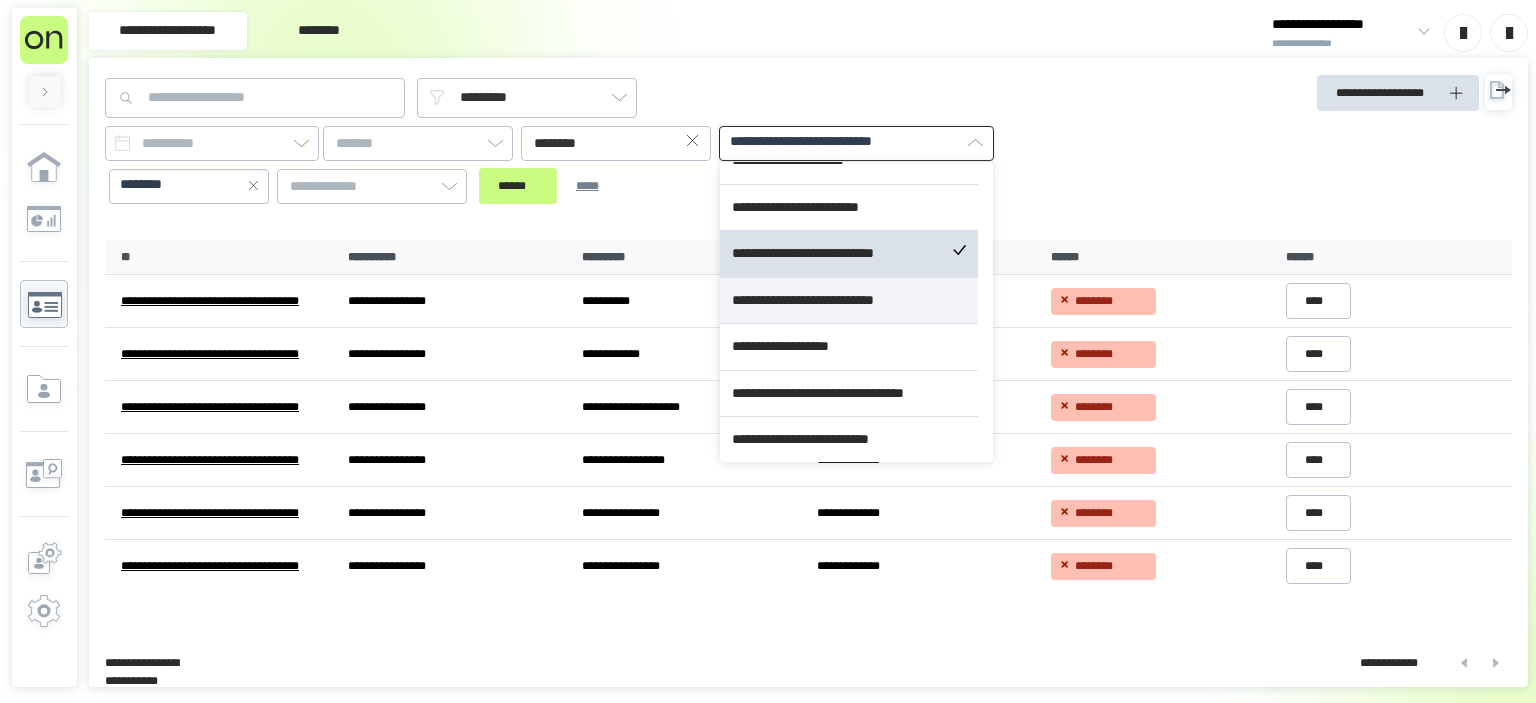 click on "**********" at bounding box center (849, 301) 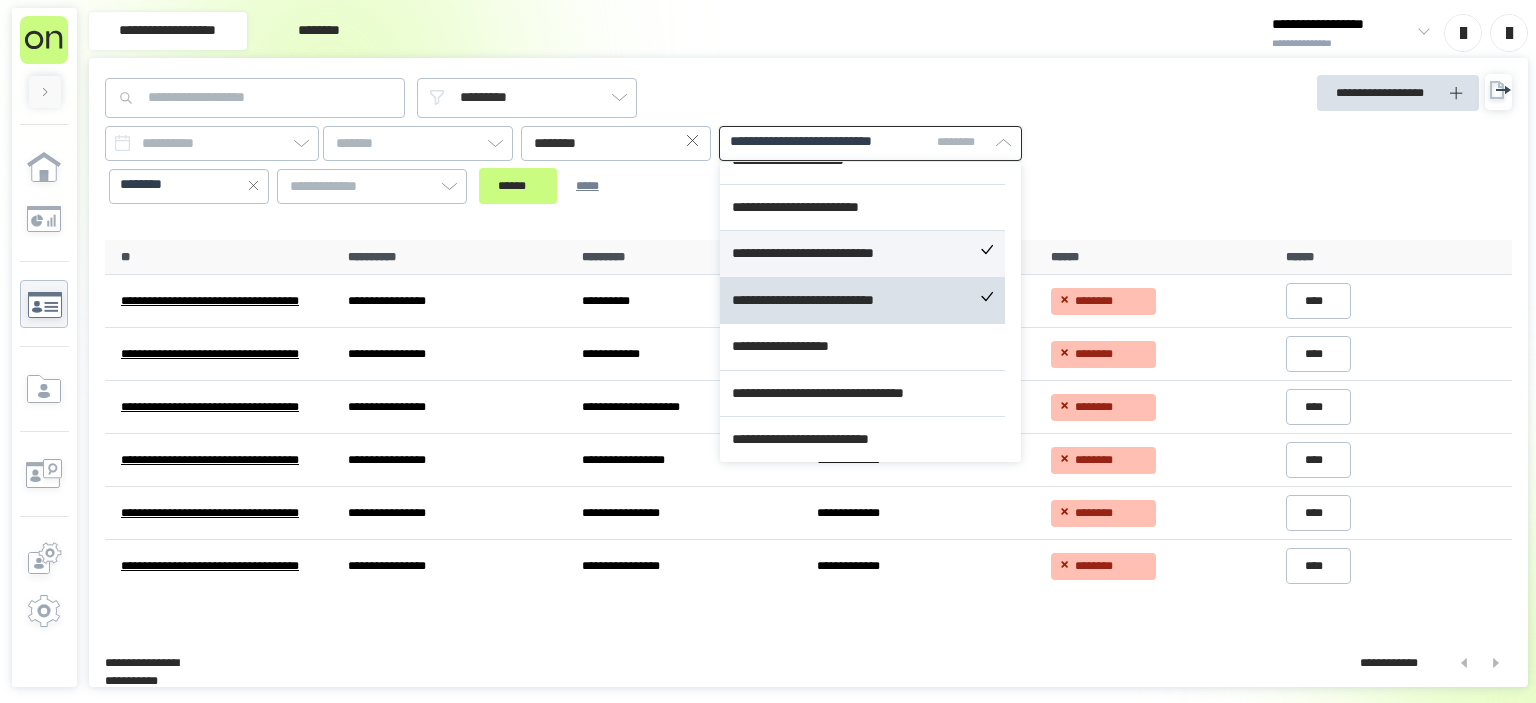 click on "**********" at bounding box center [862, 254] 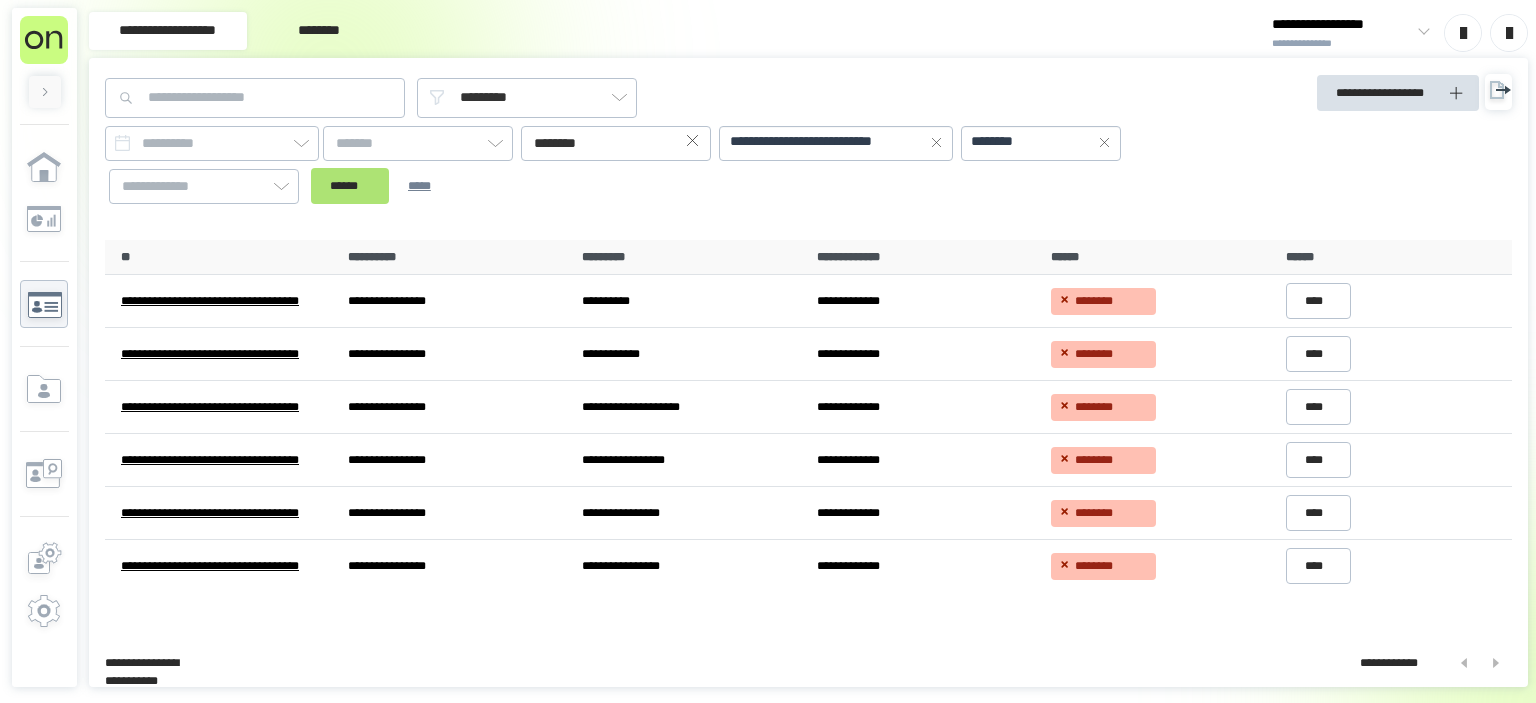 click on "**********" at bounding box center [631, 165] 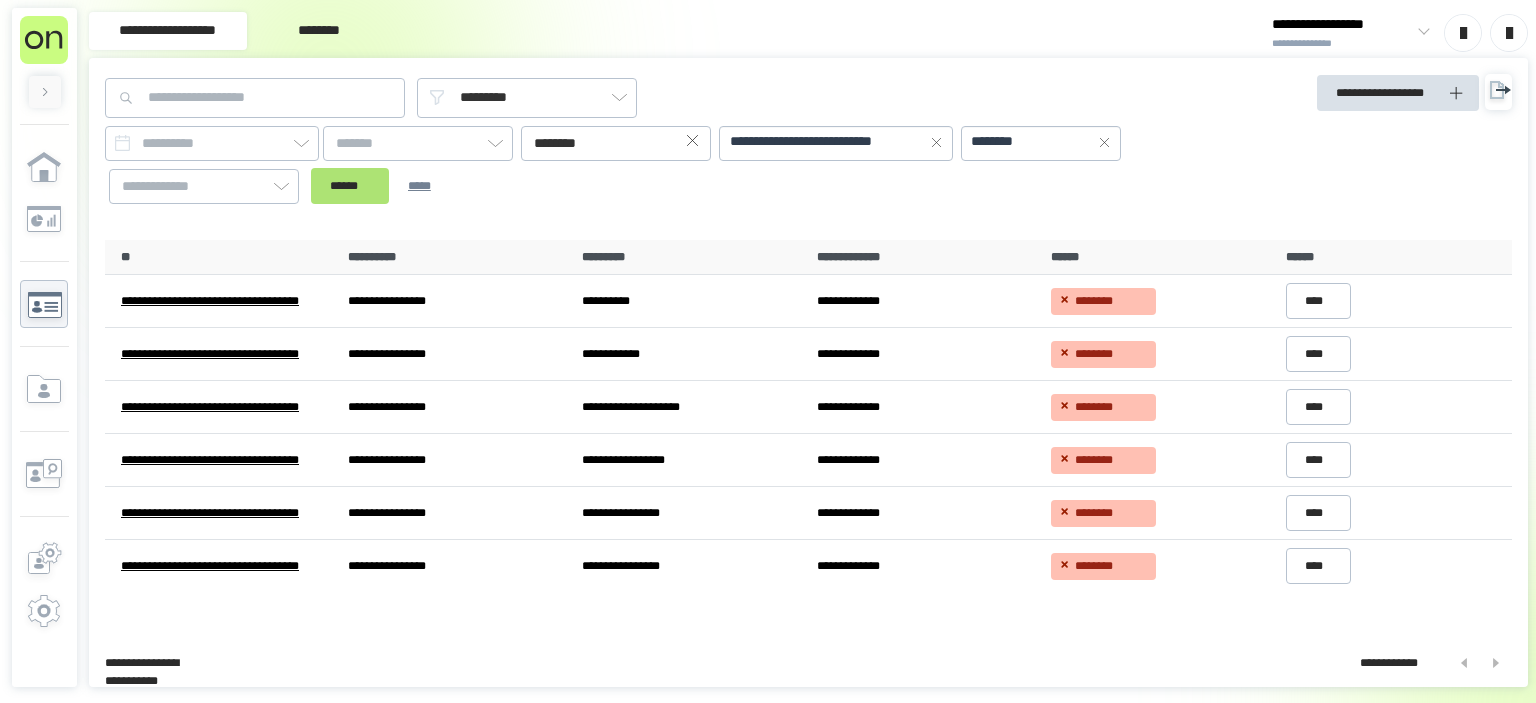 click on "******" at bounding box center (350, 186) 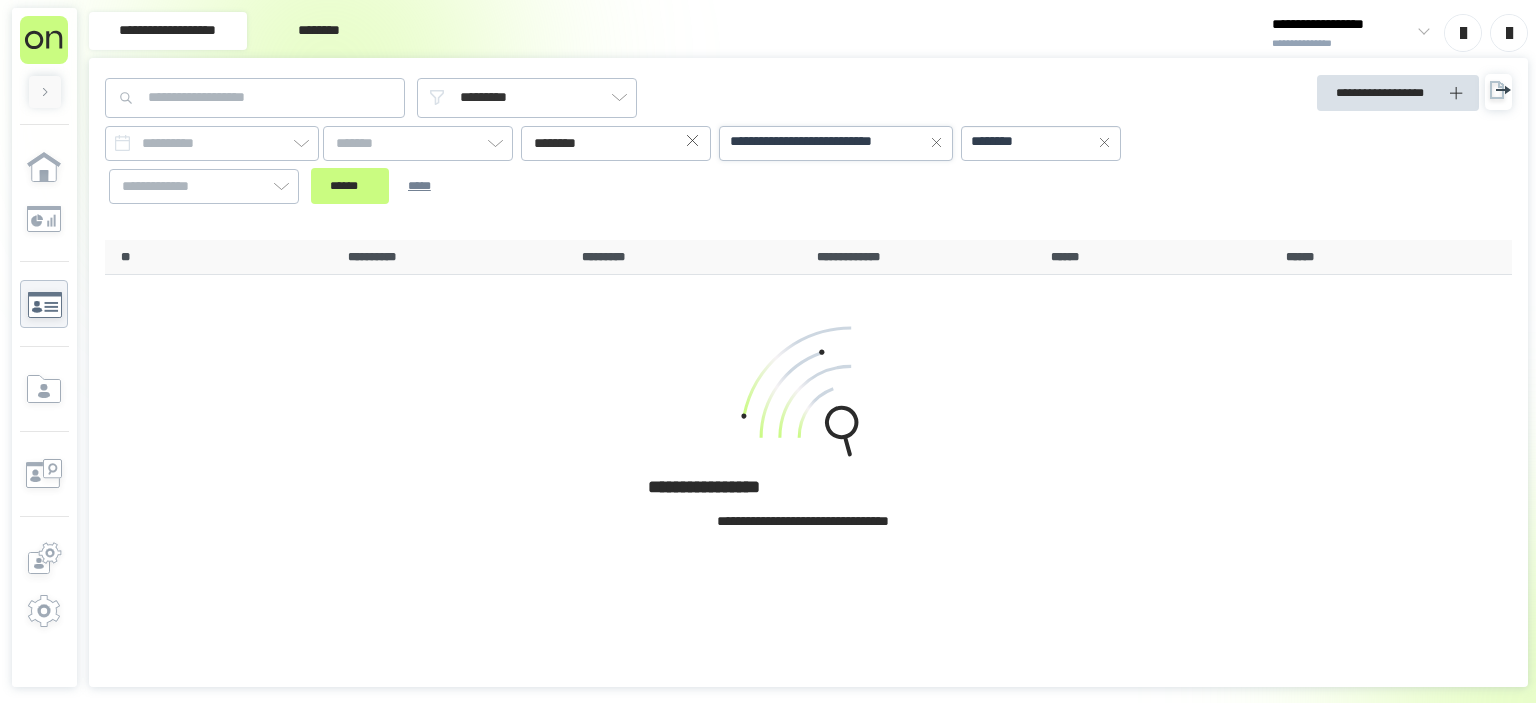 click on "**********" at bounding box center [827, 142] 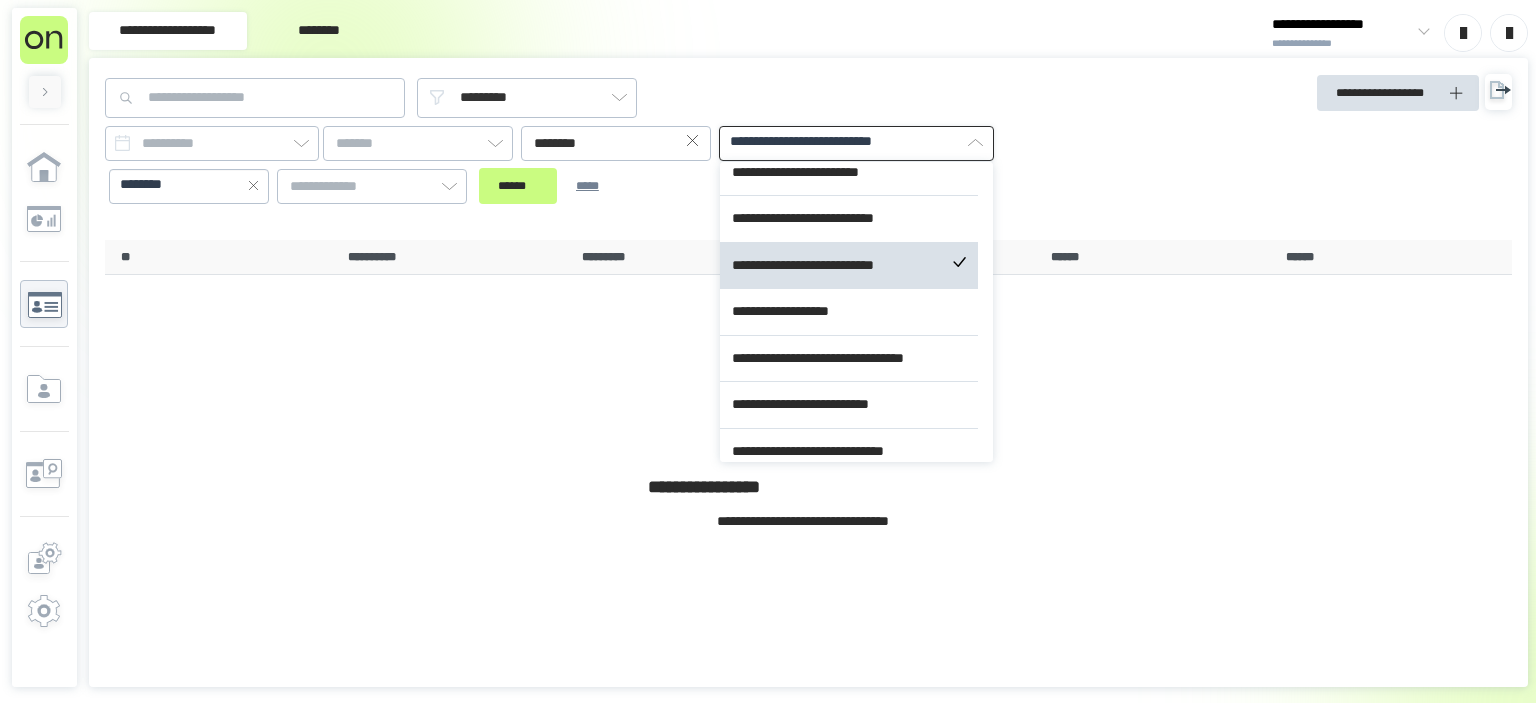 scroll, scrollTop: 580, scrollLeft: 0, axis: vertical 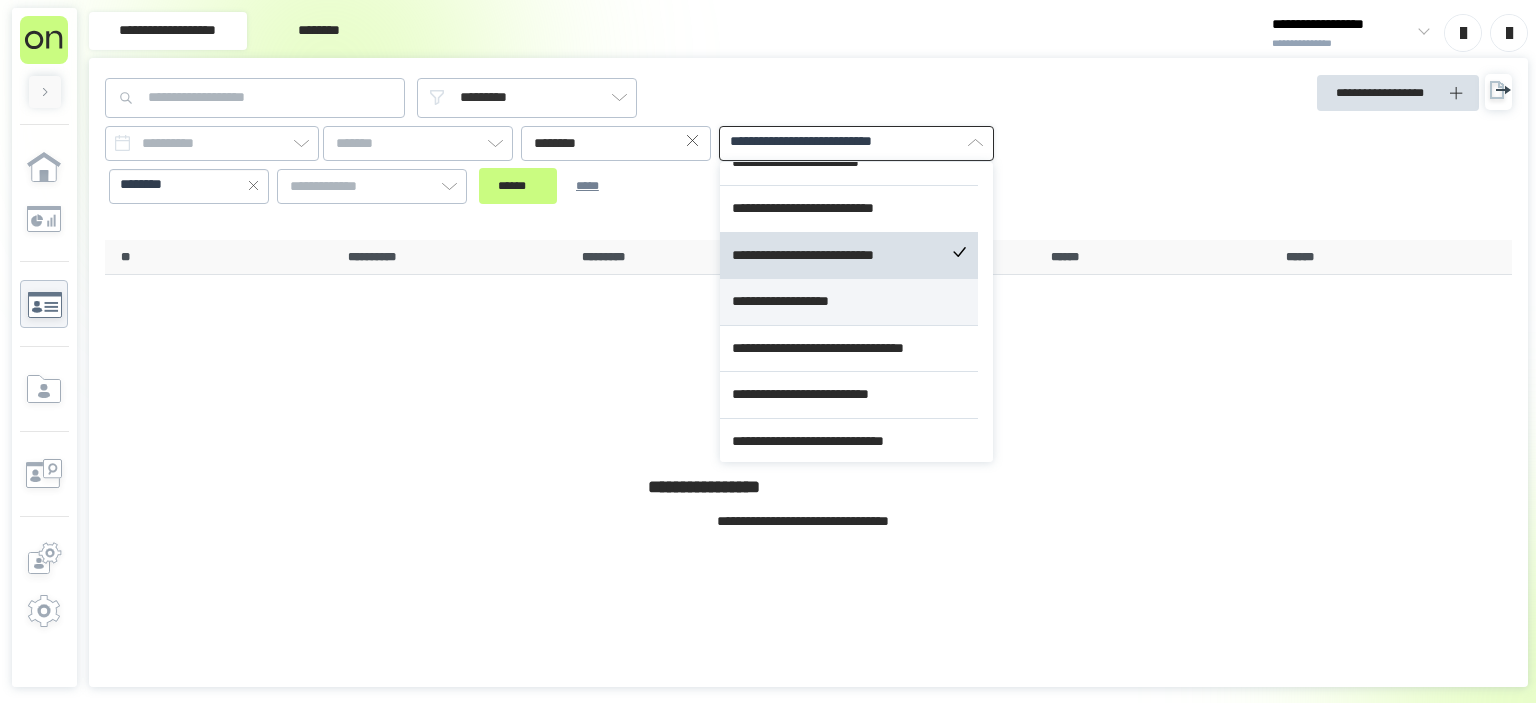 click on "**********" at bounding box center (849, 302) 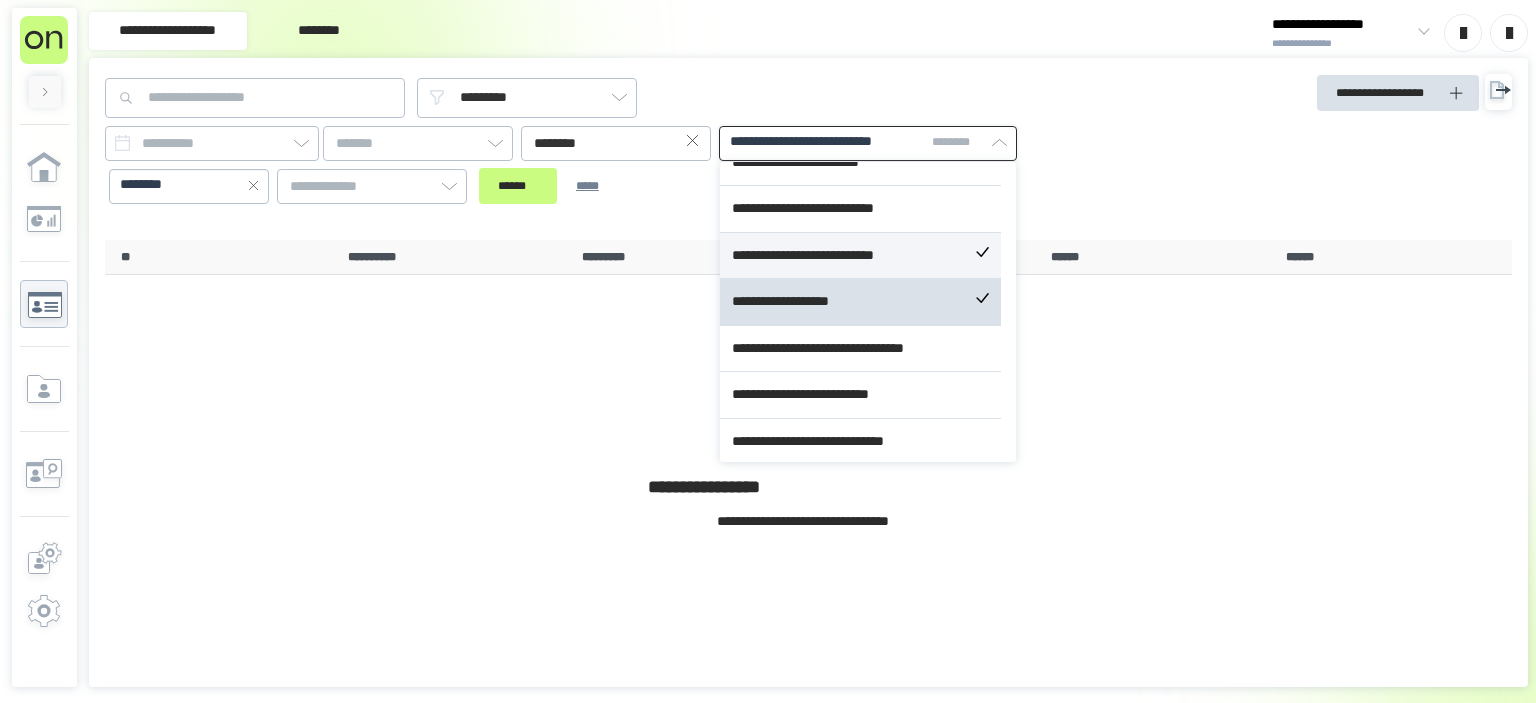 click on "**********" at bounding box center [860, 256] 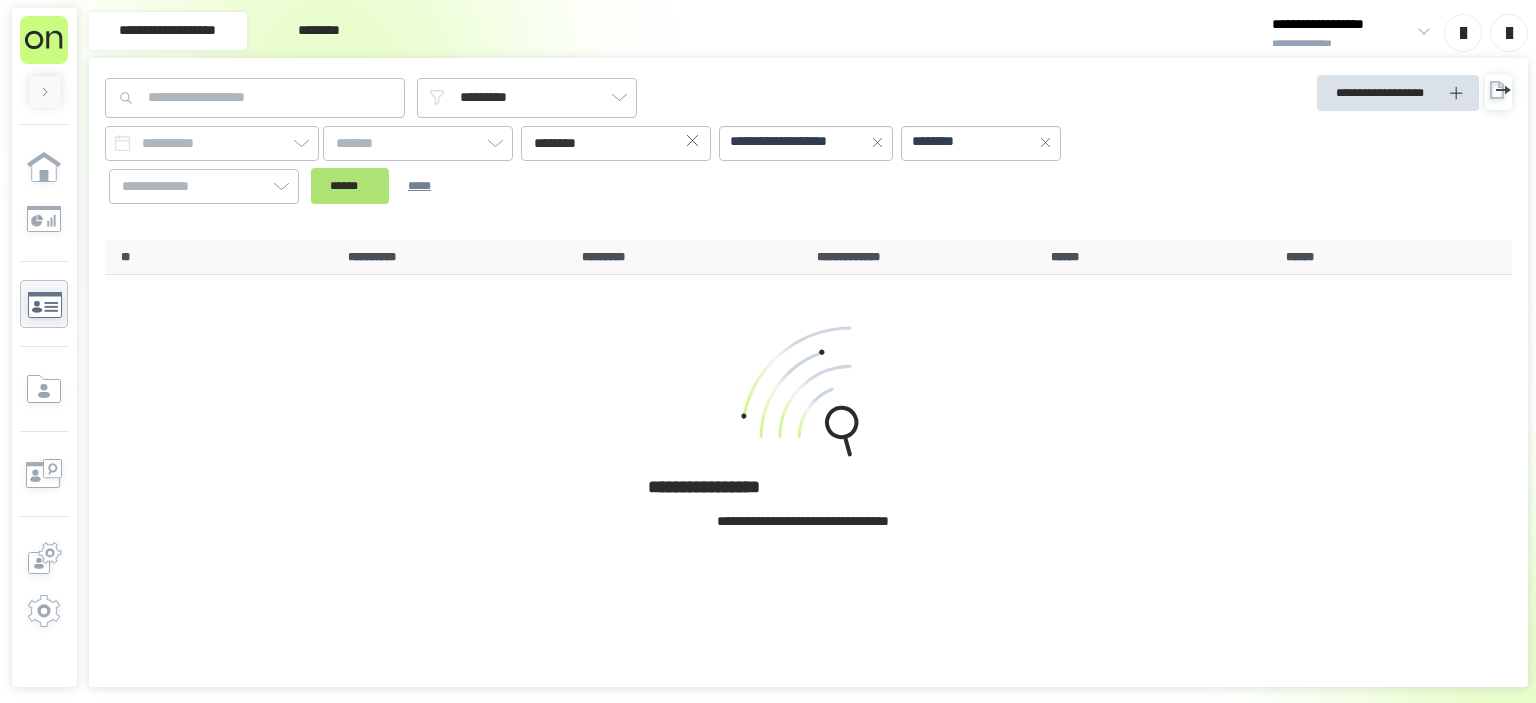 click on "**********" at bounding box center (631, 165) 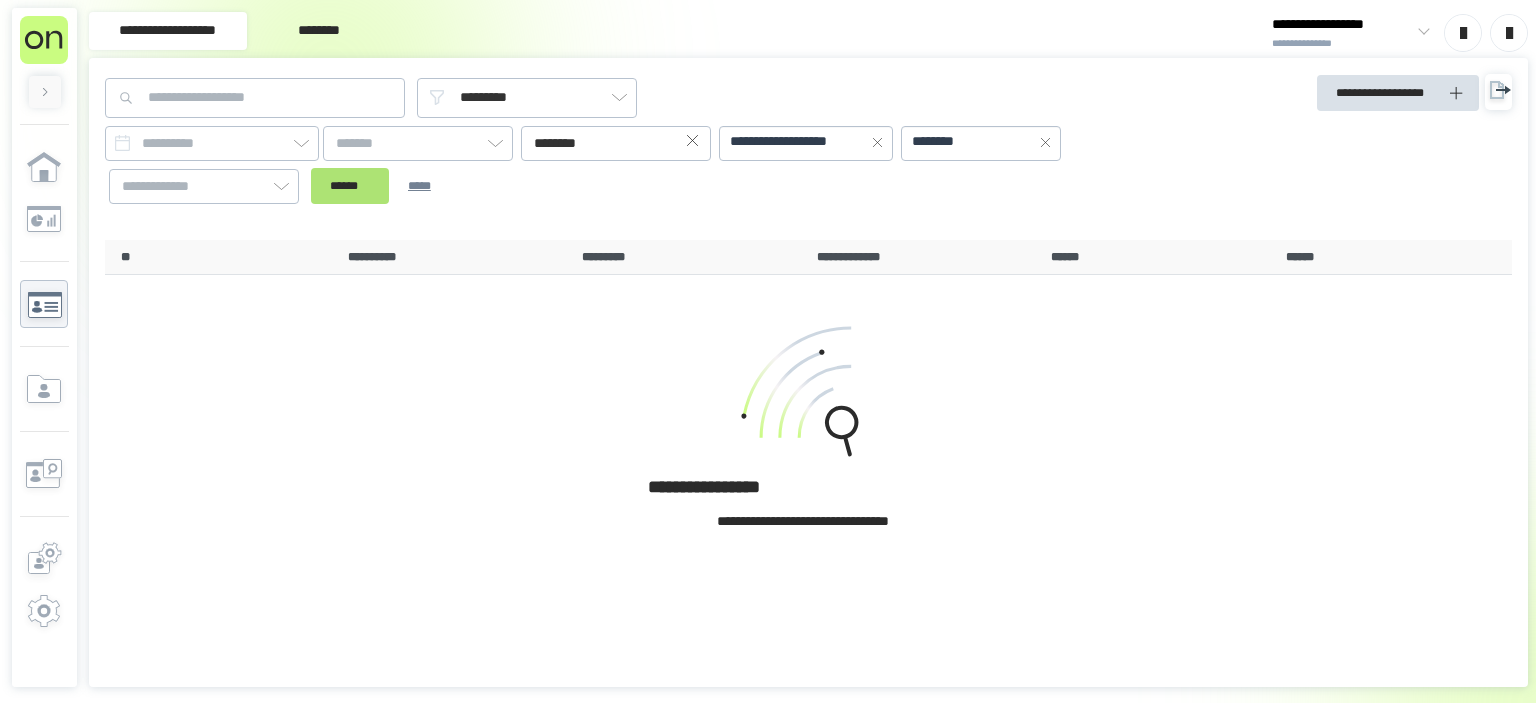 click on "******" at bounding box center [350, 186] 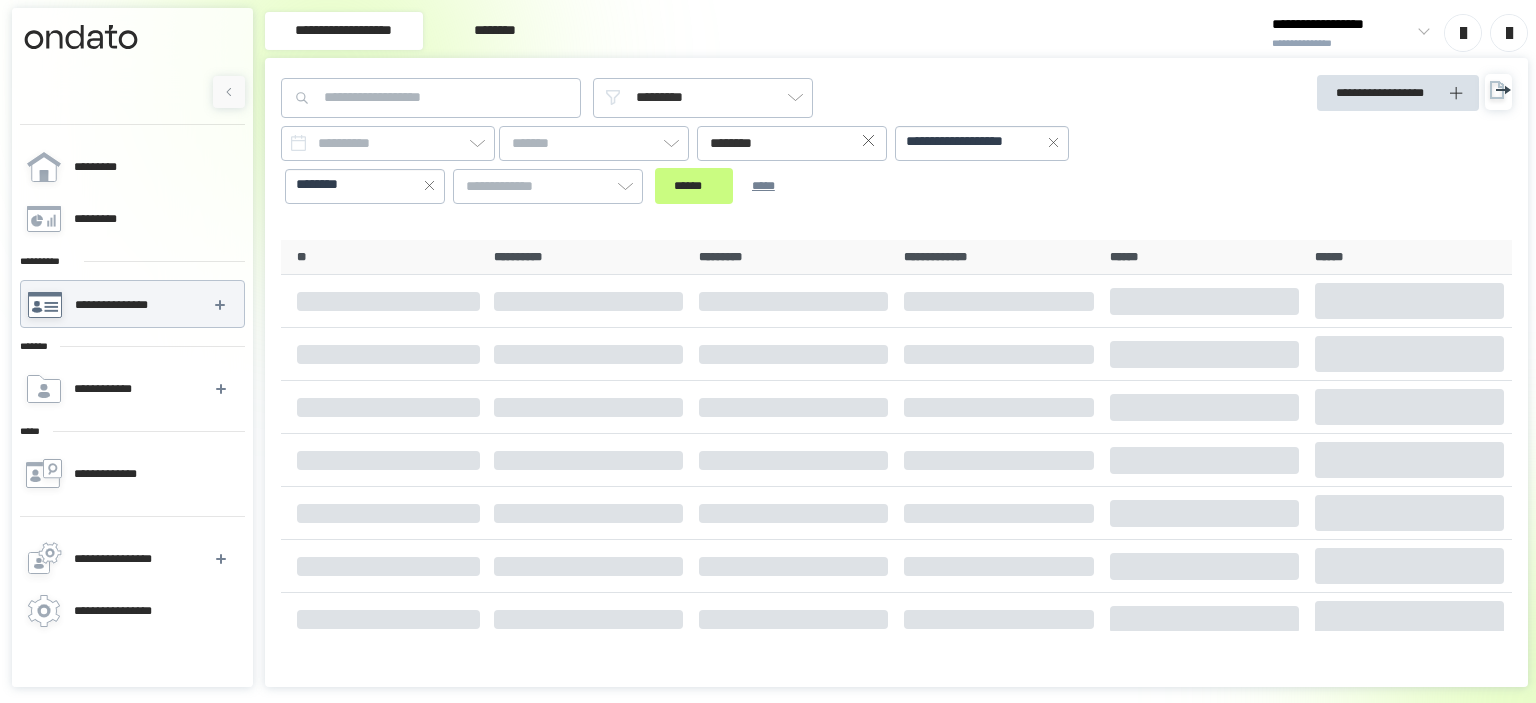 scroll, scrollTop: 0, scrollLeft: 0, axis: both 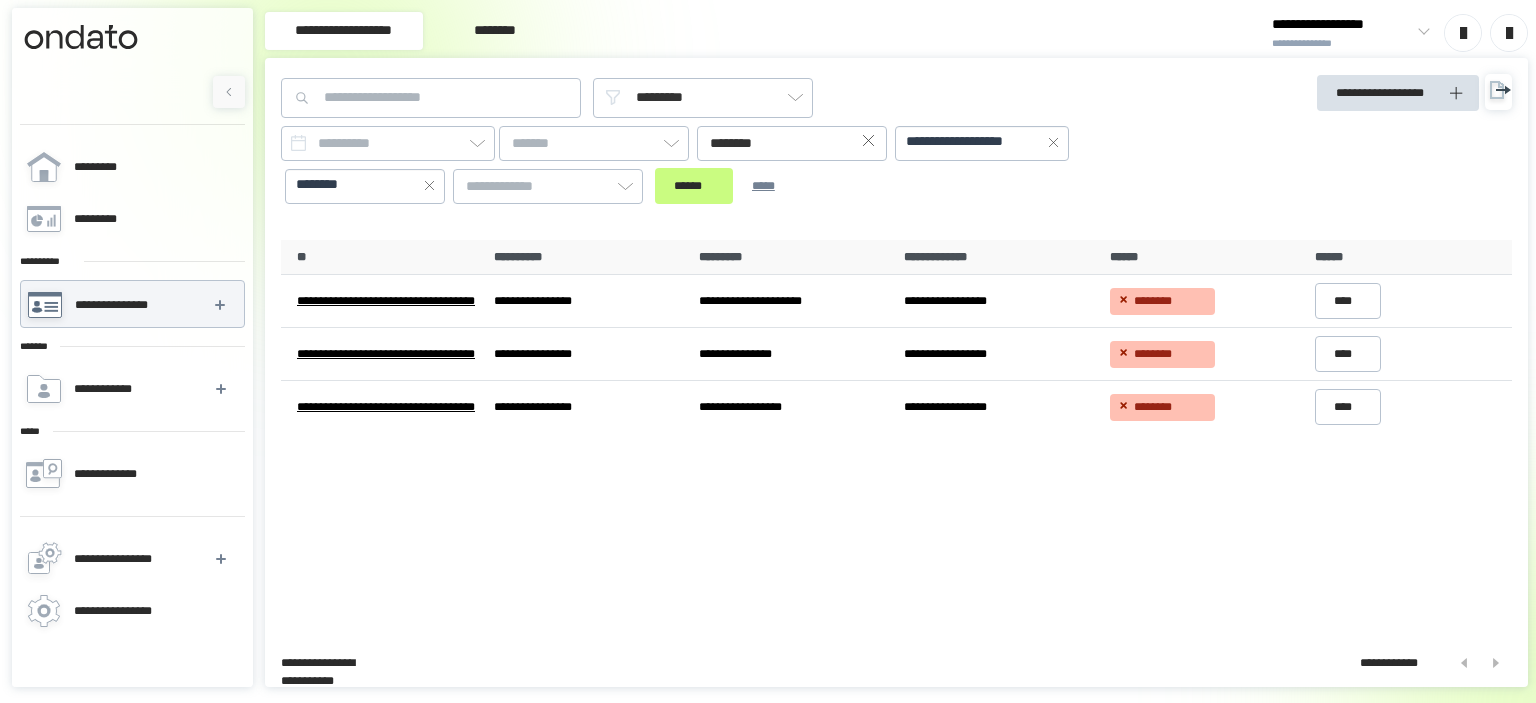 click at bounding box center [229, 92] 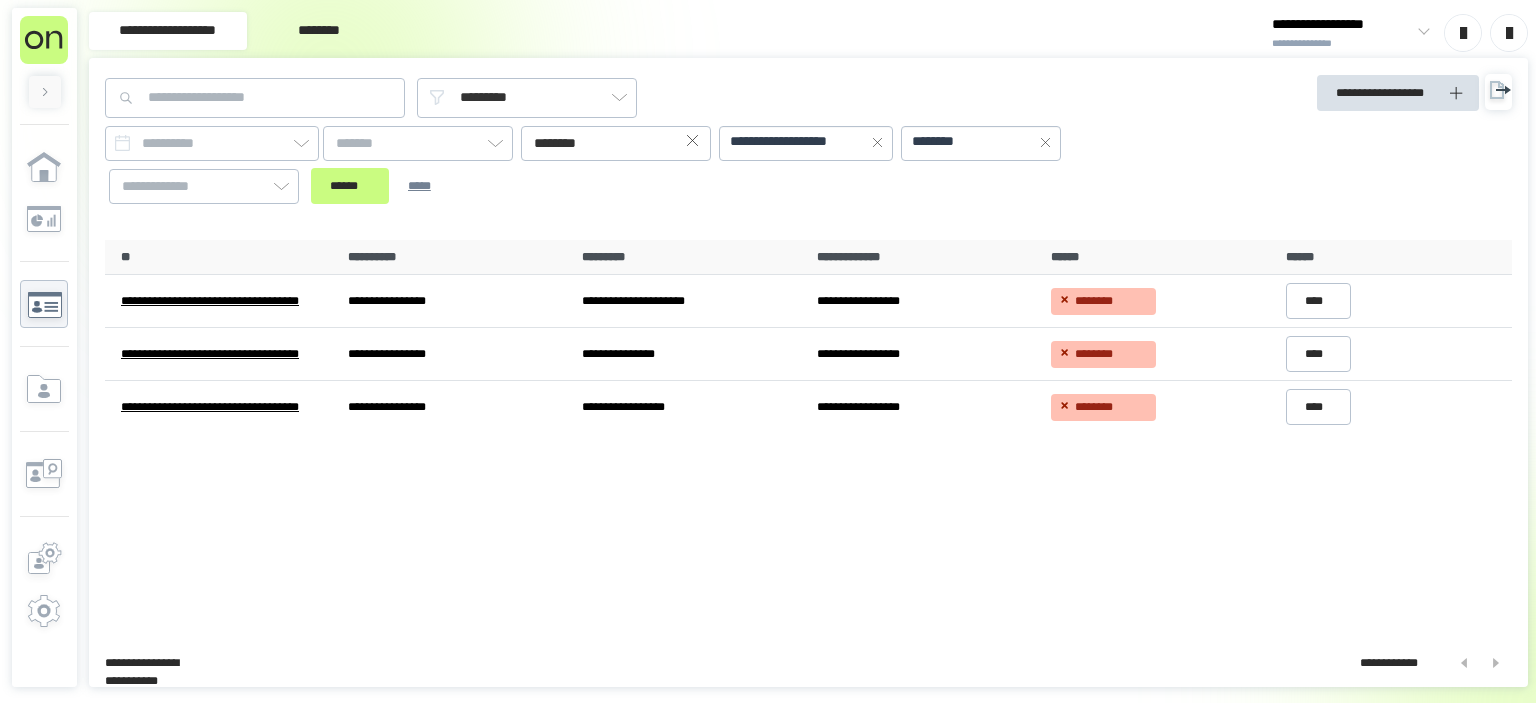click 